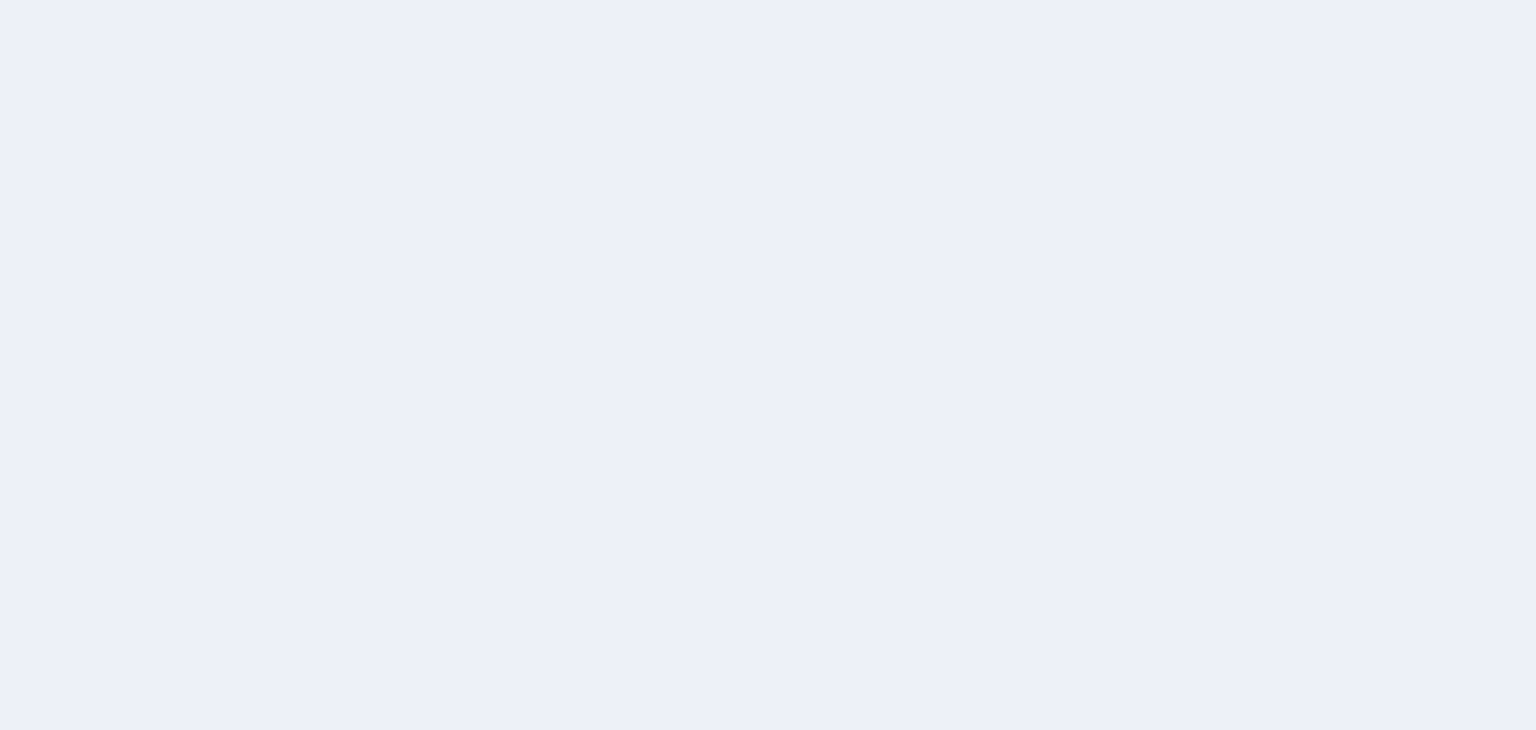 scroll, scrollTop: 0, scrollLeft: 0, axis: both 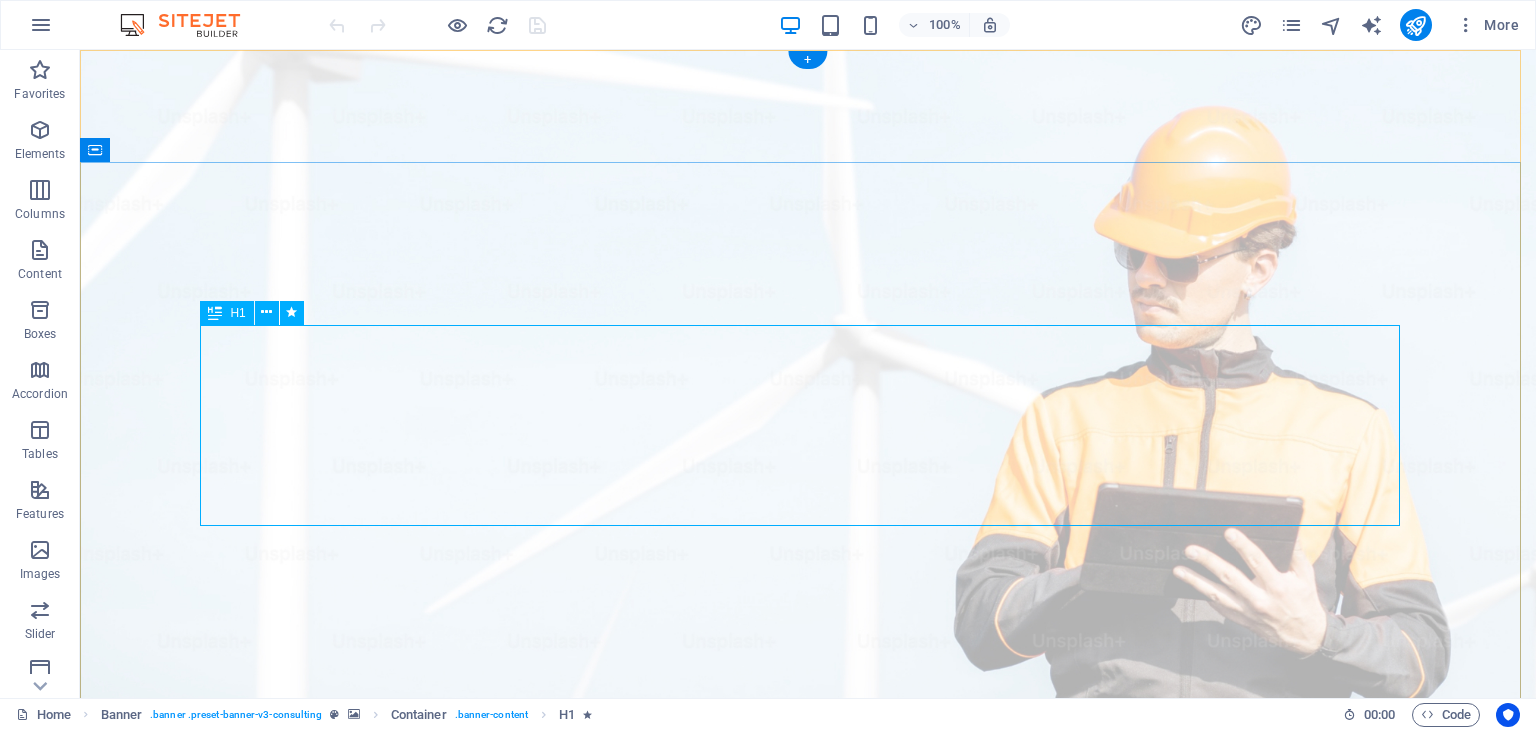 click on "Elevate Your Business With Sustainable Energy And Strategic Consulting" at bounding box center (808, 1241) 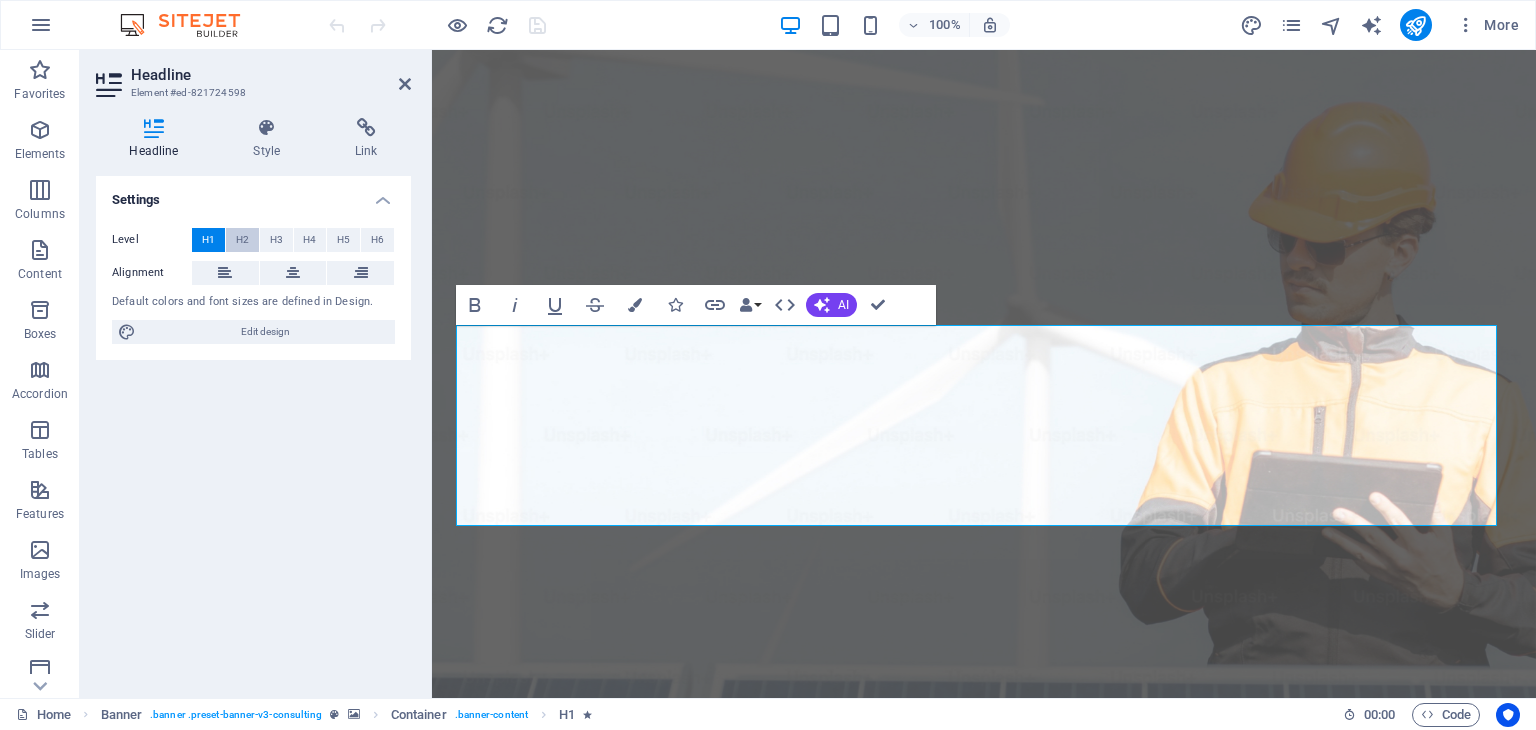 click on "H2" at bounding box center [242, 240] 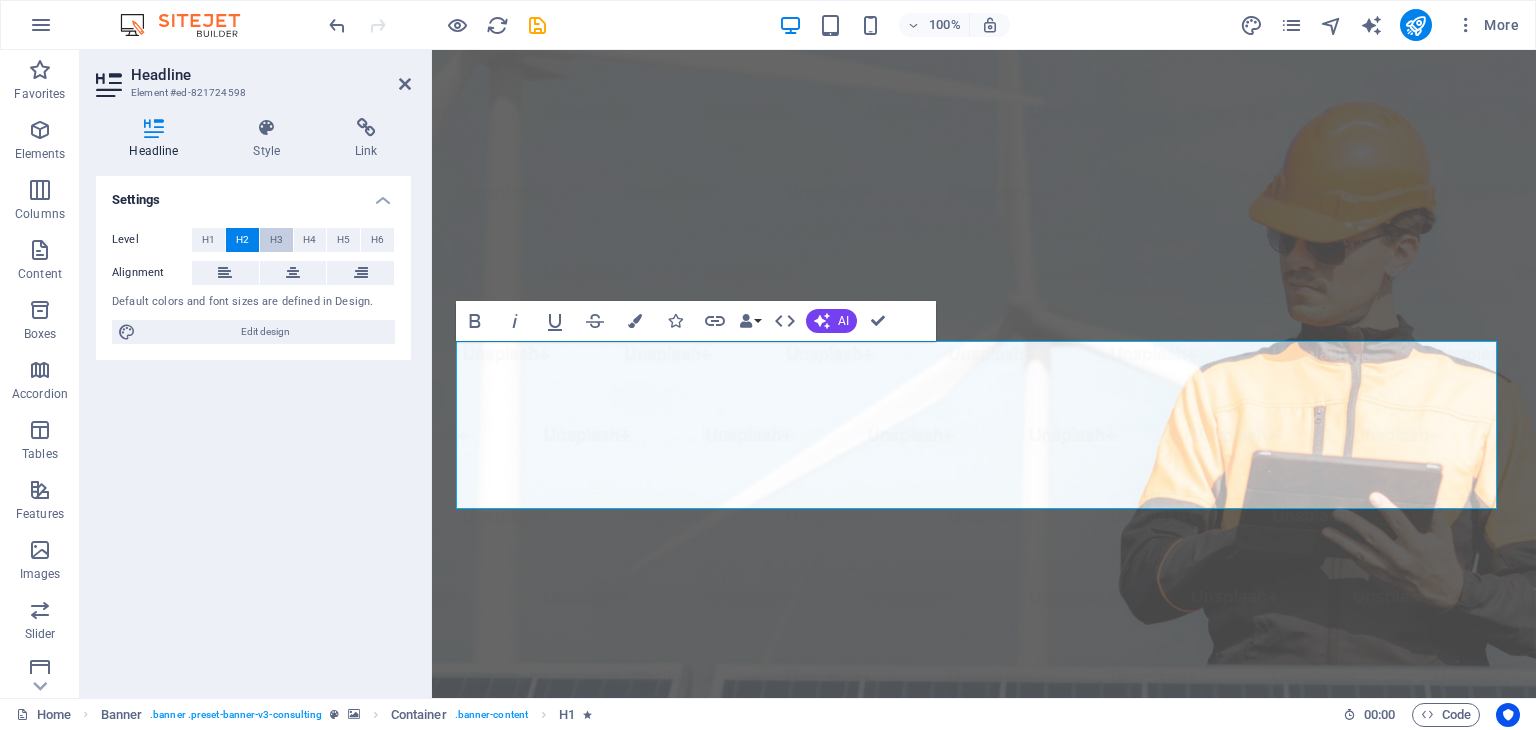 click on "H3" at bounding box center (276, 240) 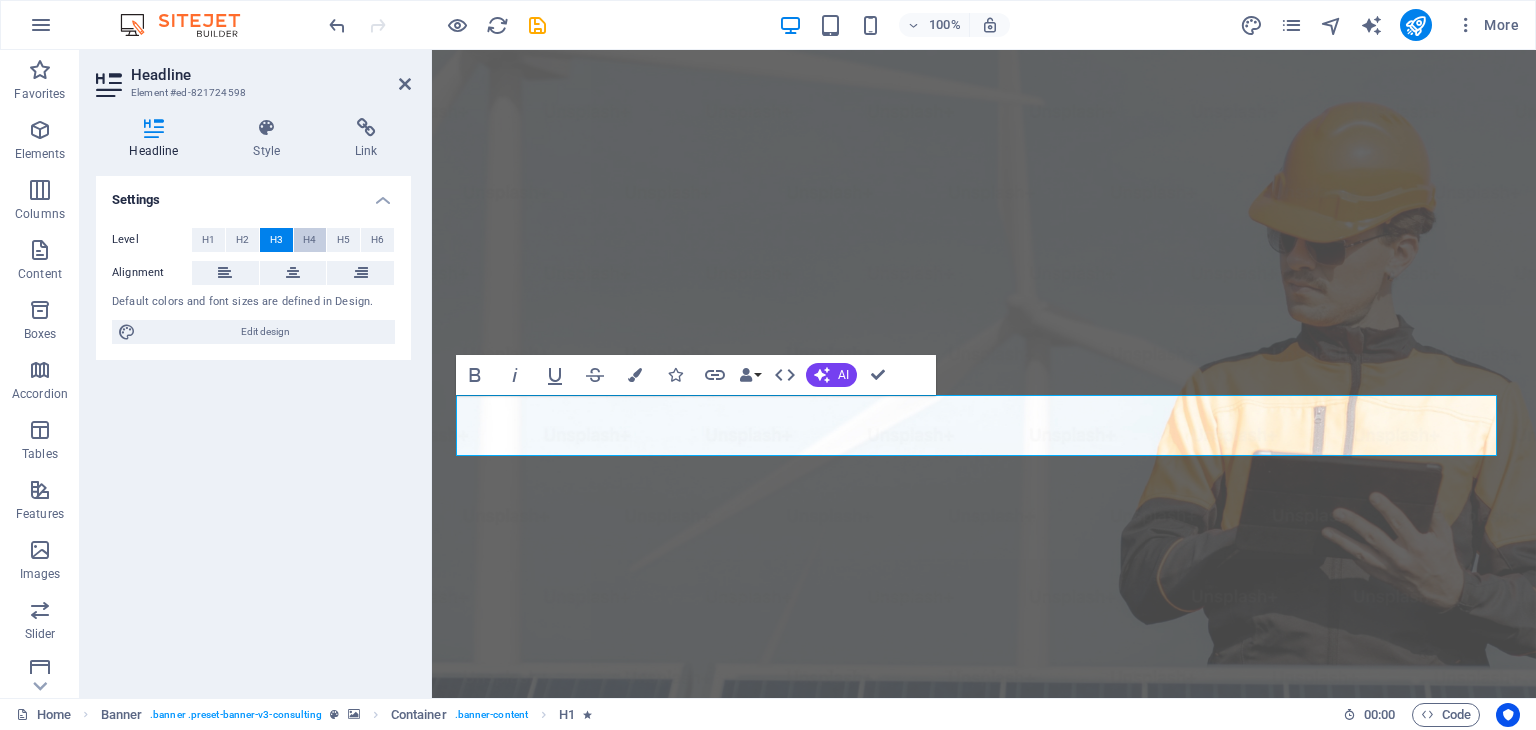 click on "H4" at bounding box center (310, 240) 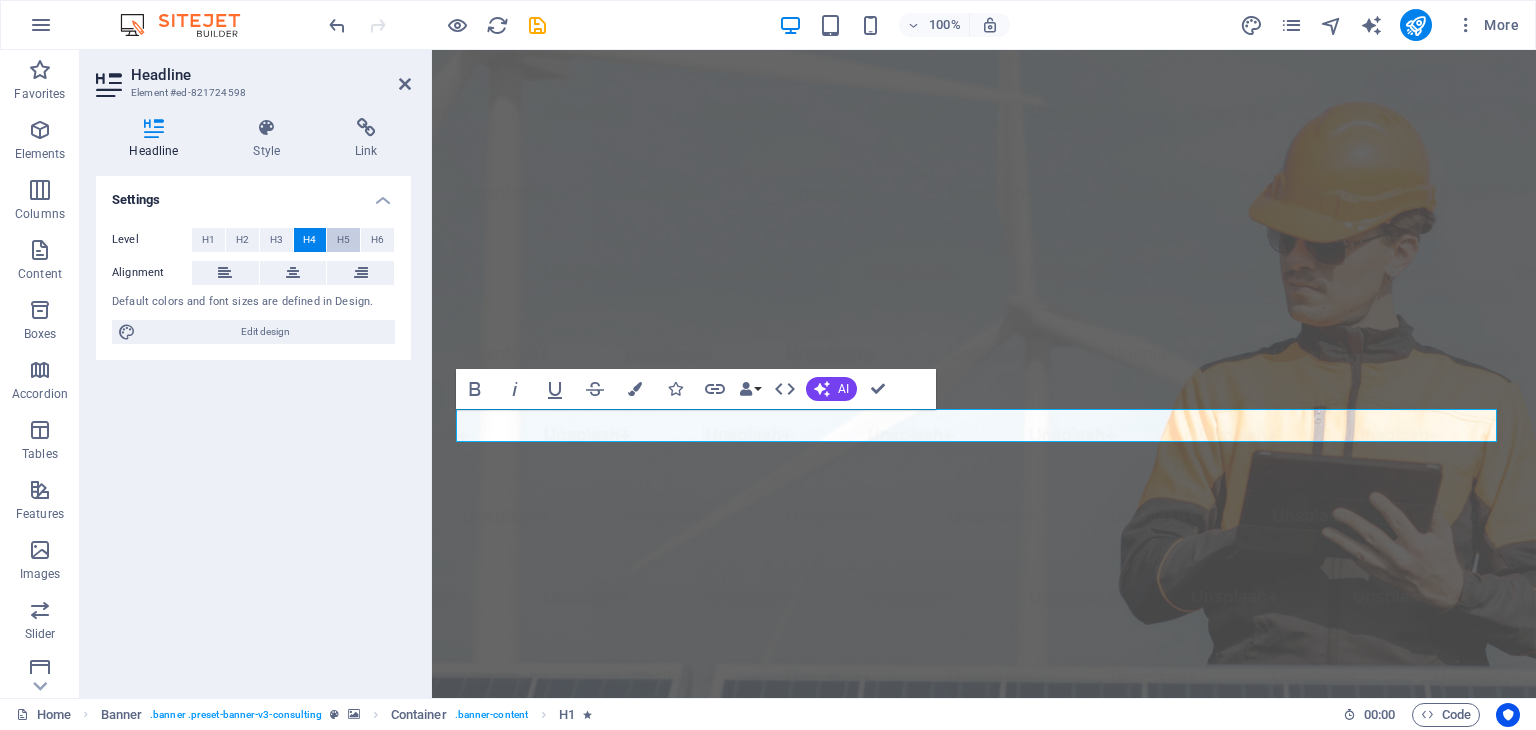 click on "H5" at bounding box center [343, 240] 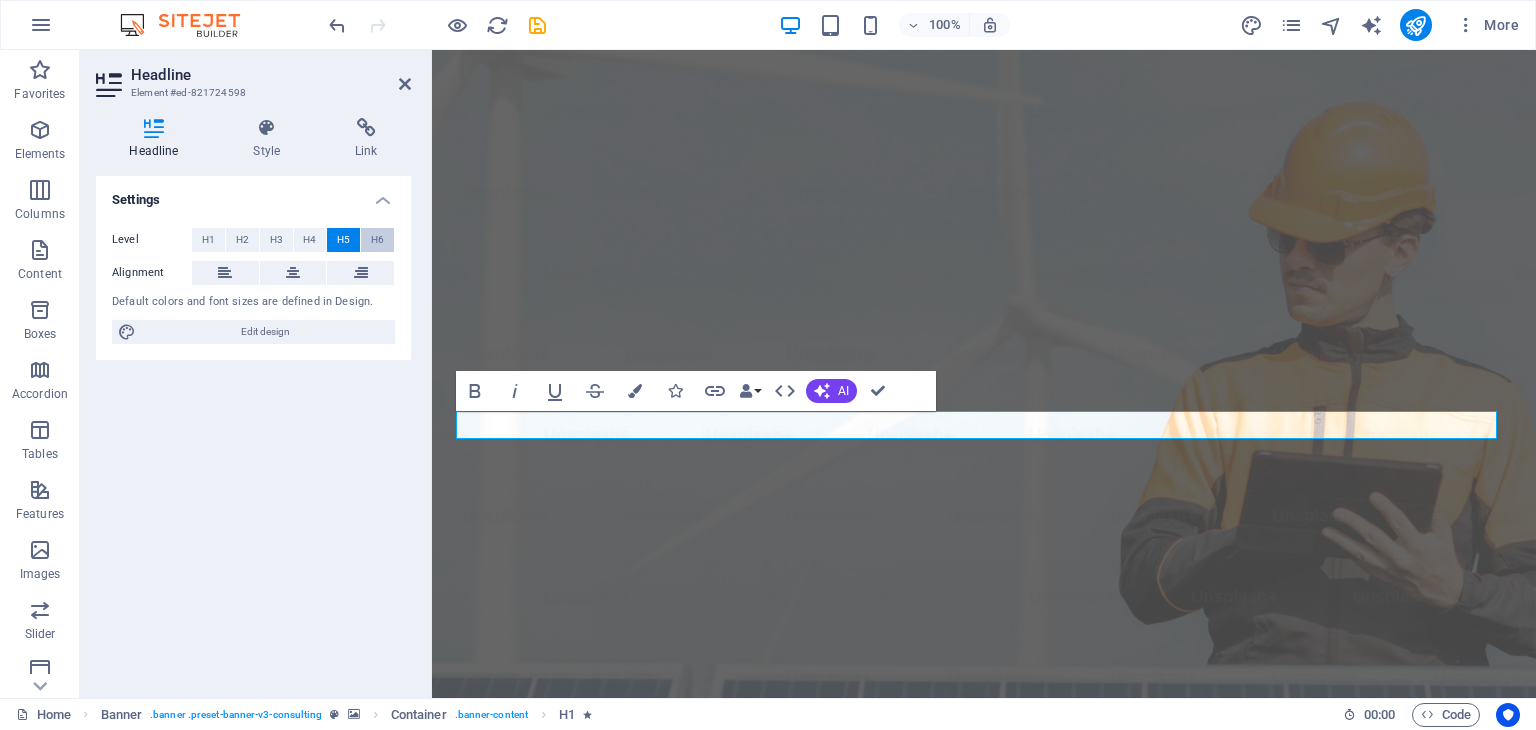click on "H6" at bounding box center (377, 240) 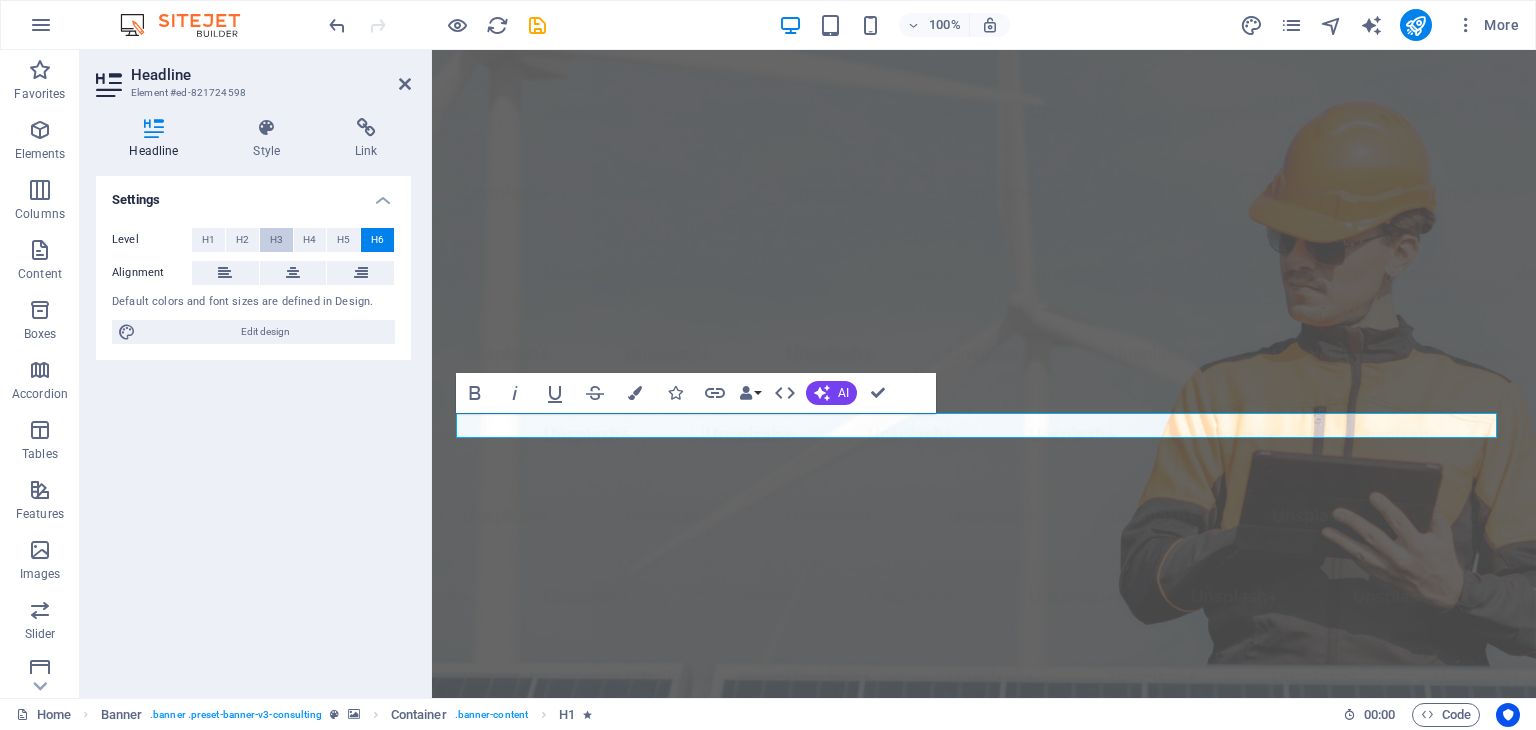 click on "H3" at bounding box center [276, 240] 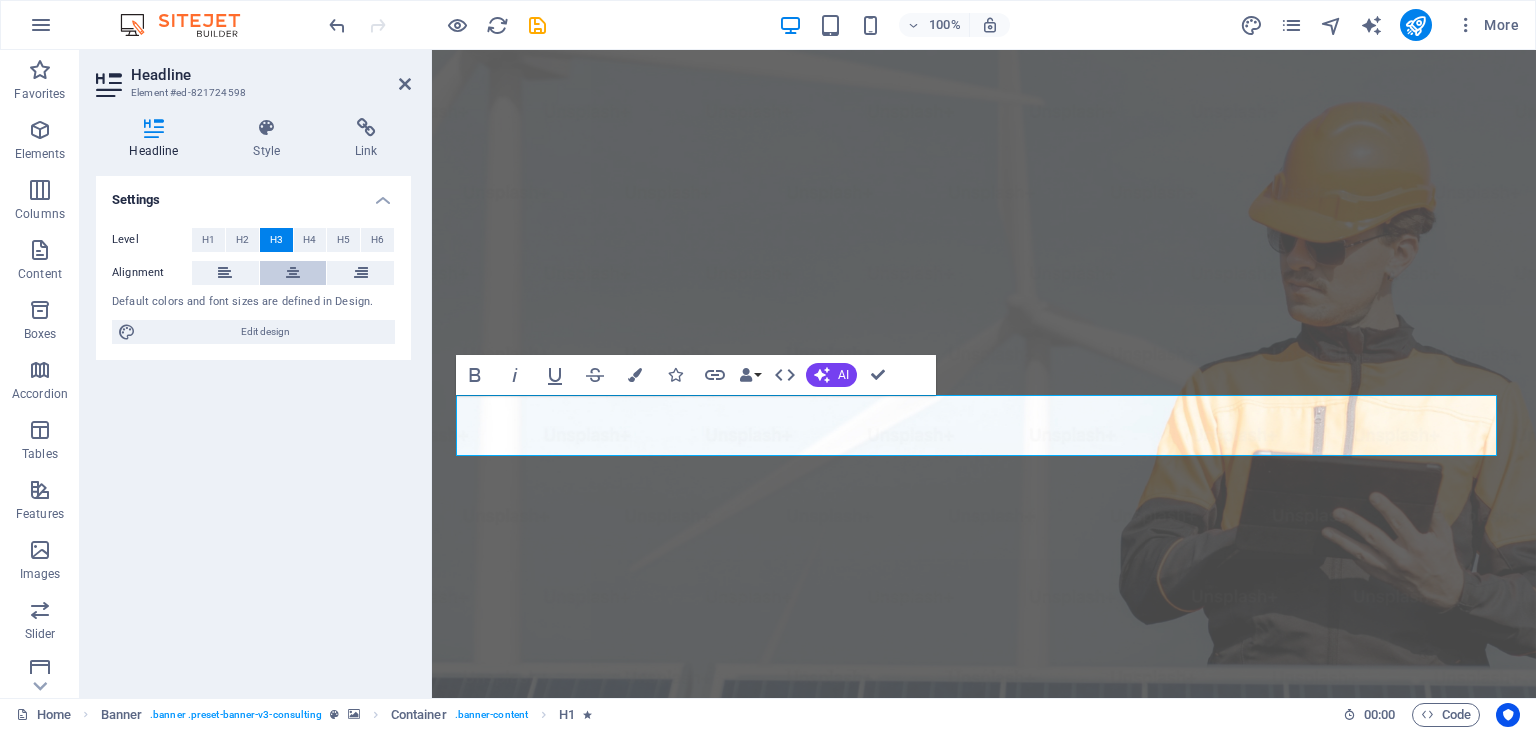 click at bounding box center [293, 273] 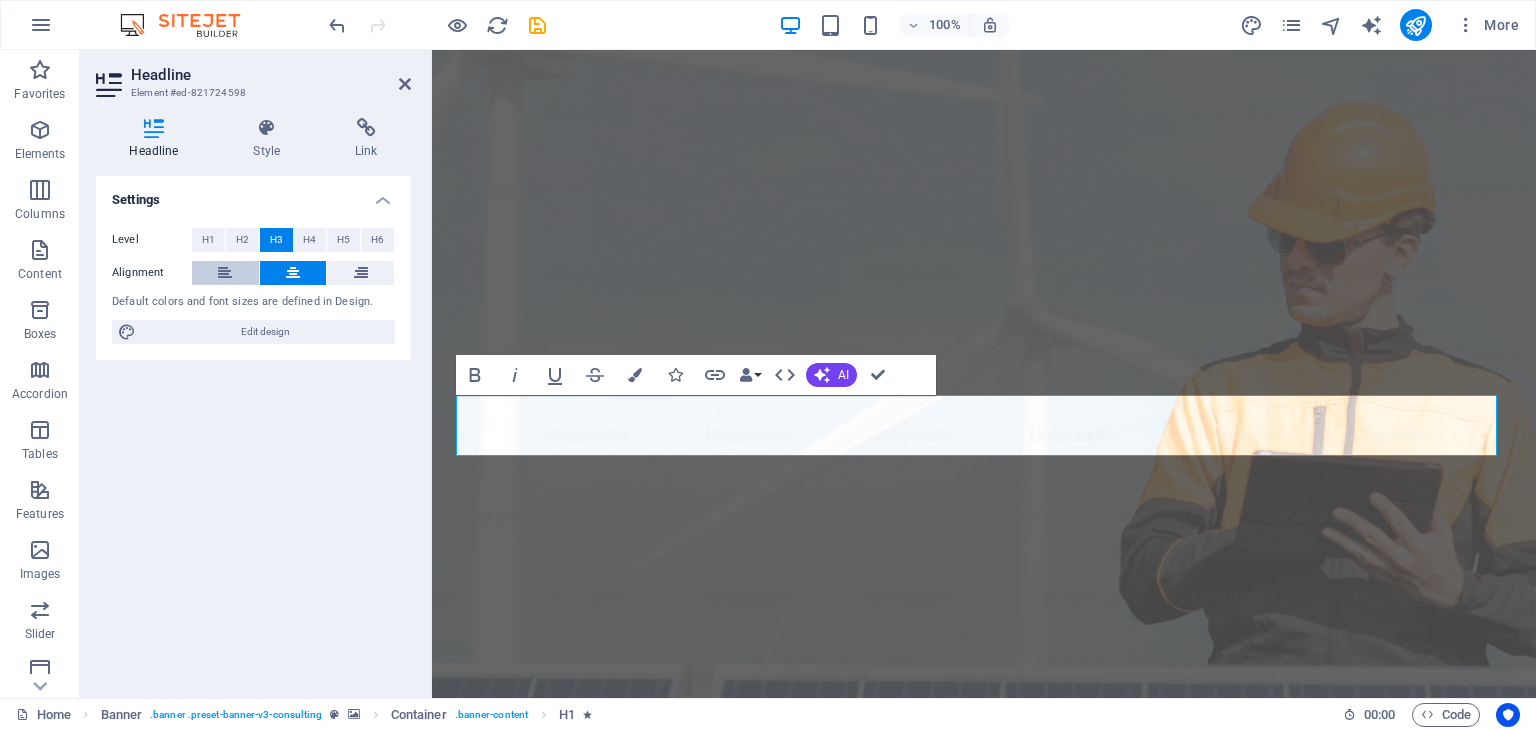 click at bounding box center (225, 273) 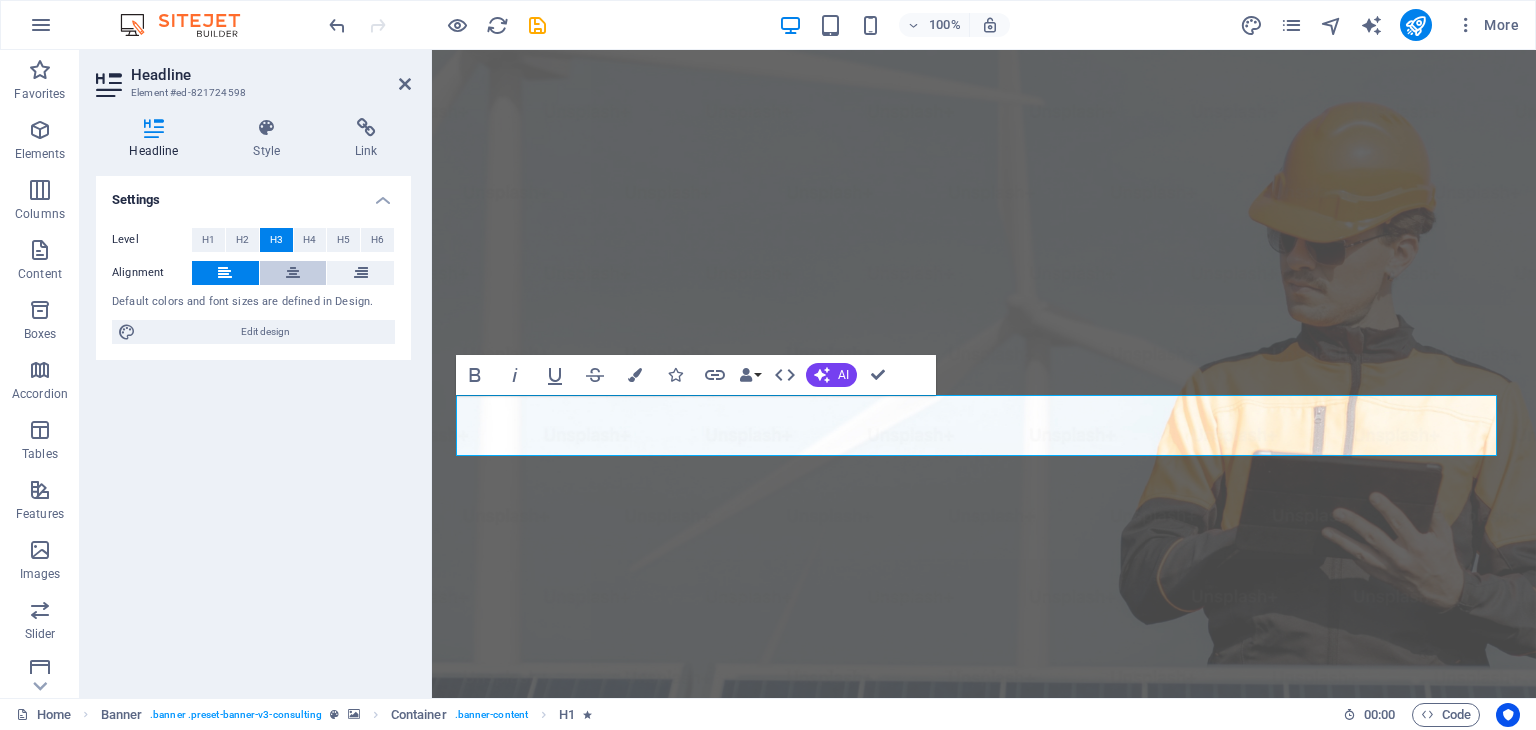 click at bounding box center [293, 273] 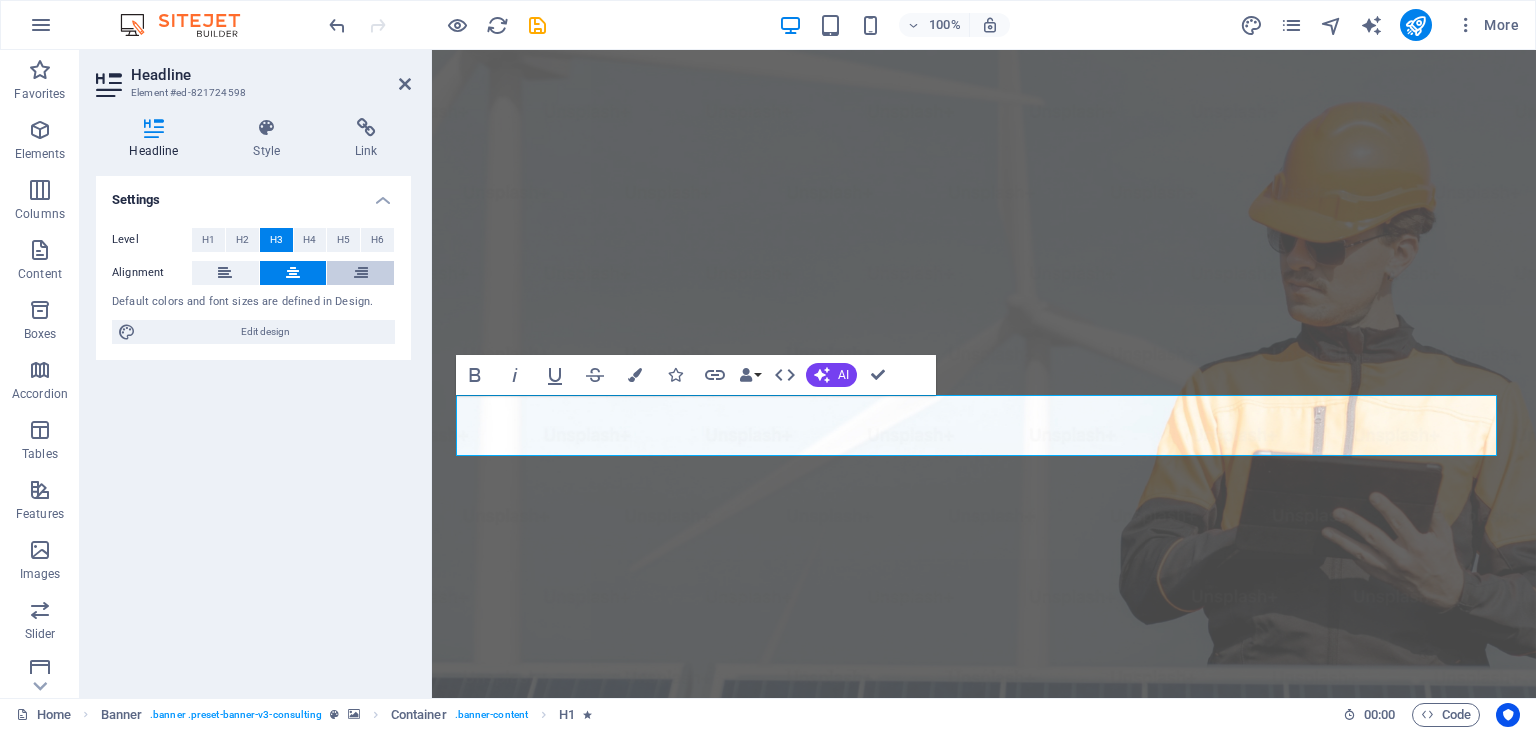 click at bounding box center (361, 273) 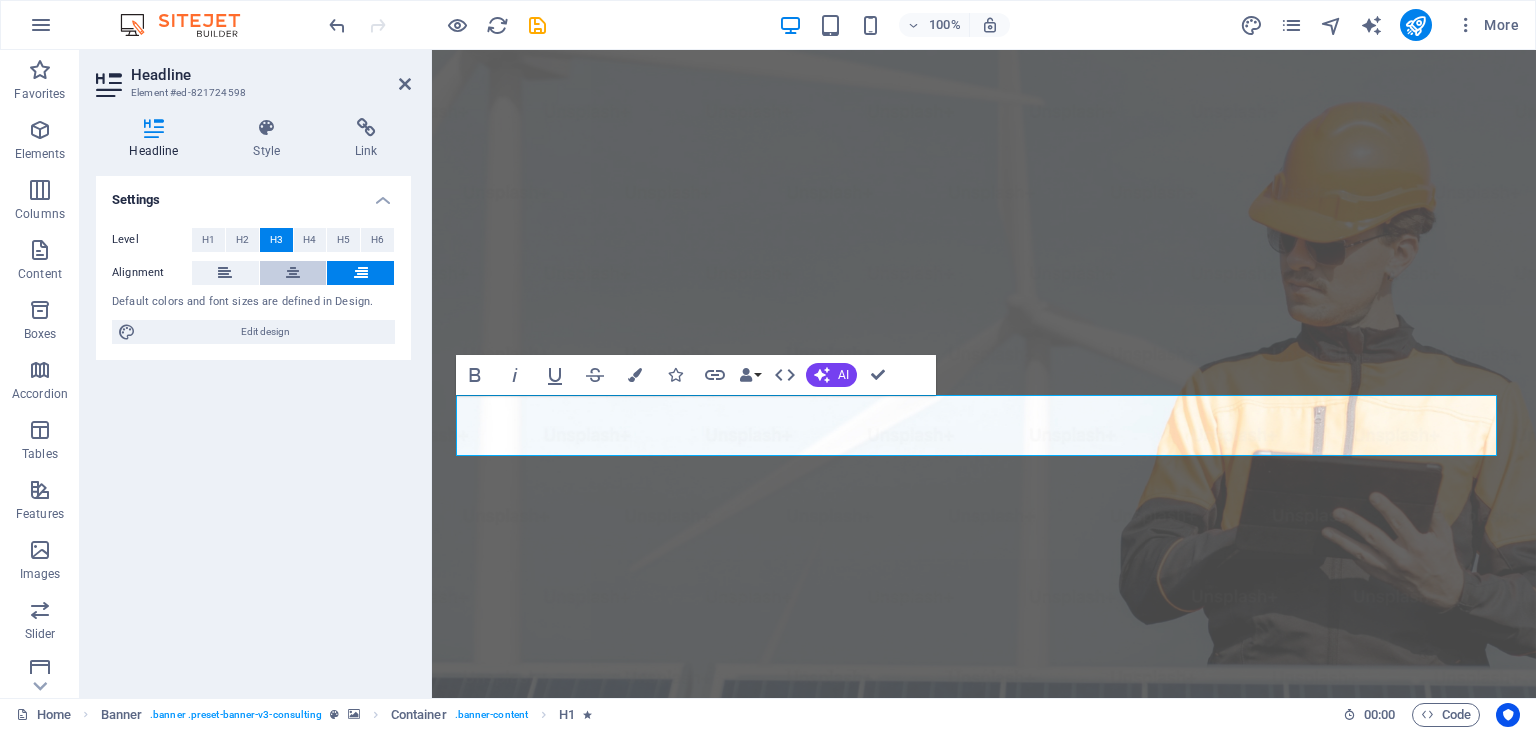 click at bounding box center (293, 273) 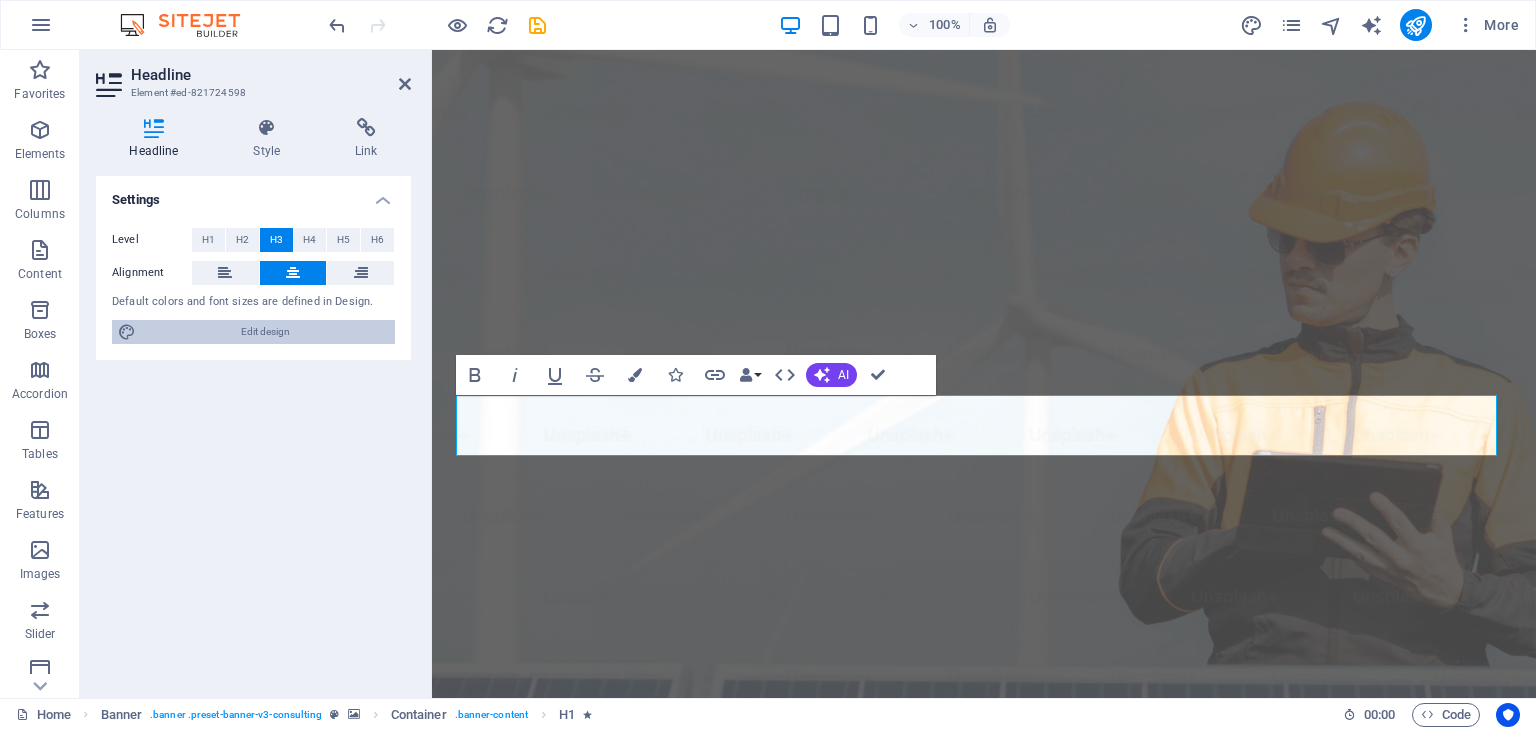 click on "Edit design" at bounding box center (265, 332) 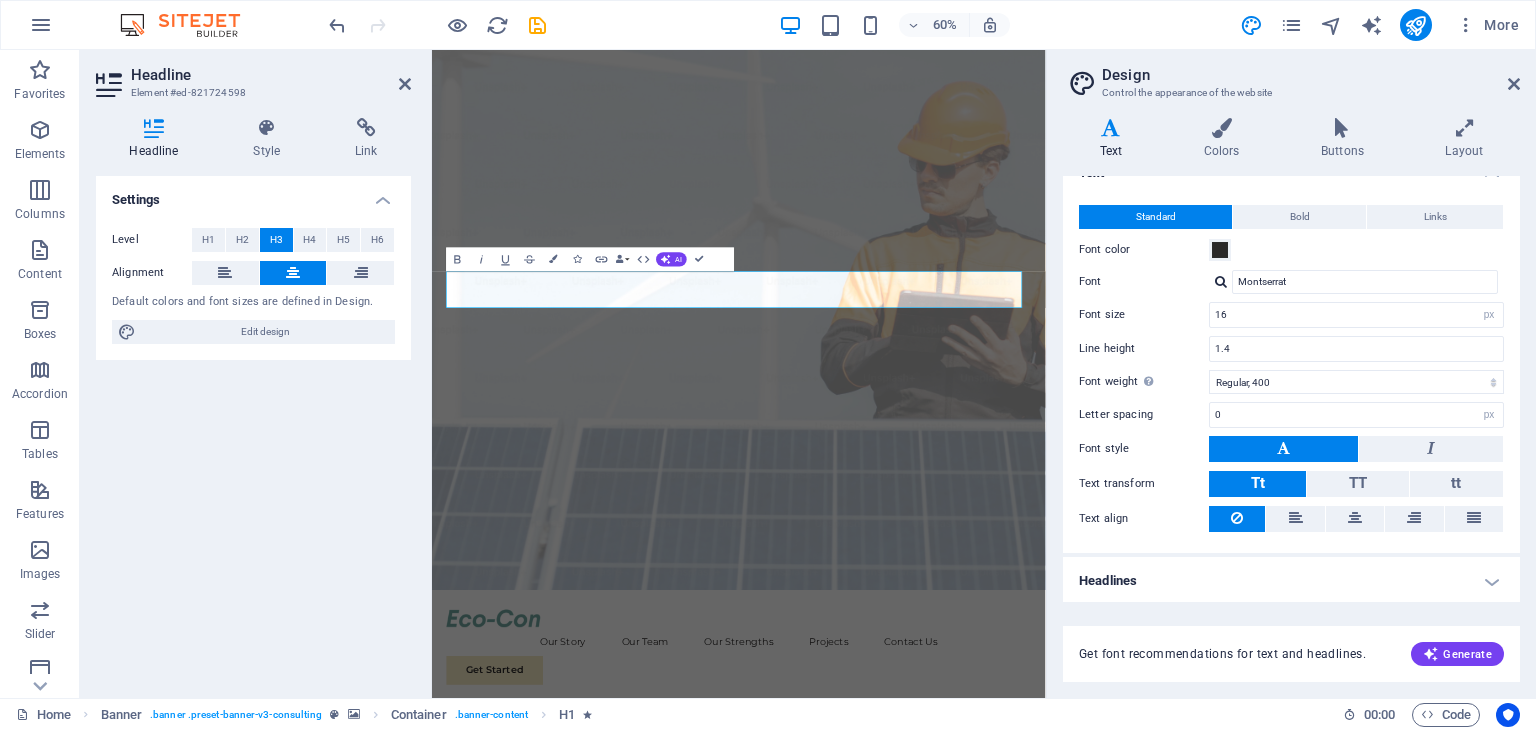 scroll, scrollTop: 0, scrollLeft: 0, axis: both 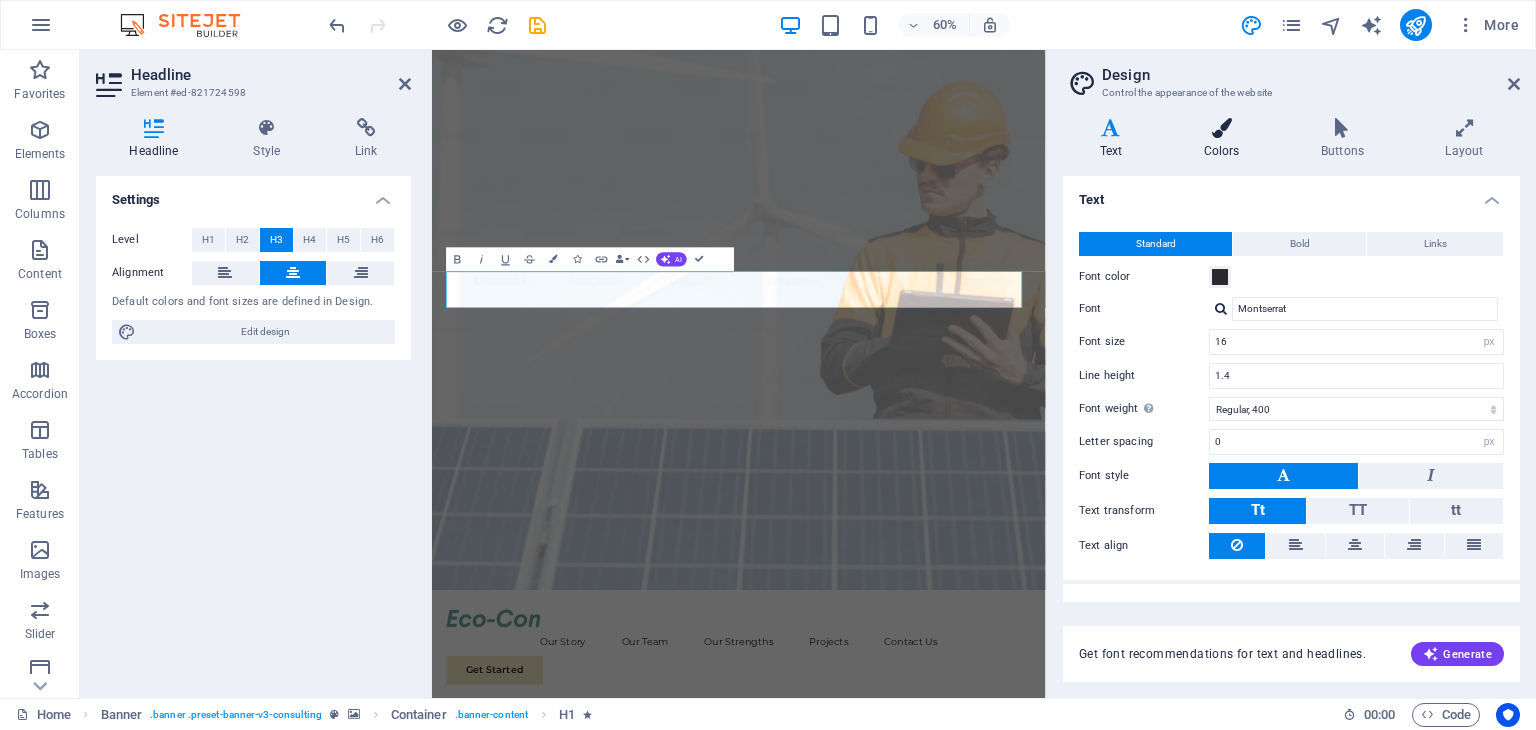 click at bounding box center (1221, 128) 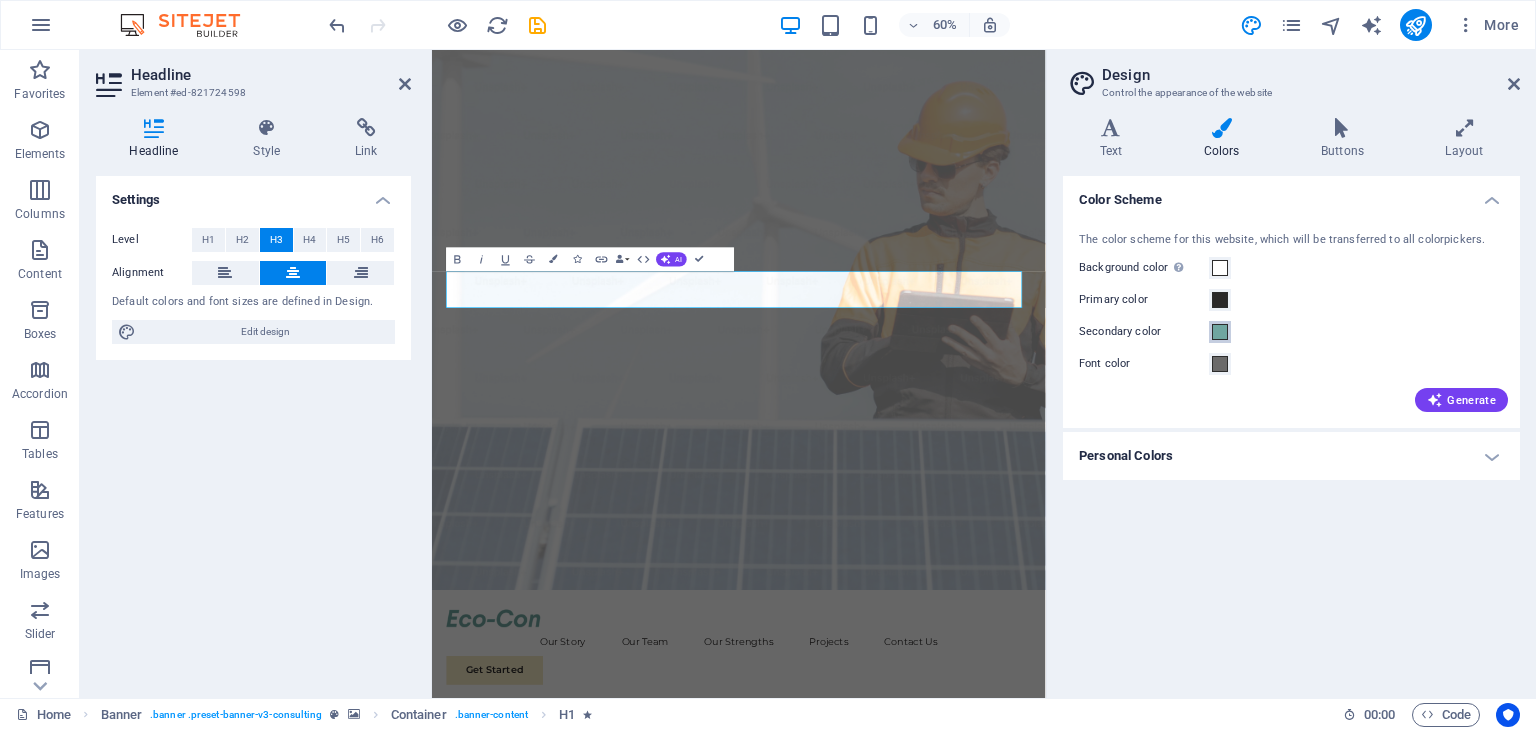 click at bounding box center [1220, 332] 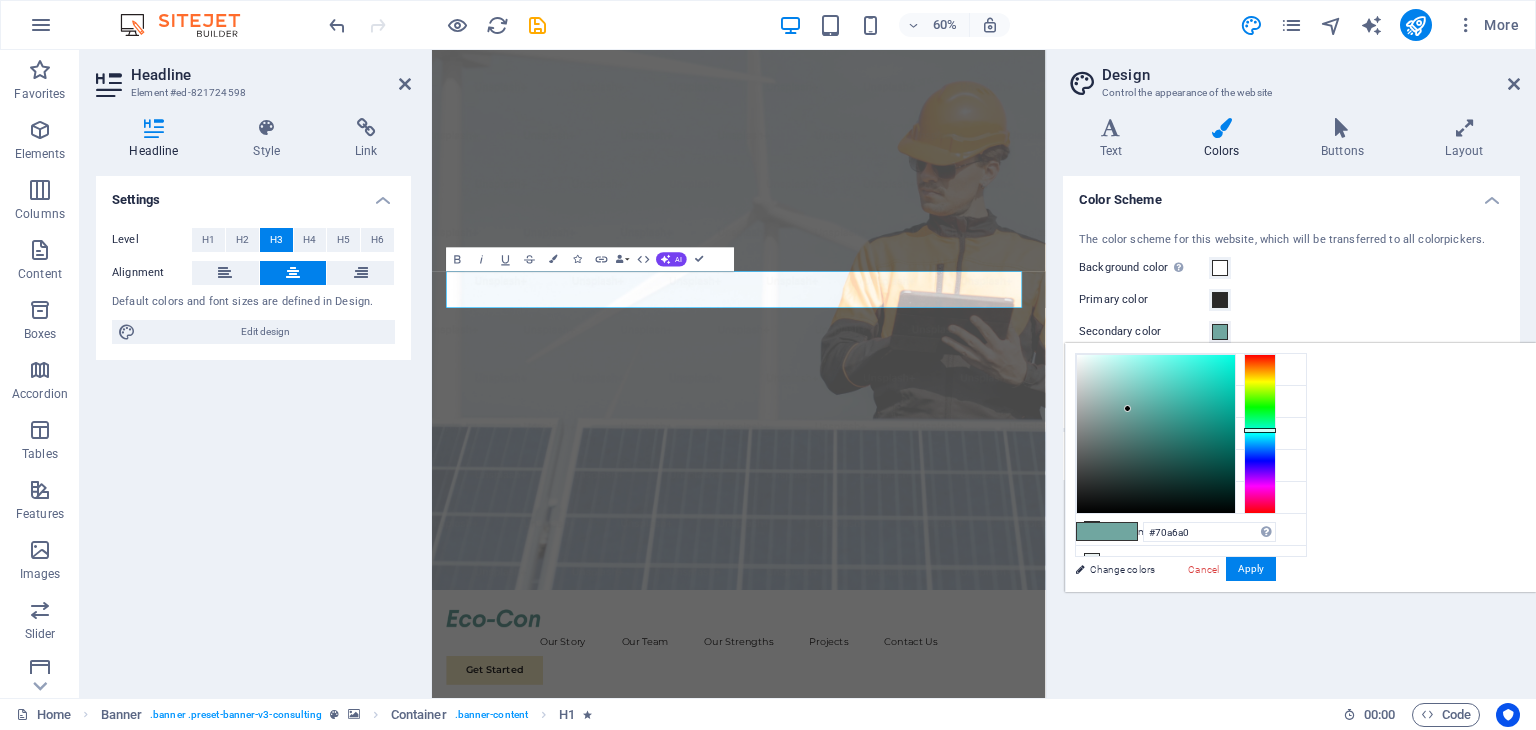 click on "Design Control the appearance of the website Variants  Text  Colors  Buttons  Layout Text Standard Bold Links Font color Font Montserrat Font size 16 rem px Line height 1.4 Font weight To display the font weight correctly, it may need to be enabled.  Manage Fonts Thin, 100 Extra-light, 200 Light, 300 Regular, 400 Medium, 500 Semi-bold, 600 Bold, 700 Extra-bold, 800 Black, 900 Letter spacing 0 rem px Font style Text transform Tt TT tt Text align Font weight To display the font weight correctly, it may need to be enabled.  Manage Fonts Thin, 100 Extra-light, 200 Light, 300 Regular, 400 Medium, 500 Semi-bold, 600 Bold, 700 Extra-bold, 800 Black, 900 Default Hover / Active Font color Font color Decoration None Decoration None Transition duration 0.3 s Transition function Ease Ease In Ease Out Ease In/Ease Out Linear Headlines All H1 / Textlogo H2 H3 H4 H5 H6 Font color Font Oswald Line height 1.4 Font weight To display the font weight correctly, it may need to be enabled.  Manage Fonts Thin, 100 Extra-light, 200" at bounding box center (1291, 374) 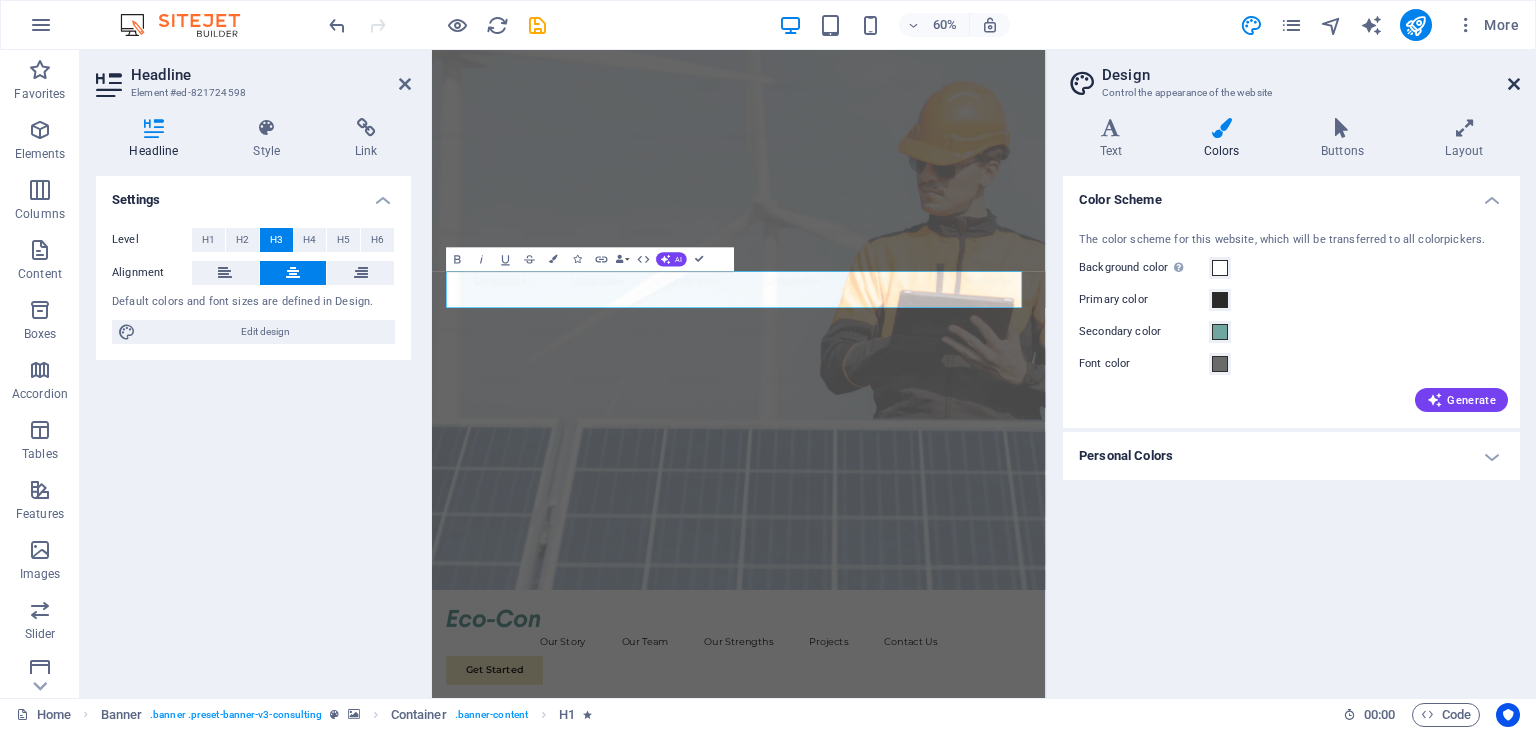 click on "Design Control the appearance of the website Variants  Text  Colors  Buttons  Layout Text Standard Bold Links Font color Font Montserrat Font size 16 rem px Line height 1.4 Font weight To display the font weight correctly, it may need to be enabled.  Manage Fonts Thin, 100 Extra-light, 200 Light, 300 Regular, 400 Medium, 500 Semi-bold, 600 Bold, 700 Extra-bold, 800 Black, 900 Letter spacing 0 rem px Font style Text transform Tt TT tt Text align Font weight To display the font weight correctly, it may need to be enabled.  Manage Fonts Thin, 100 Extra-light, 200 Light, 300 Regular, 400 Medium, 500 Semi-bold, 600 Bold, 700 Extra-bold, 800 Black, 900 Default Hover / Active Font color Font color Decoration None Decoration None Transition duration 0.3 s Transition function Ease Ease In Ease Out Ease In/Ease Out Linear Headlines All H1 / Textlogo H2 H3 H4 H5 H6 Font color Font Oswald Line height 1.4 Font weight To display the font weight correctly, it may need to be enabled.  Manage Fonts Thin, 100 Extra-light, 200" at bounding box center (1291, 374) 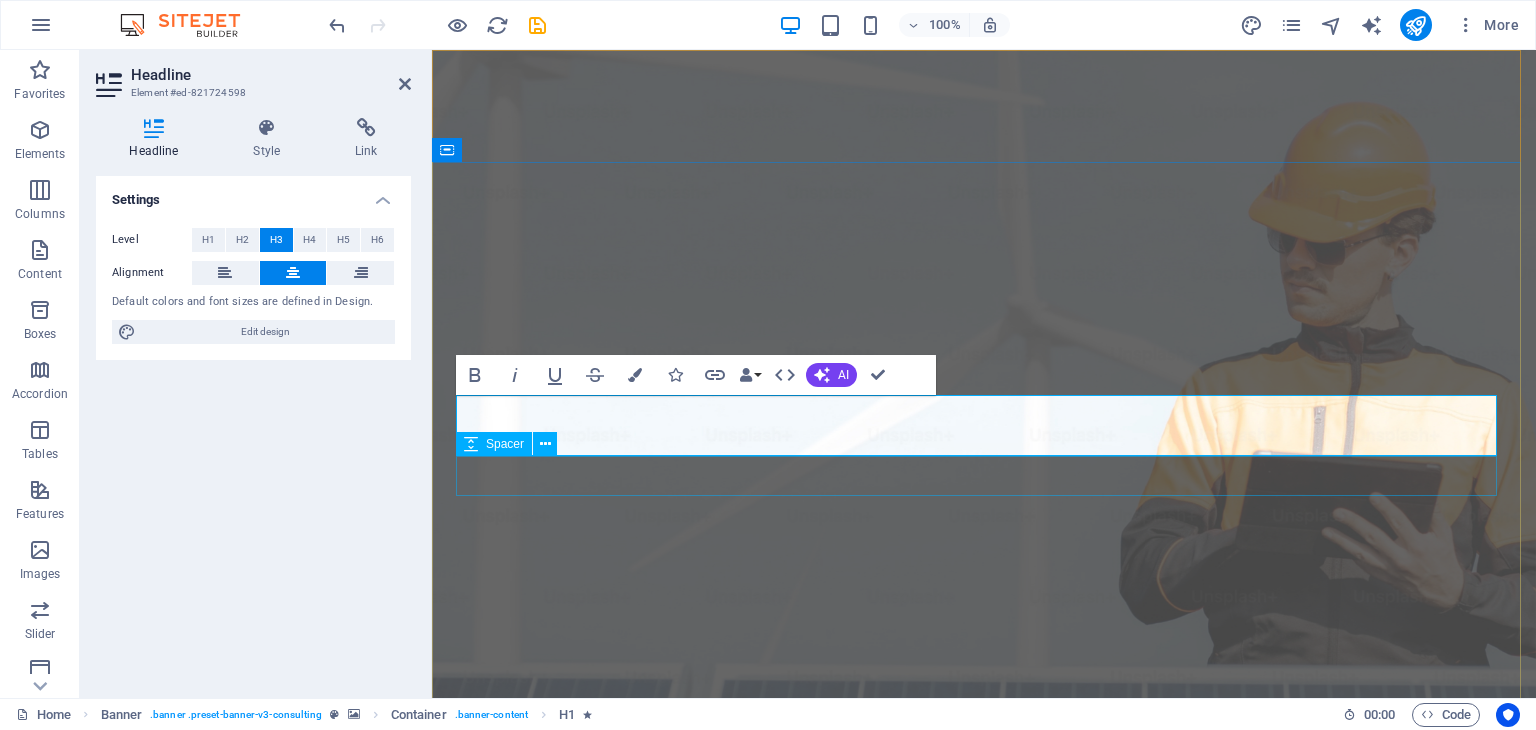 click at bounding box center [984, 1222] 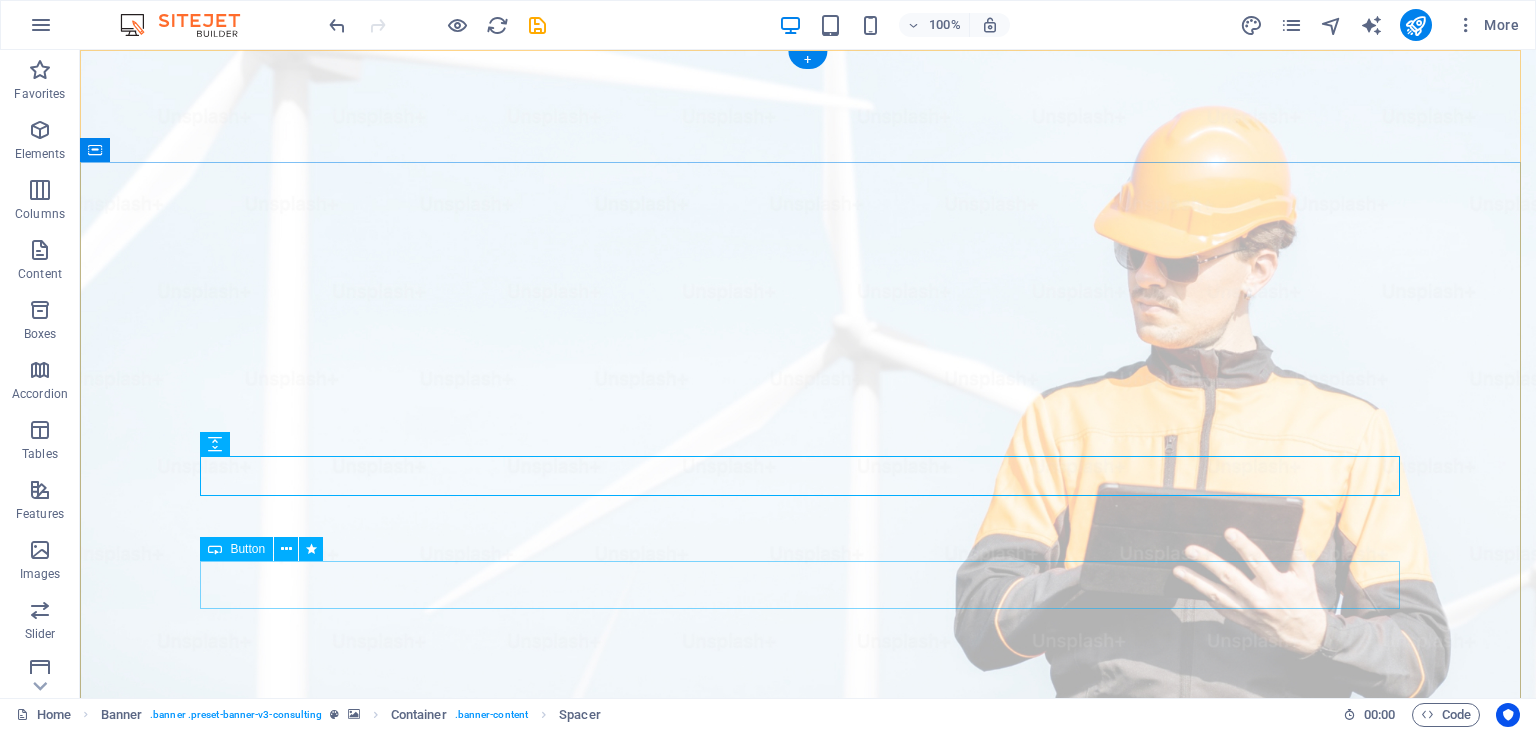 click on "Get Started" at bounding box center [808, 1331] 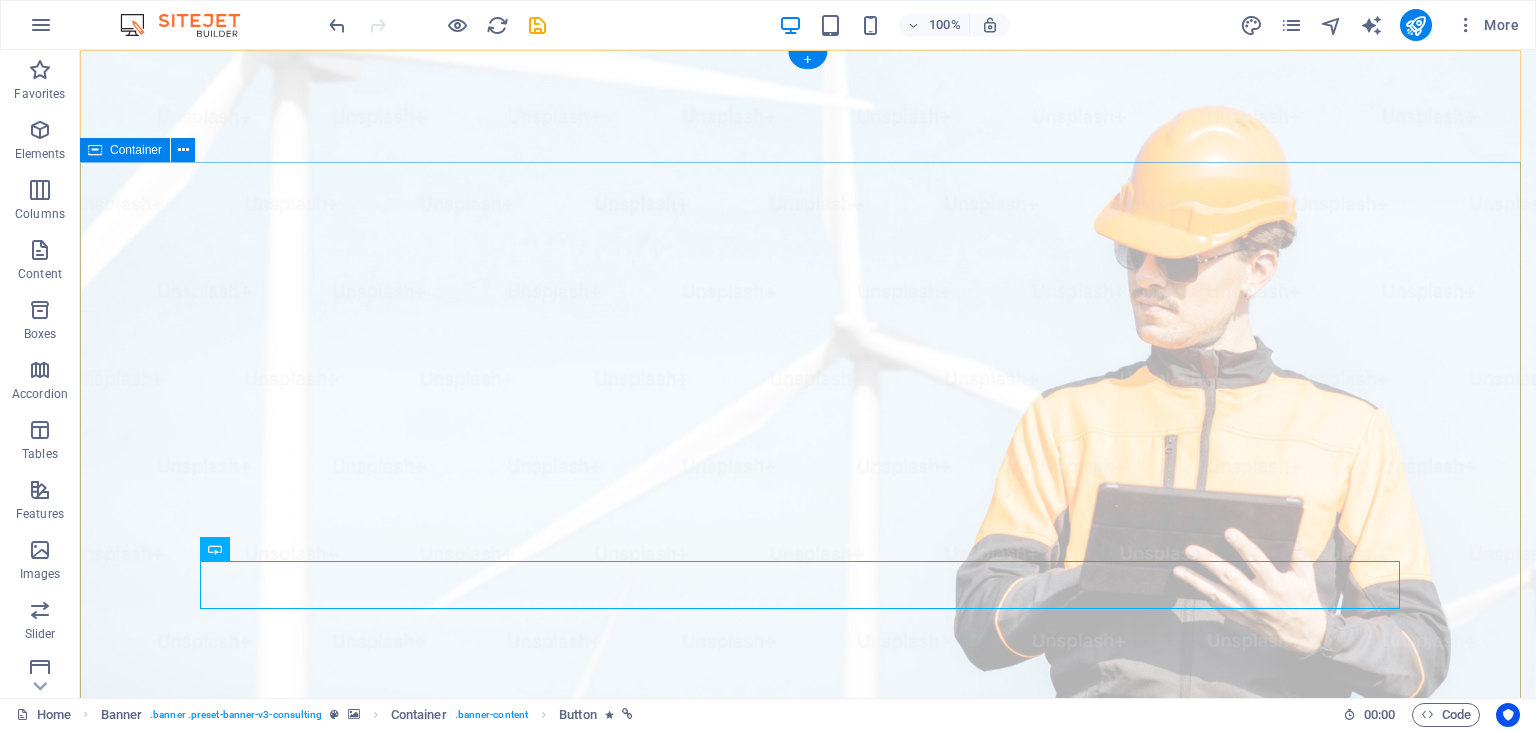 click on "Transformamos ideas en infraestructura con impacto Empowering businesses for a greener future and strategic growth Get Started" at bounding box center (808, 1301) 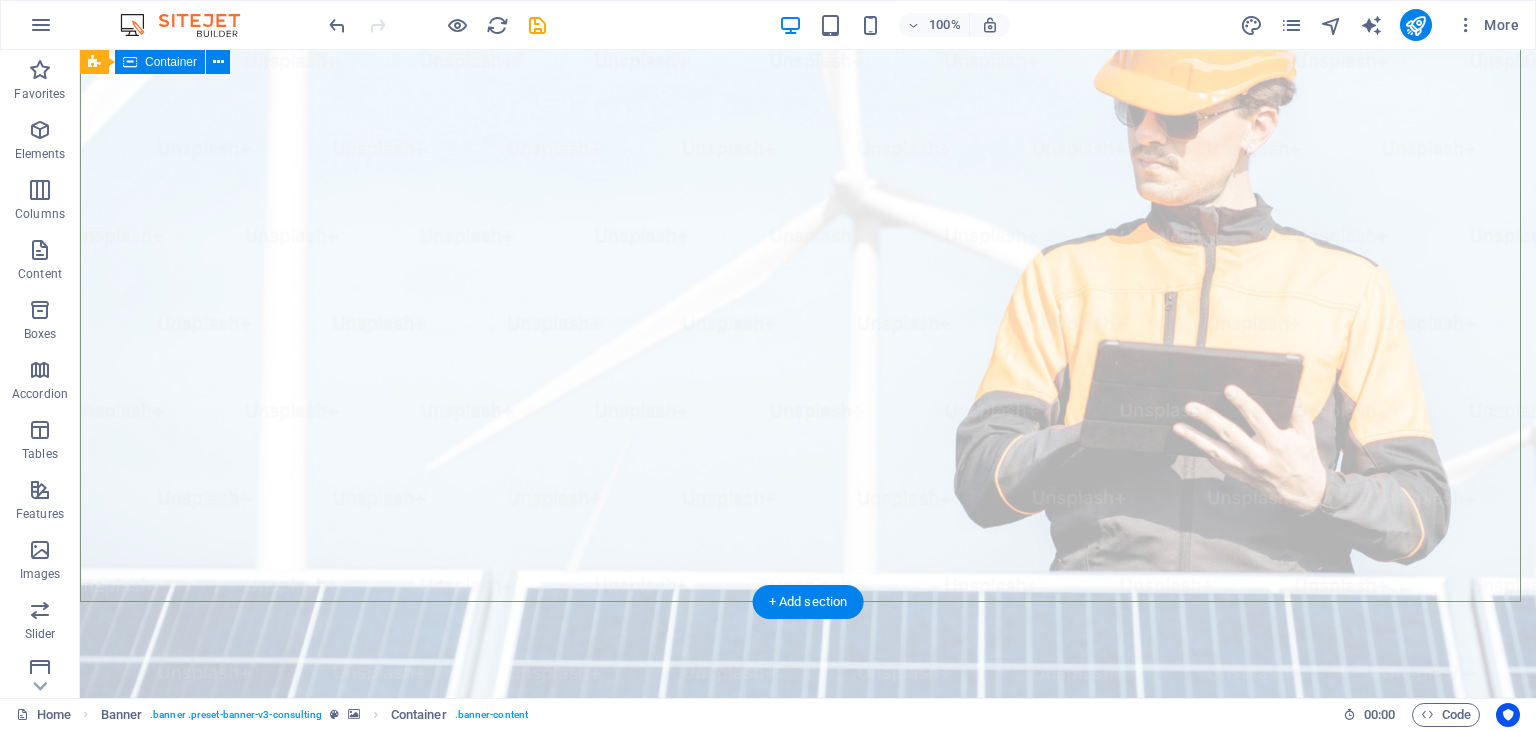 scroll, scrollTop: 0, scrollLeft: 0, axis: both 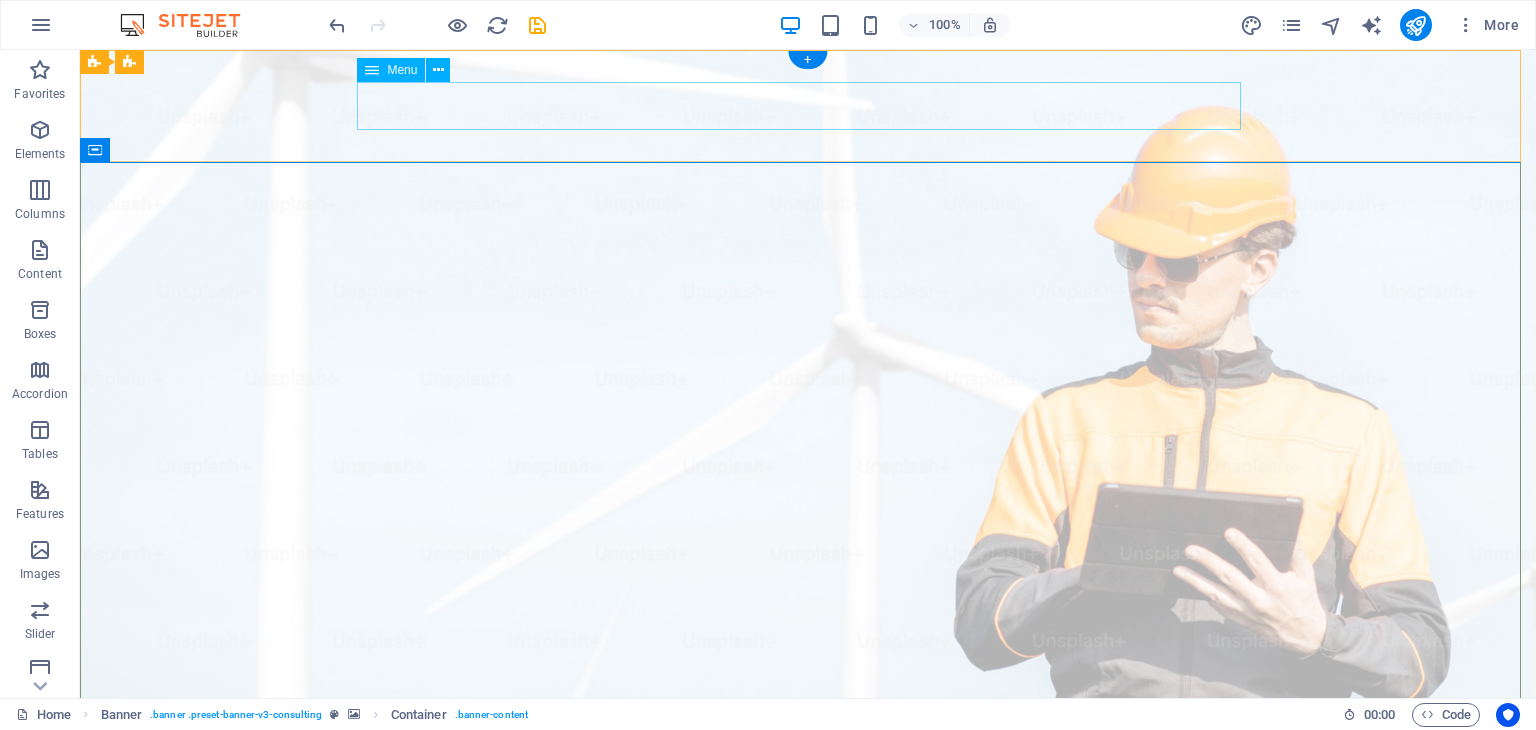 click on "Our Story Our Team Our Strengths Projects Contact Us" at bounding box center (808, 1036) 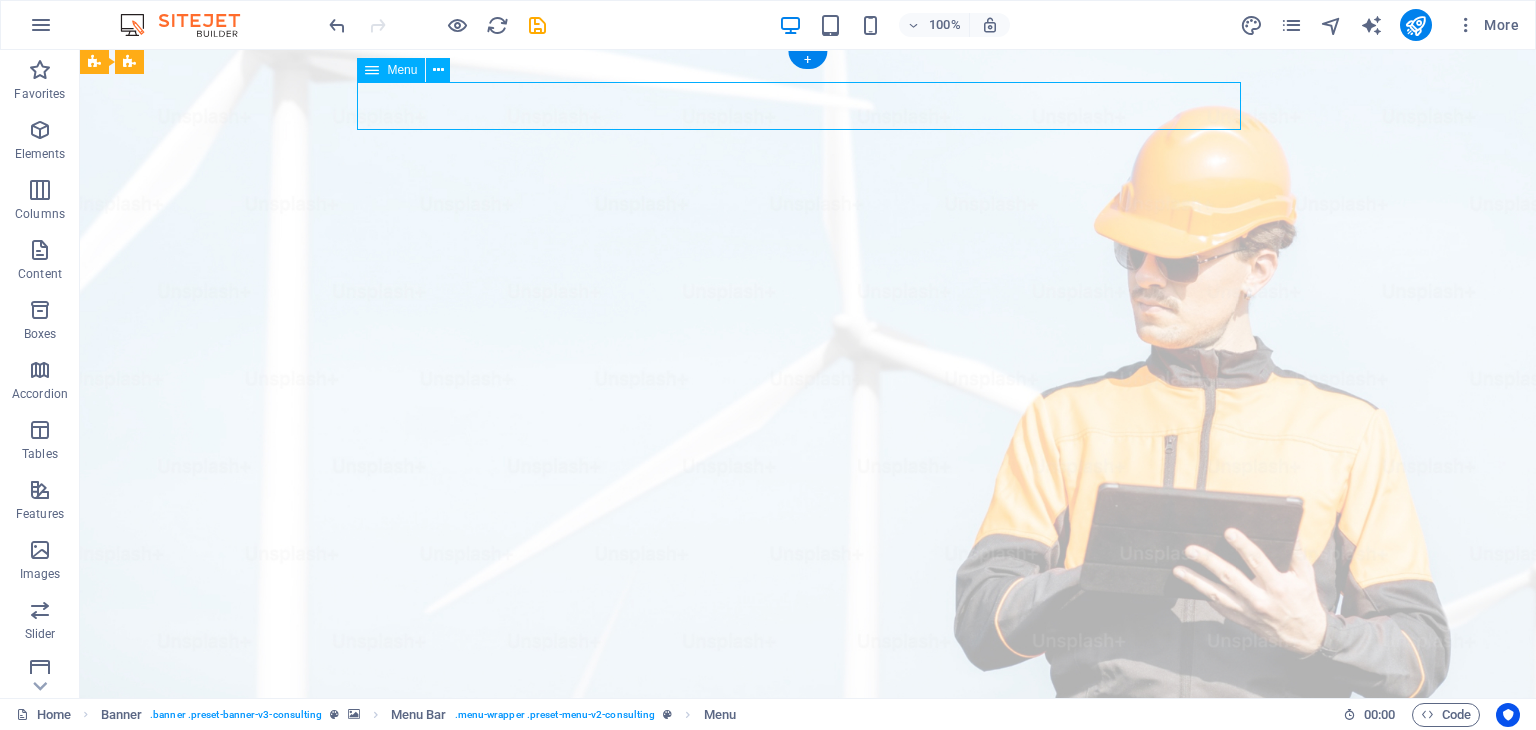 click on "Our Story Our Team Our Strengths Projects Contact Us" at bounding box center (808, 1036) 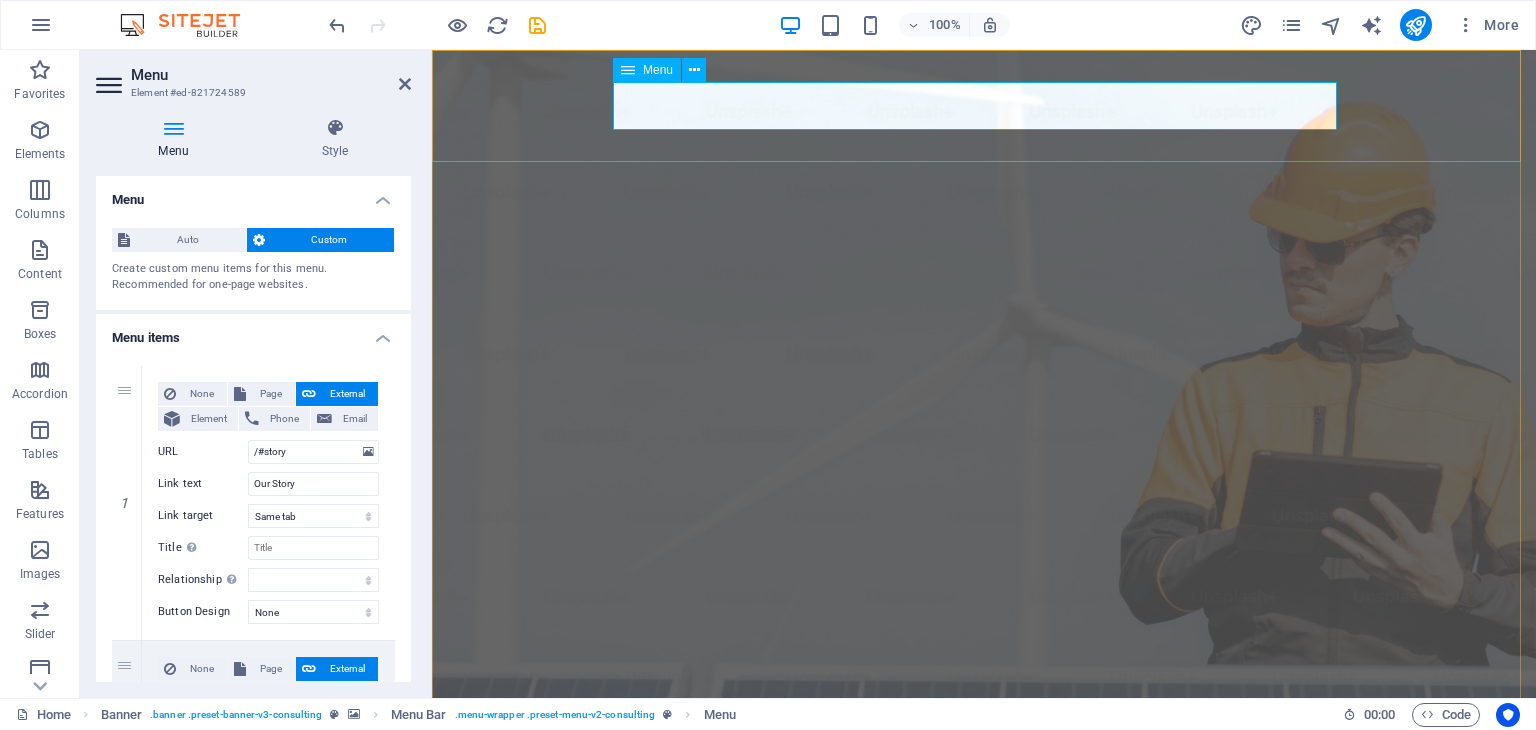click on "Our Story Our Team Our Strengths Projects Contact Us" at bounding box center [984, 1036] 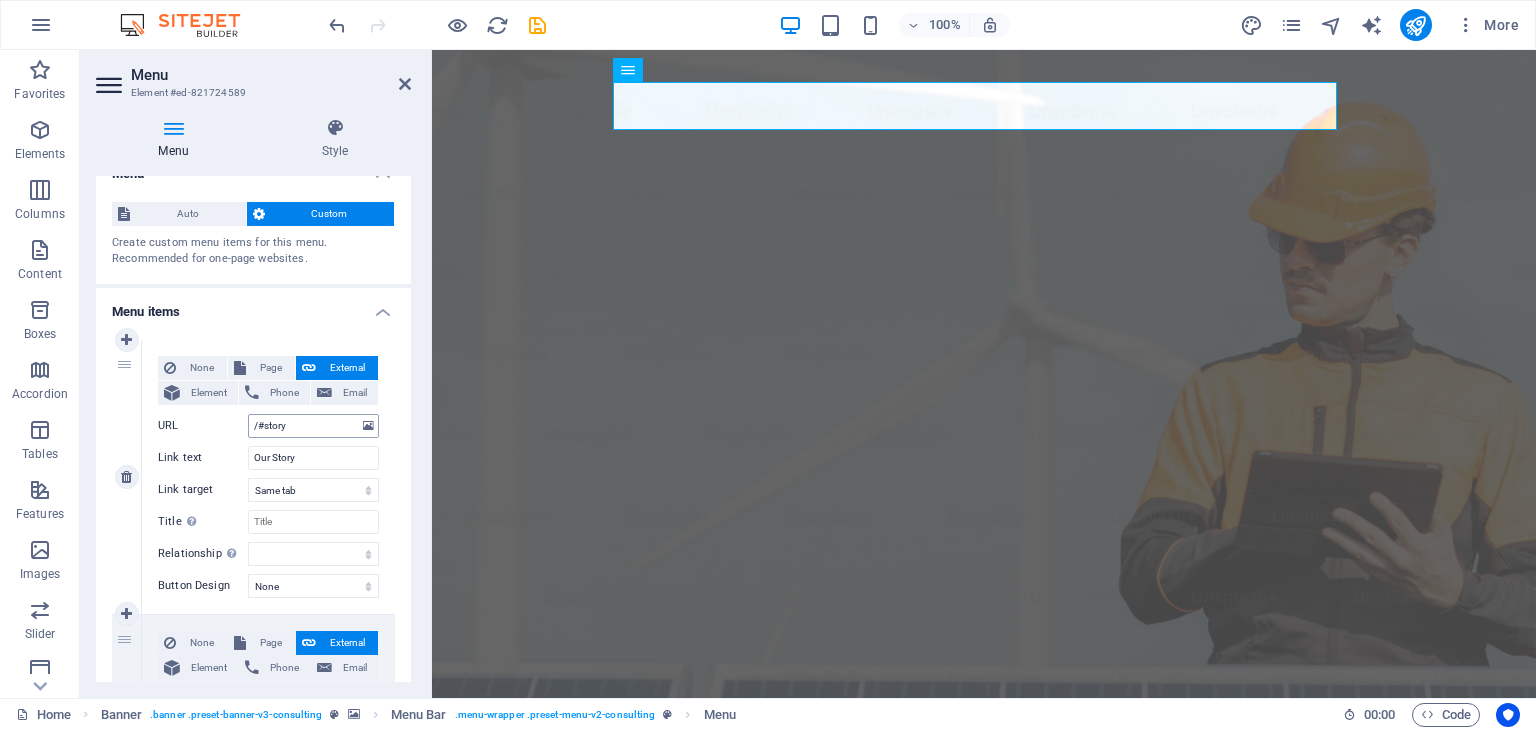 scroll, scrollTop: 0, scrollLeft: 0, axis: both 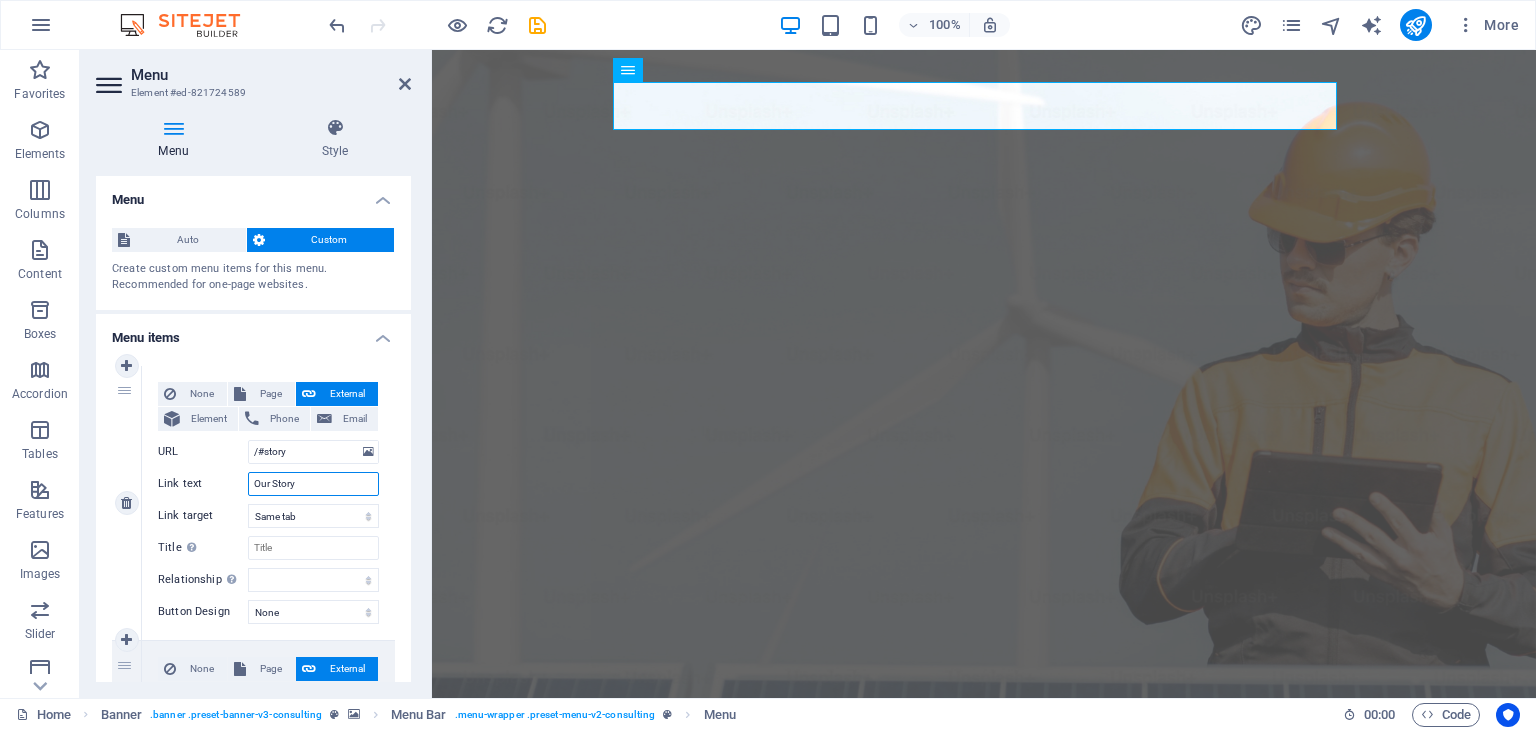 click on "Our Story" at bounding box center [313, 484] 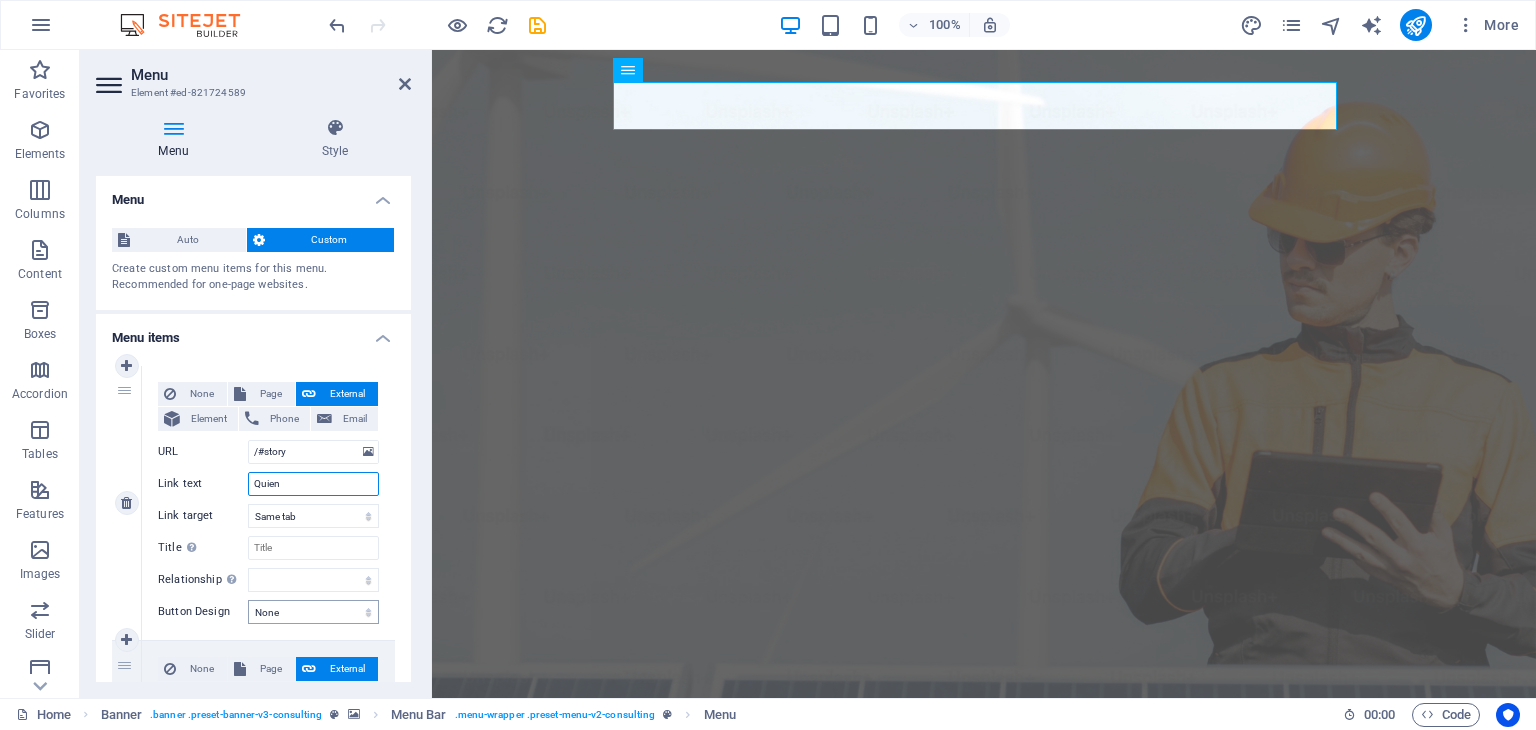 type on "Quiene" 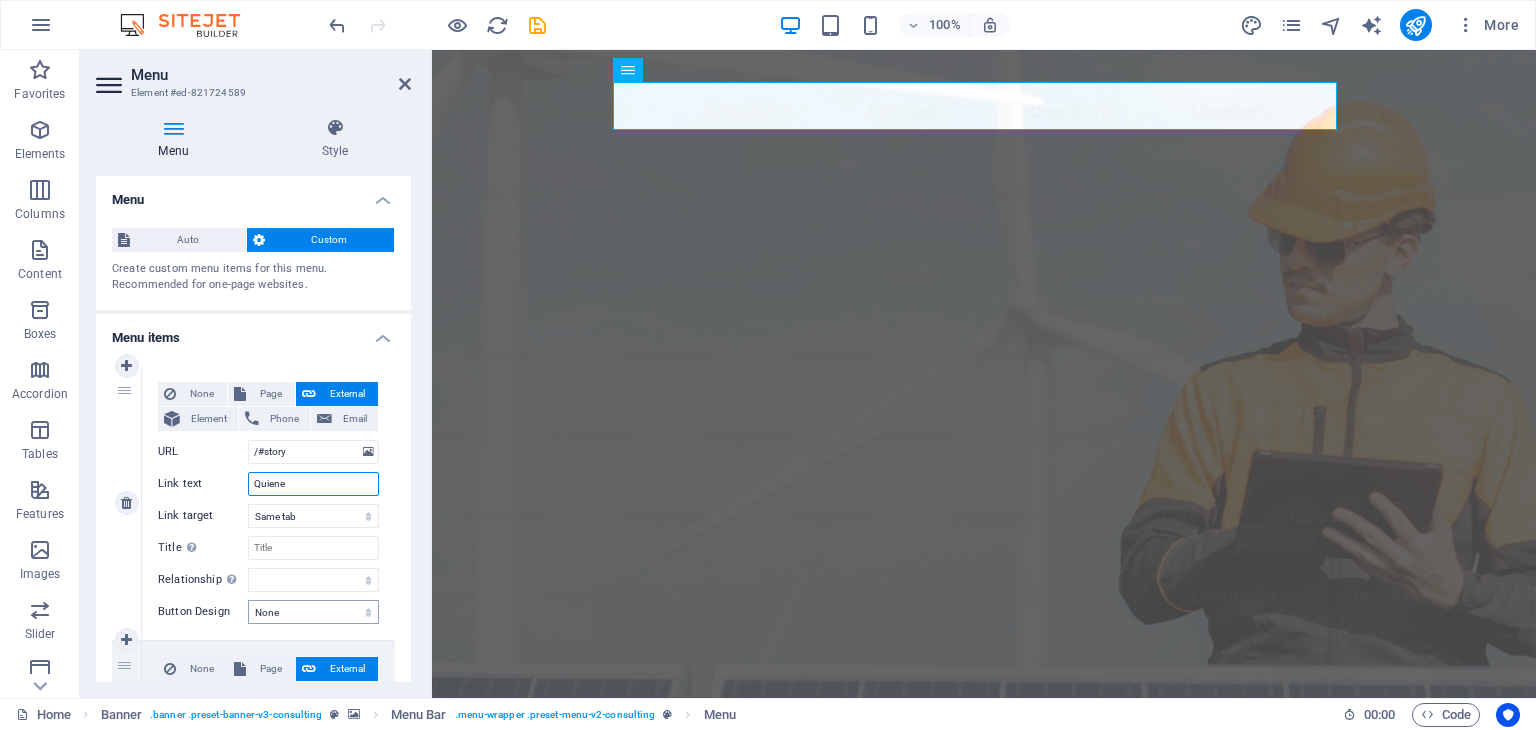 select 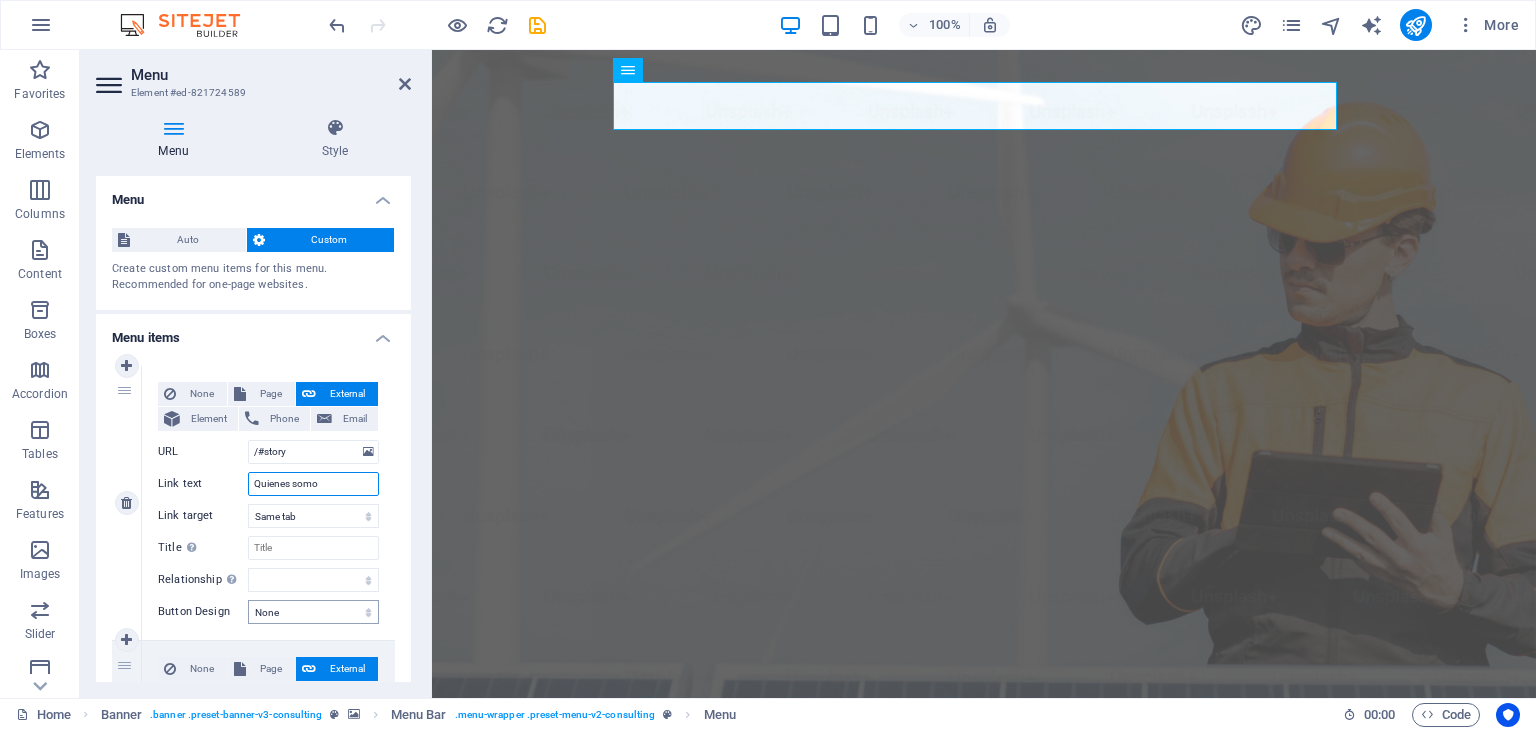 type on "Quienes somos" 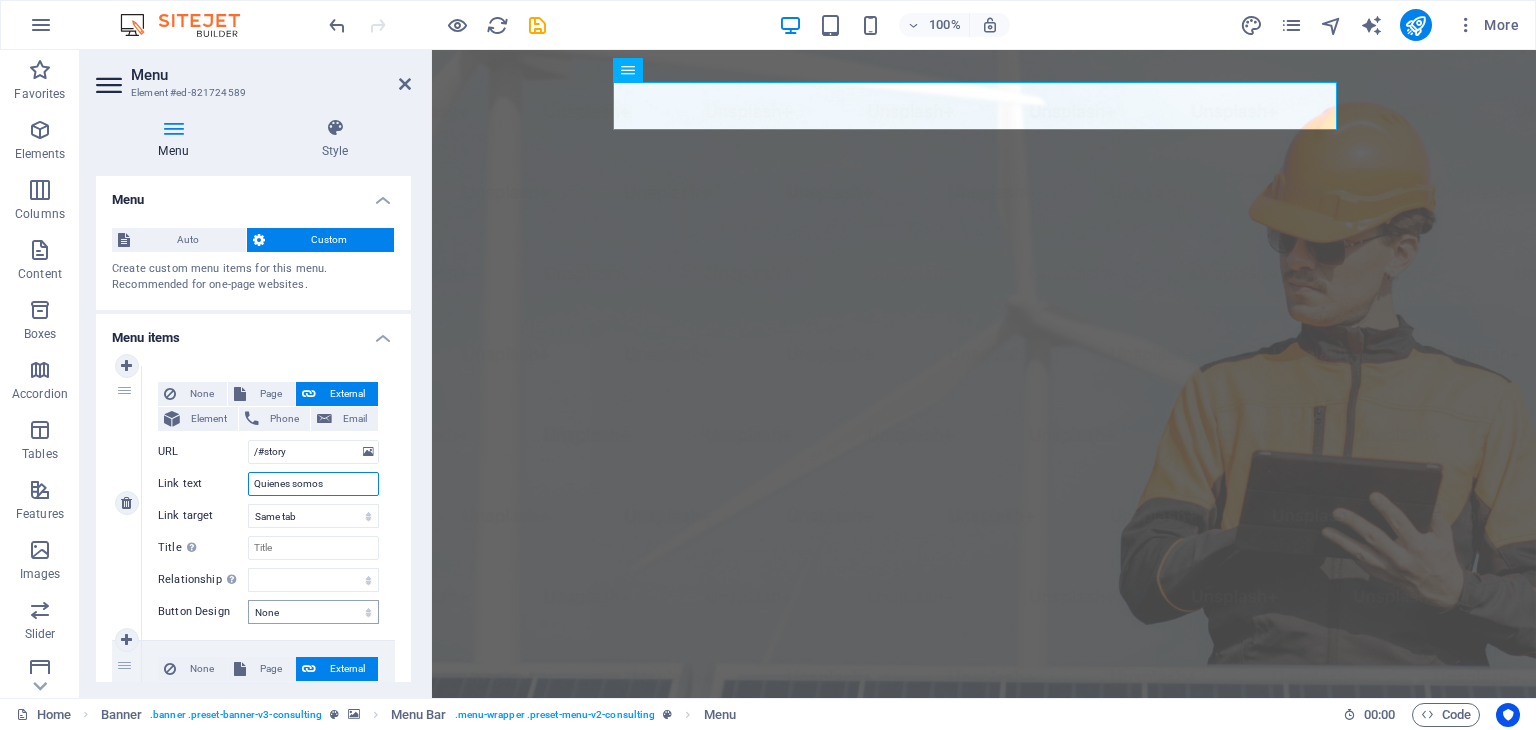 select 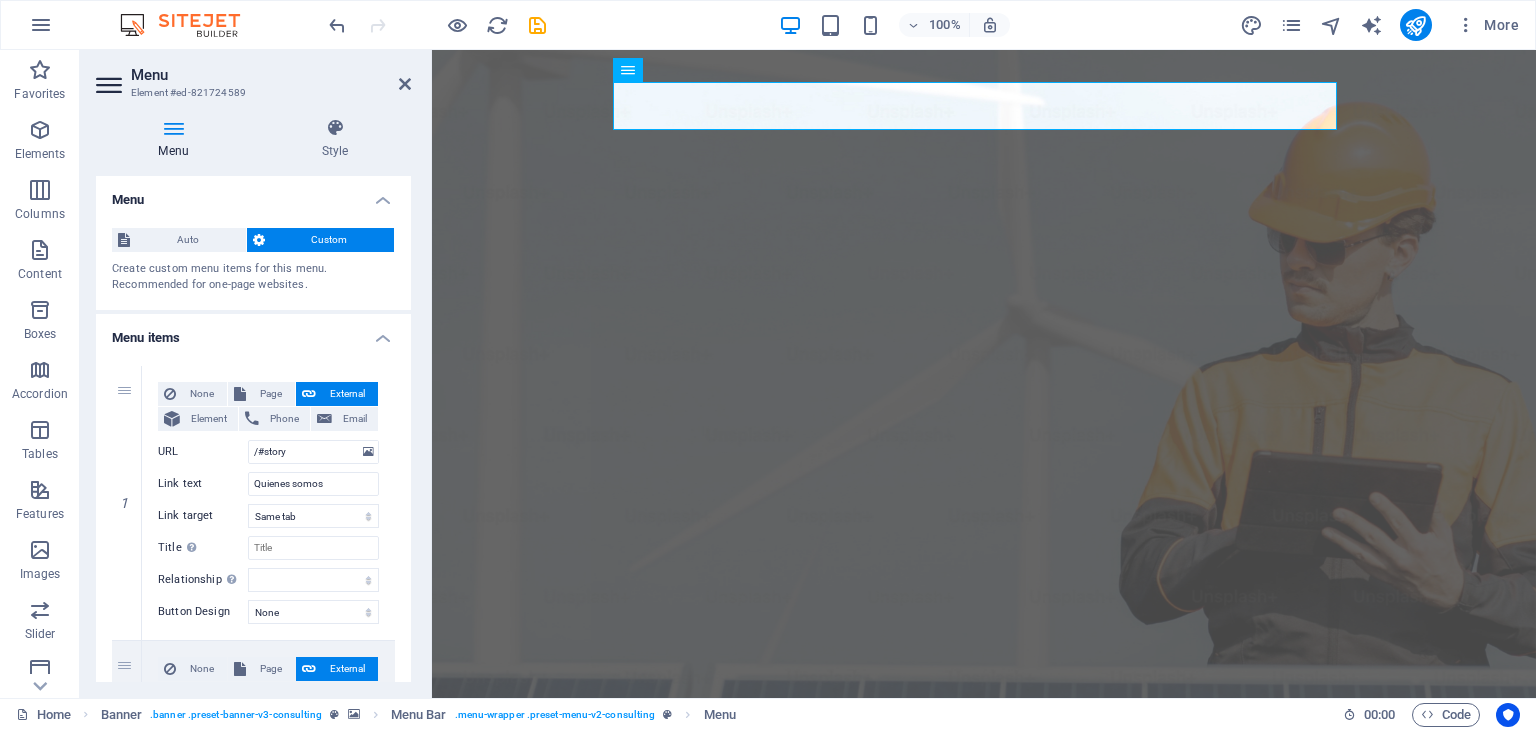 click on "1 None Page External Element Phone Email Page Home Subpage Legal Notice Privacy Element
URL /#story Phone Email Link text Quienes somos Link target New tab Same tab Overlay Title Additional link description, should not be the same as the link text. The title is most often shown as a tooltip text when the mouse moves over the element. Leave empty if uncertain. Relationship Sets the  relationship of this link to the link target . For example, the value "nofollow" instructs search engines not to follow the link. Can be left empty. alternate author bookmark external help license next nofollow noreferrer noopener prev search tag Button Design None Default Primary Secondary 2 None Page External Element Phone Email Page Home Subpage Legal Notice Privacy Element
URL /#team Phone Email Link text Our Team Link target New tab Same tab Overlay Title Relationship Sets the  relationship of this link to the link target alternate author bookmark external help license next prev" at bounding box center (253, 1053) 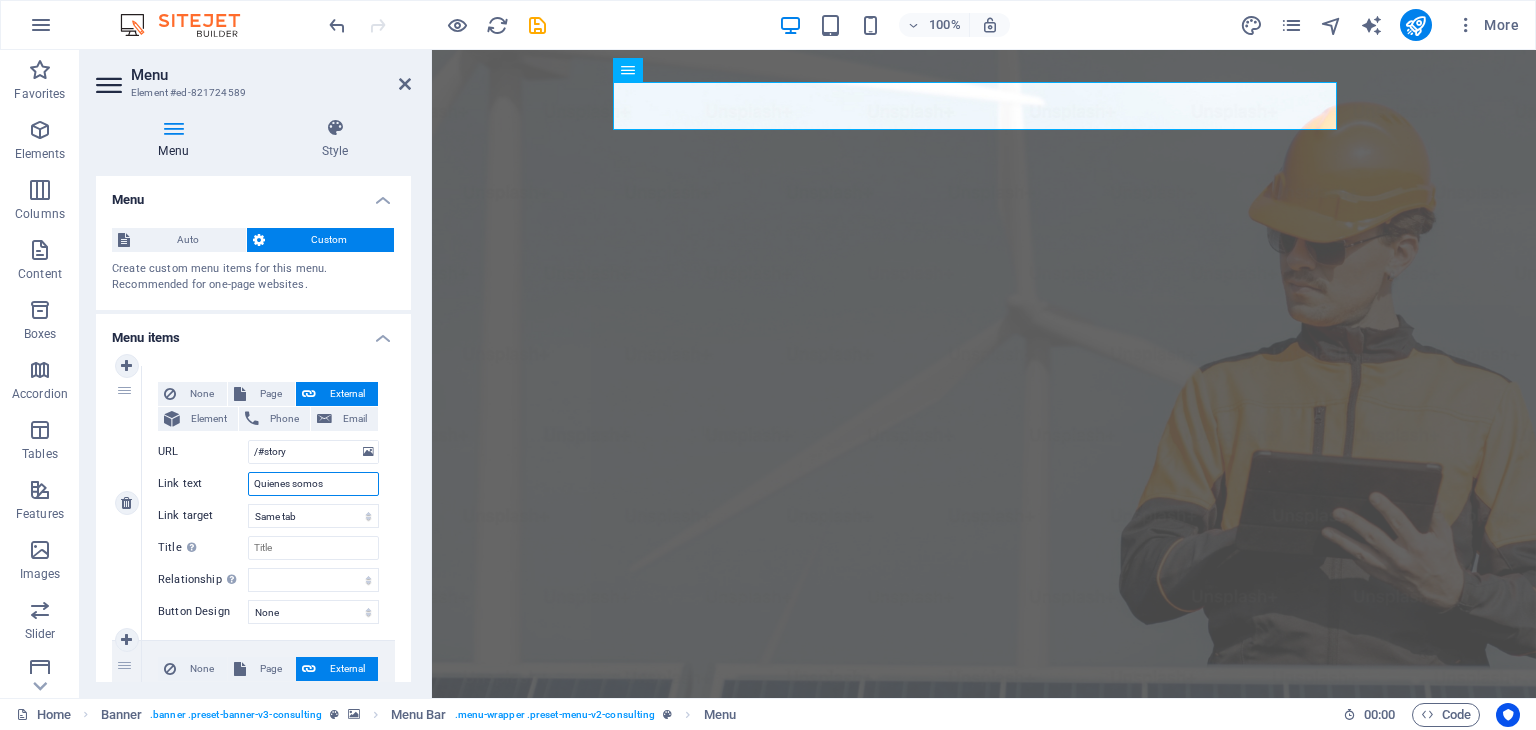 click on "Quienes somos" at bounding box center (313, 484) 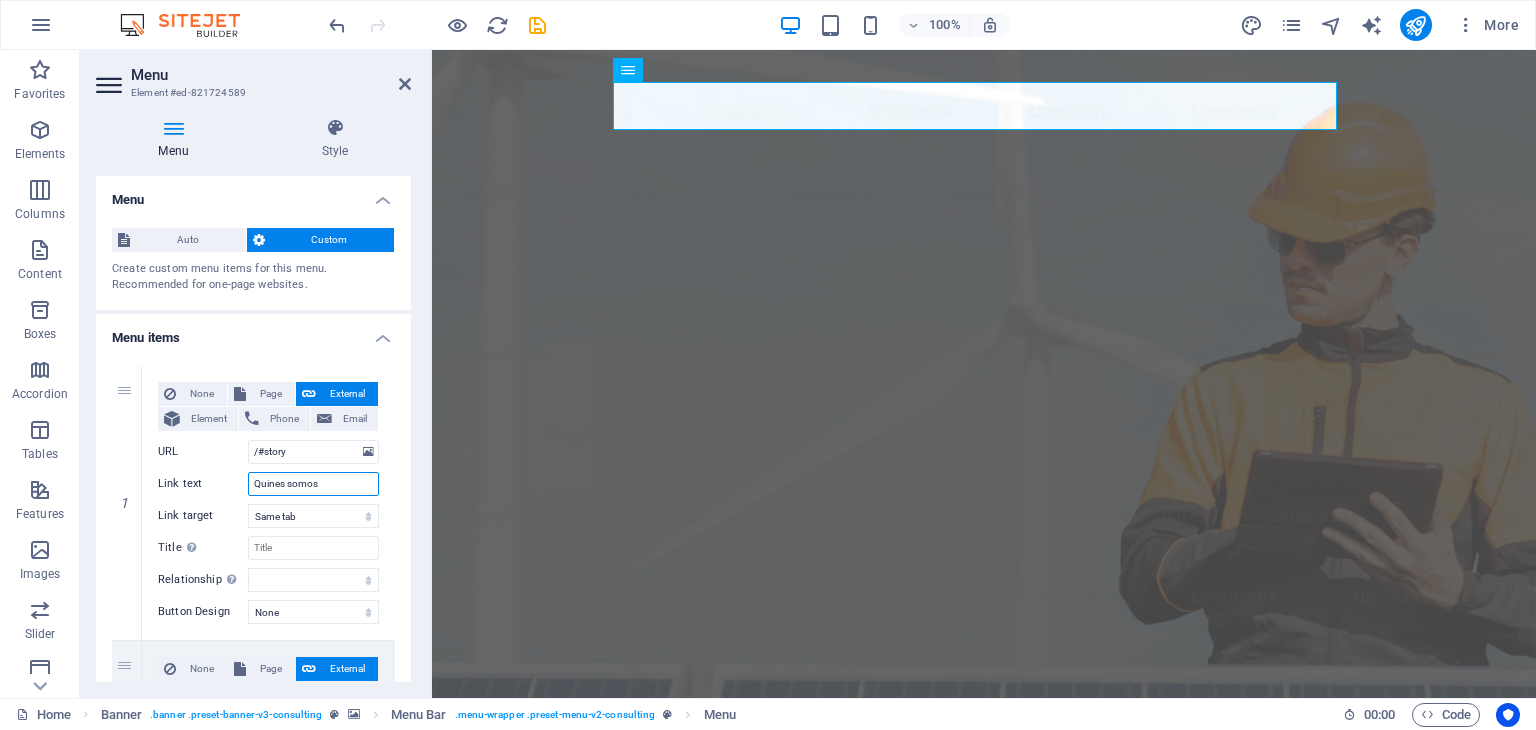 type on "Quiénes somos" 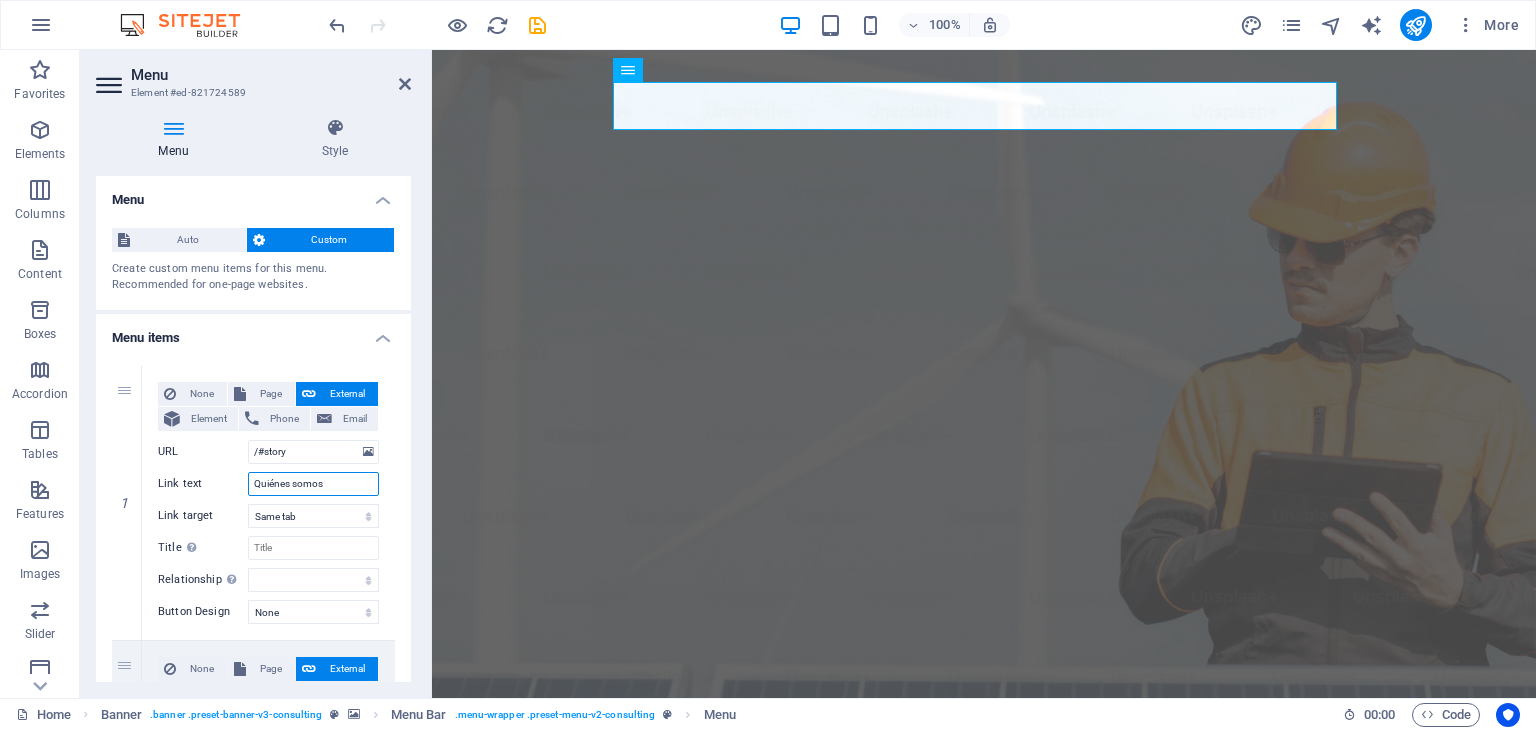 select 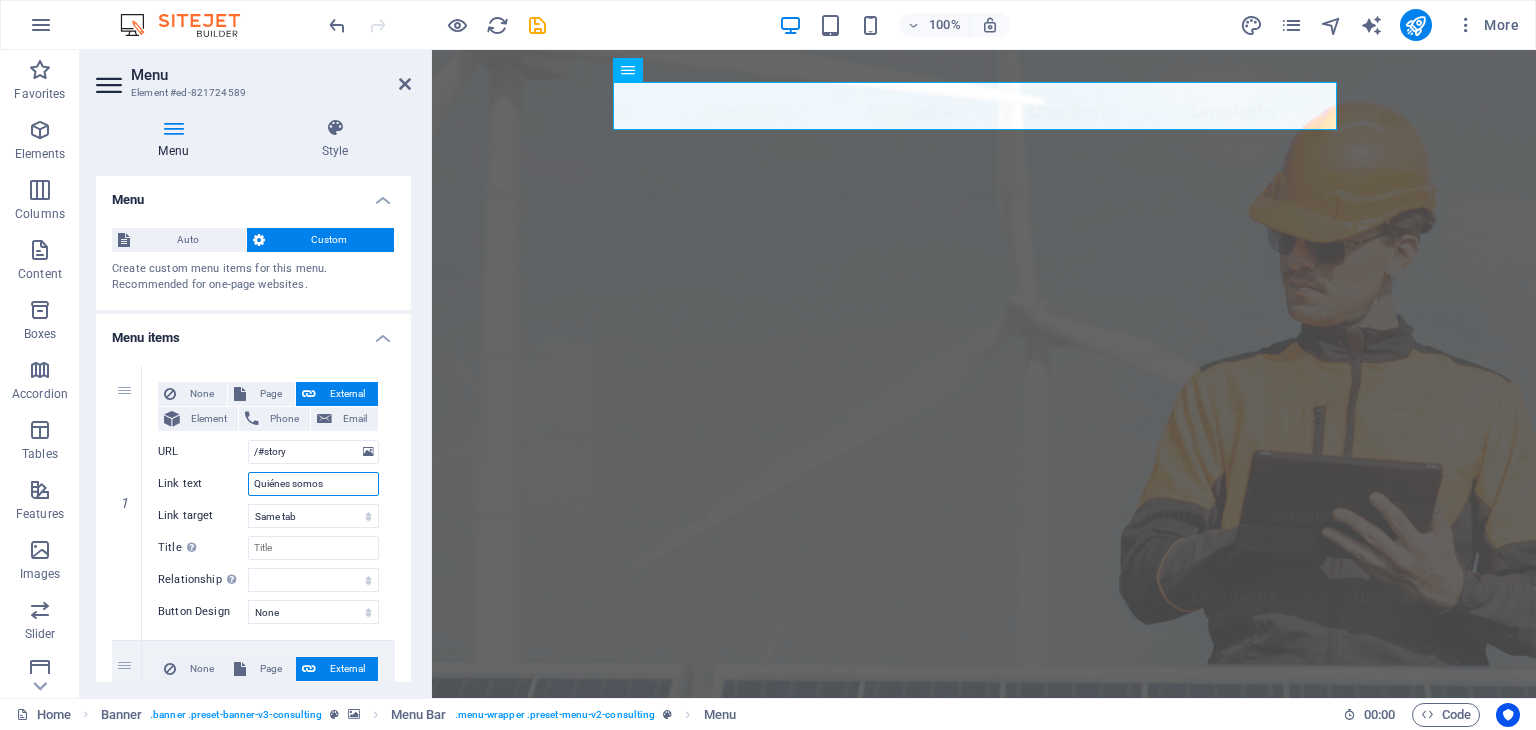 type on "¿Quiénes somos" 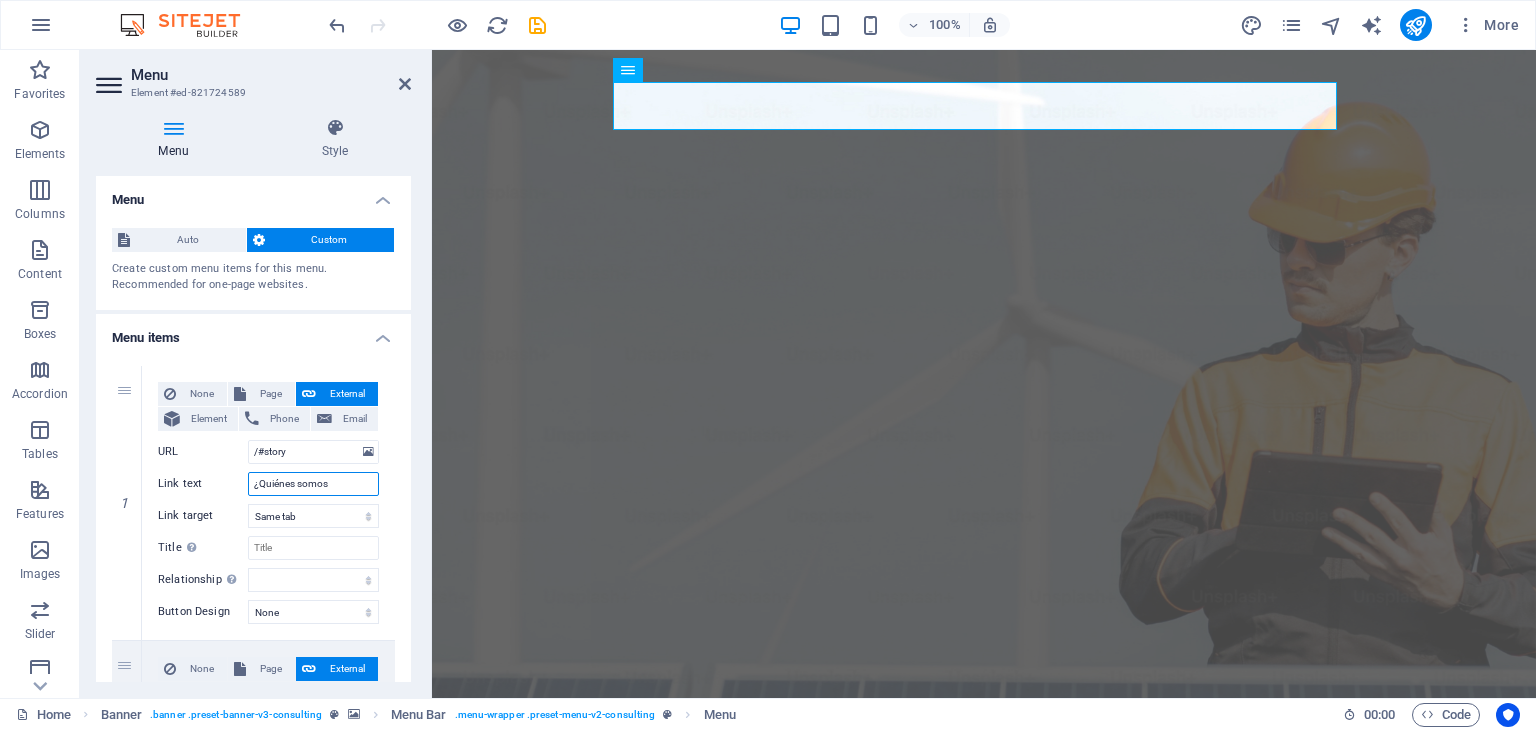 select 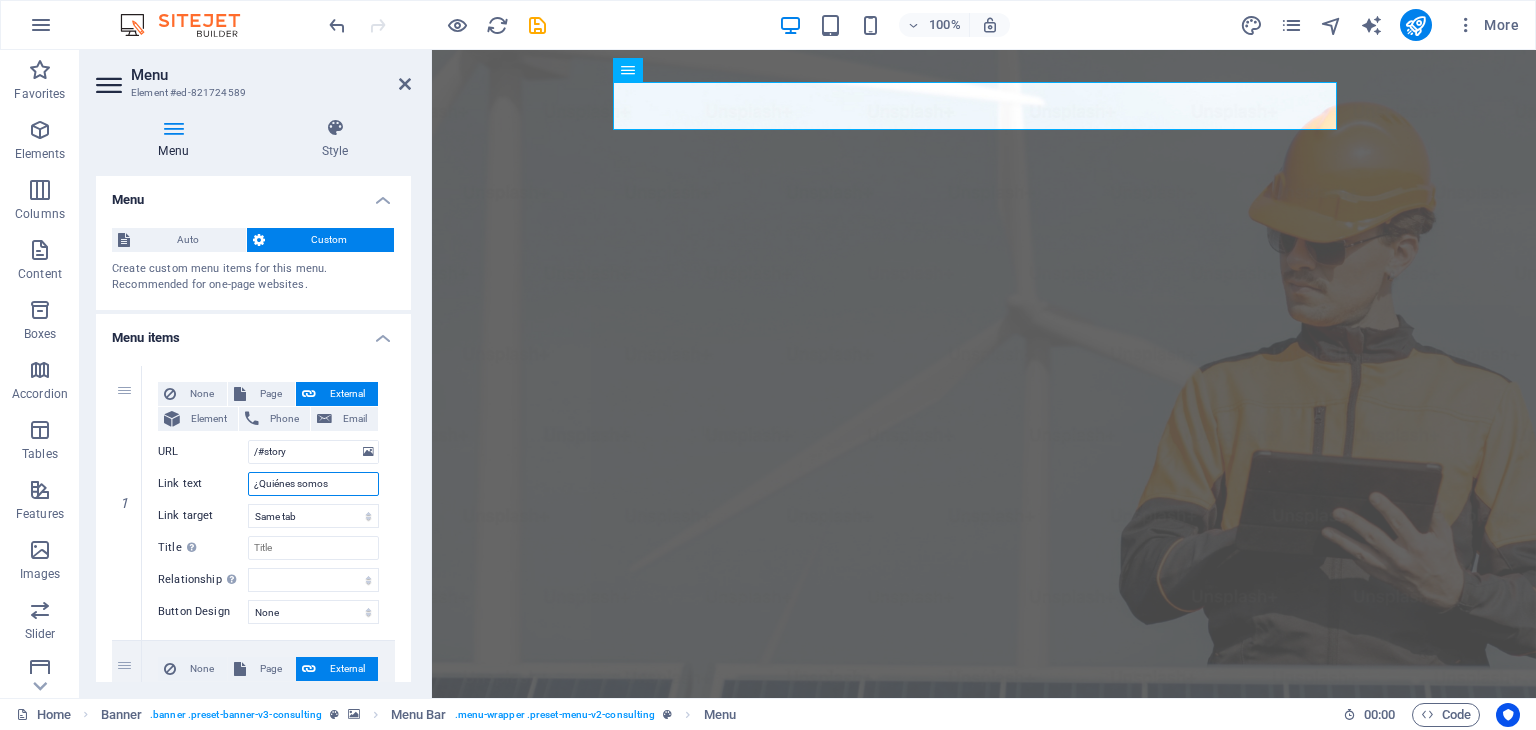 type on "¿Quiénes somos?" 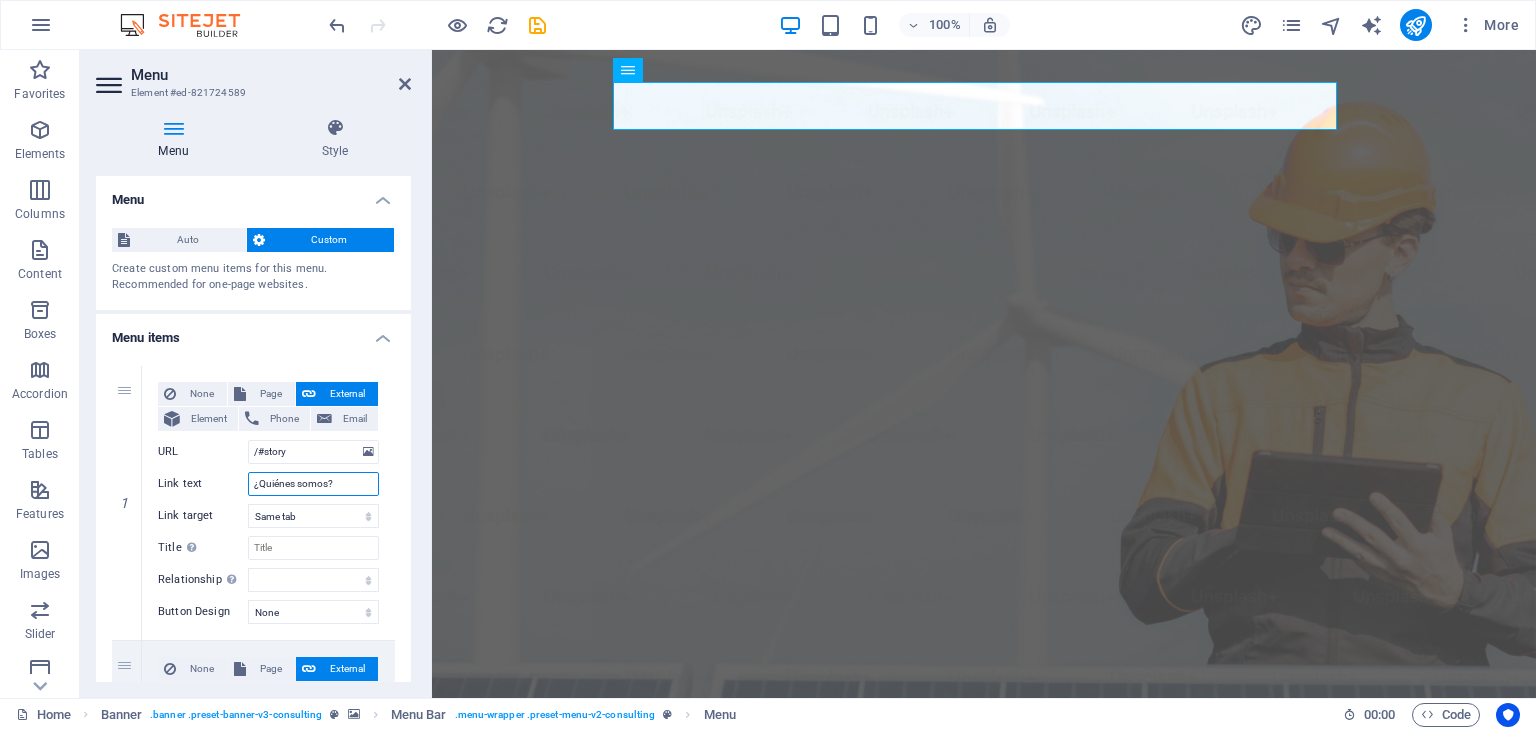 select 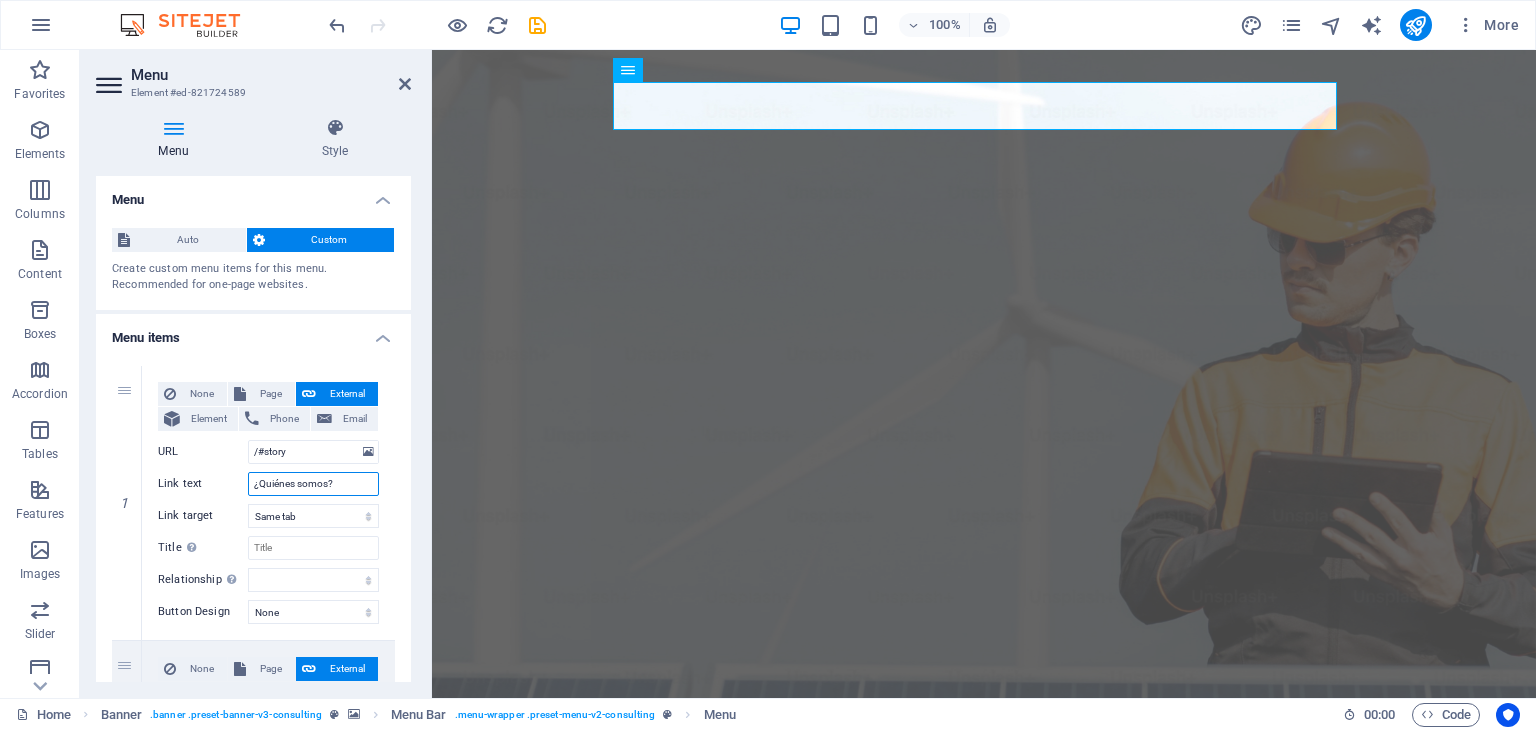 select 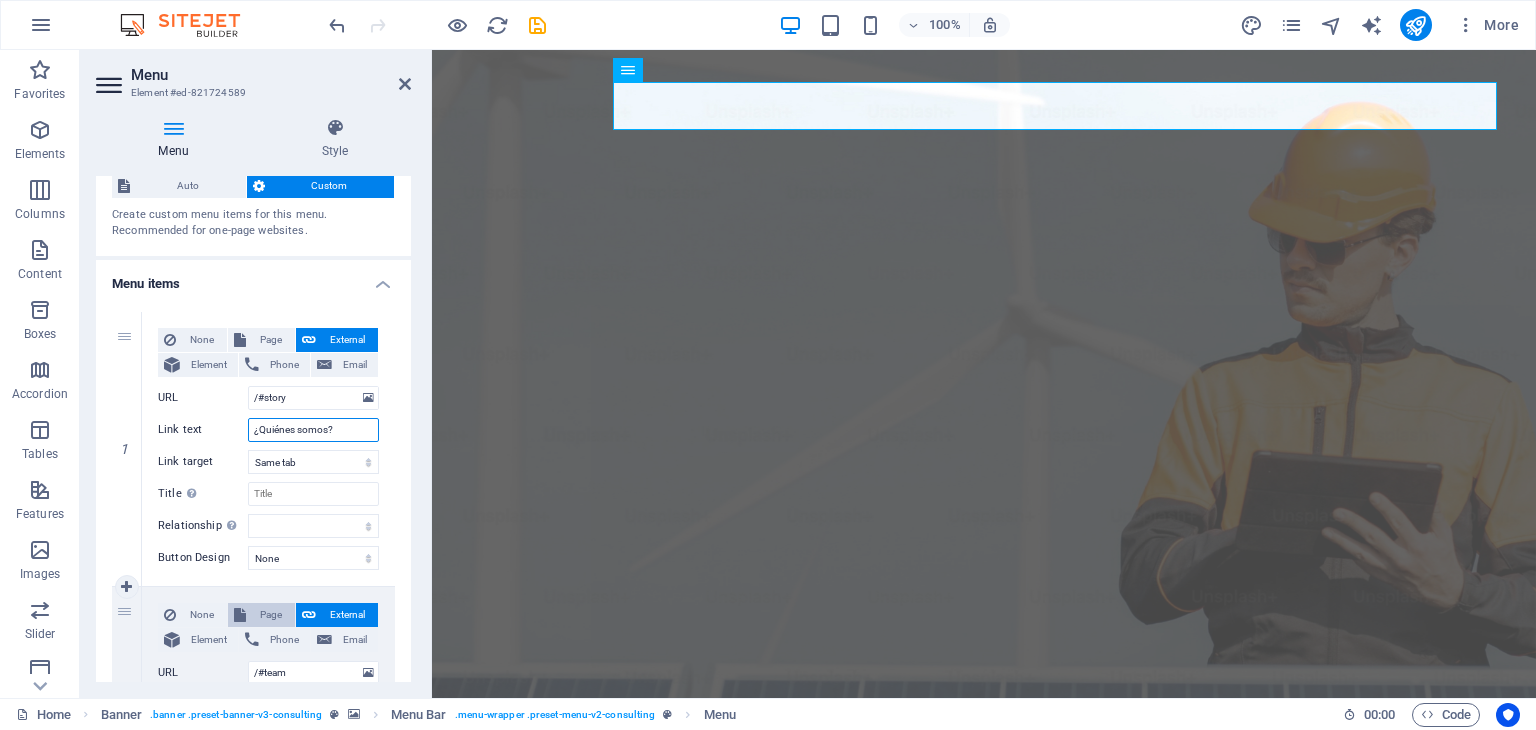 scroll, scrollTop: 100, scrollLeft: 0, axis: vertical 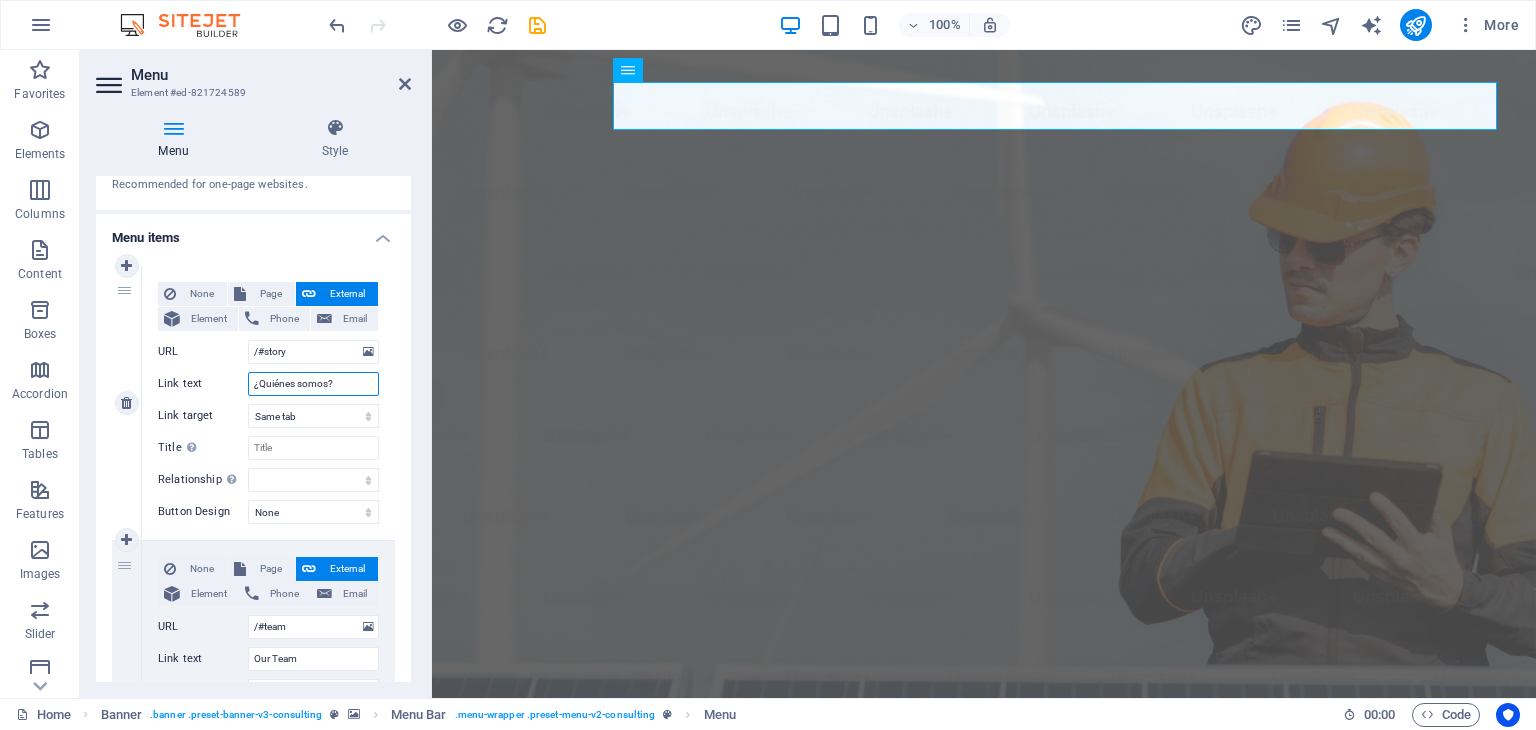 type on "¿Quiénes somos?" 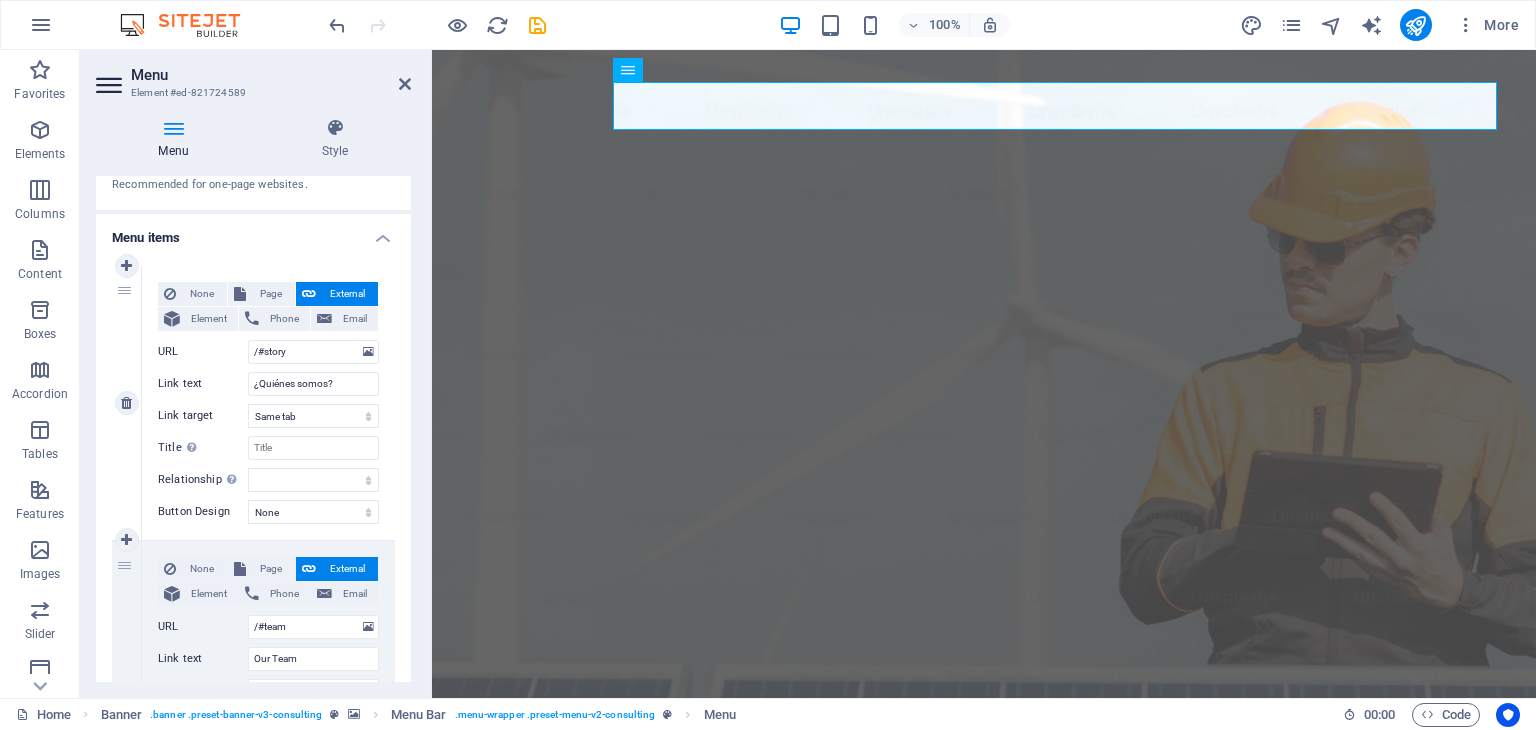 click on "None Page External Element Phone Email Page Home Subpage Legal Notice Privacy Element
URL /#story Phone Email Link text ¿Quiénes somos? Link target New tab Same tab Overlay Title Additional link description, should not be the same as the link text. The title is most often shown as a tooltip text when the mouse moves over the element. Leave empty if uncertain. Relationship Sets the  relationship of this link to the link target . For example, the value "nofollow" instructs search engines not to follow the link. Can be left empty. alternate author bookmark external help license next nofollow noreferrer noopener prev search tag Button Design None Default Primary Secondary" at bounding box center [268, 403] 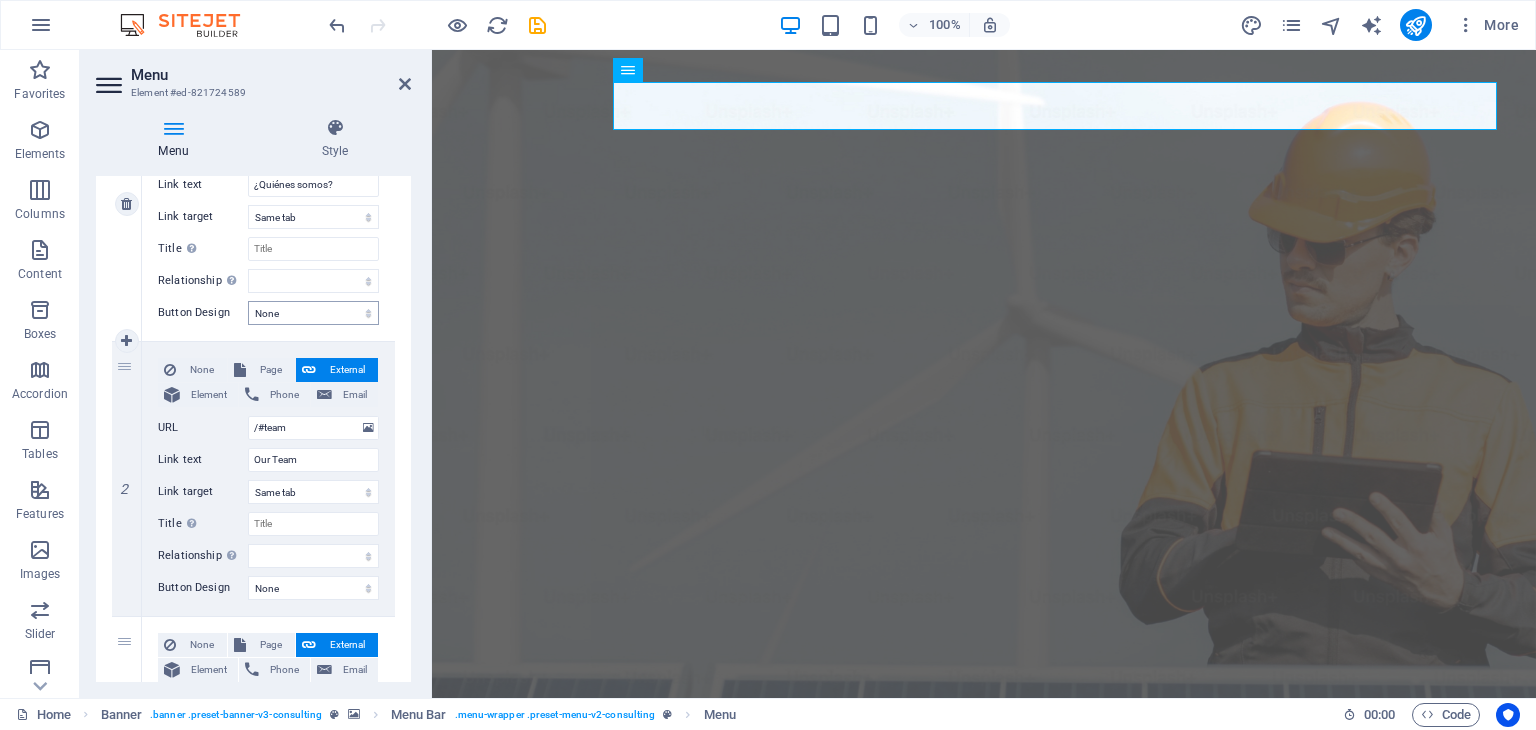 scroll, scrollTop: 300, scrollLeft: 0, axis: vertical 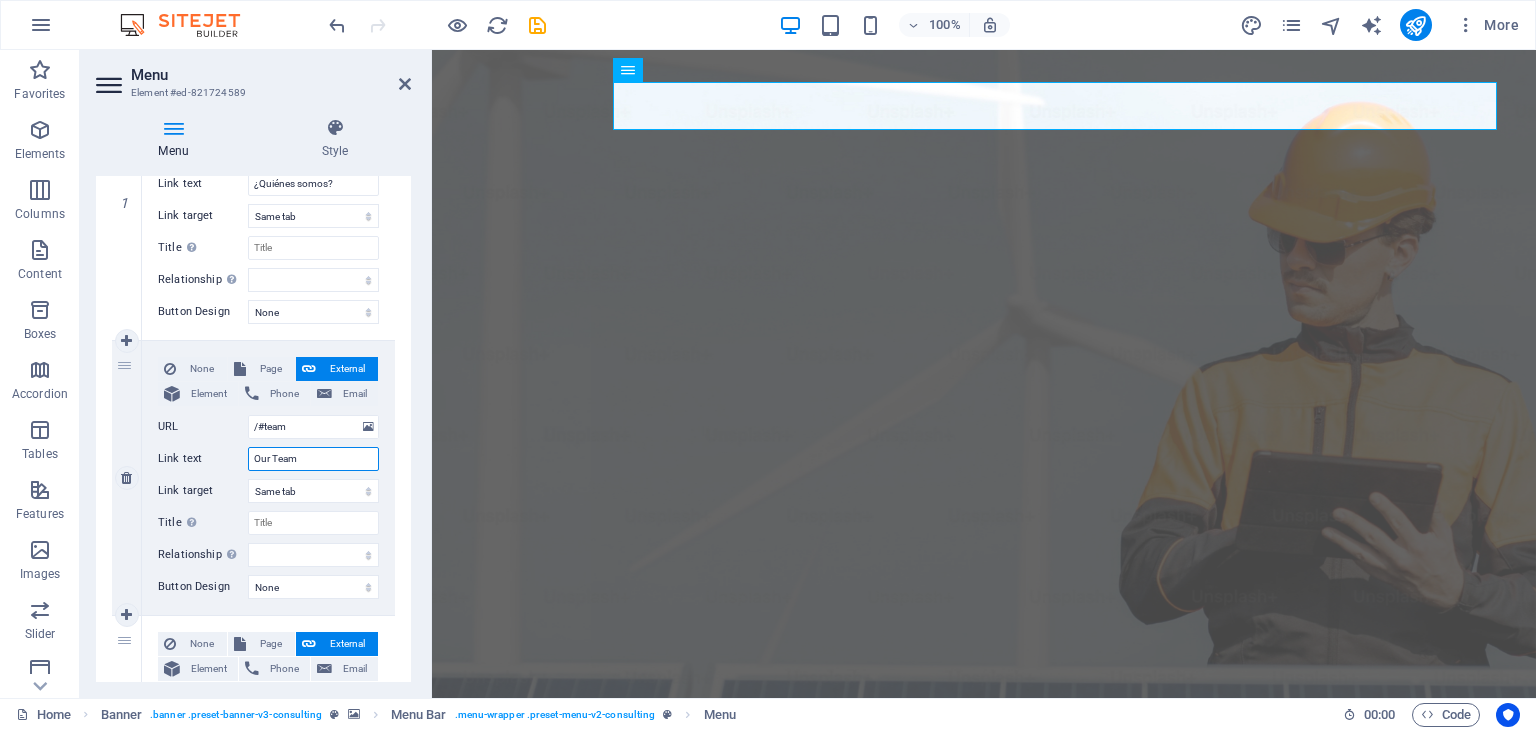 click on "Our Team" at bounding box center (313, 459) 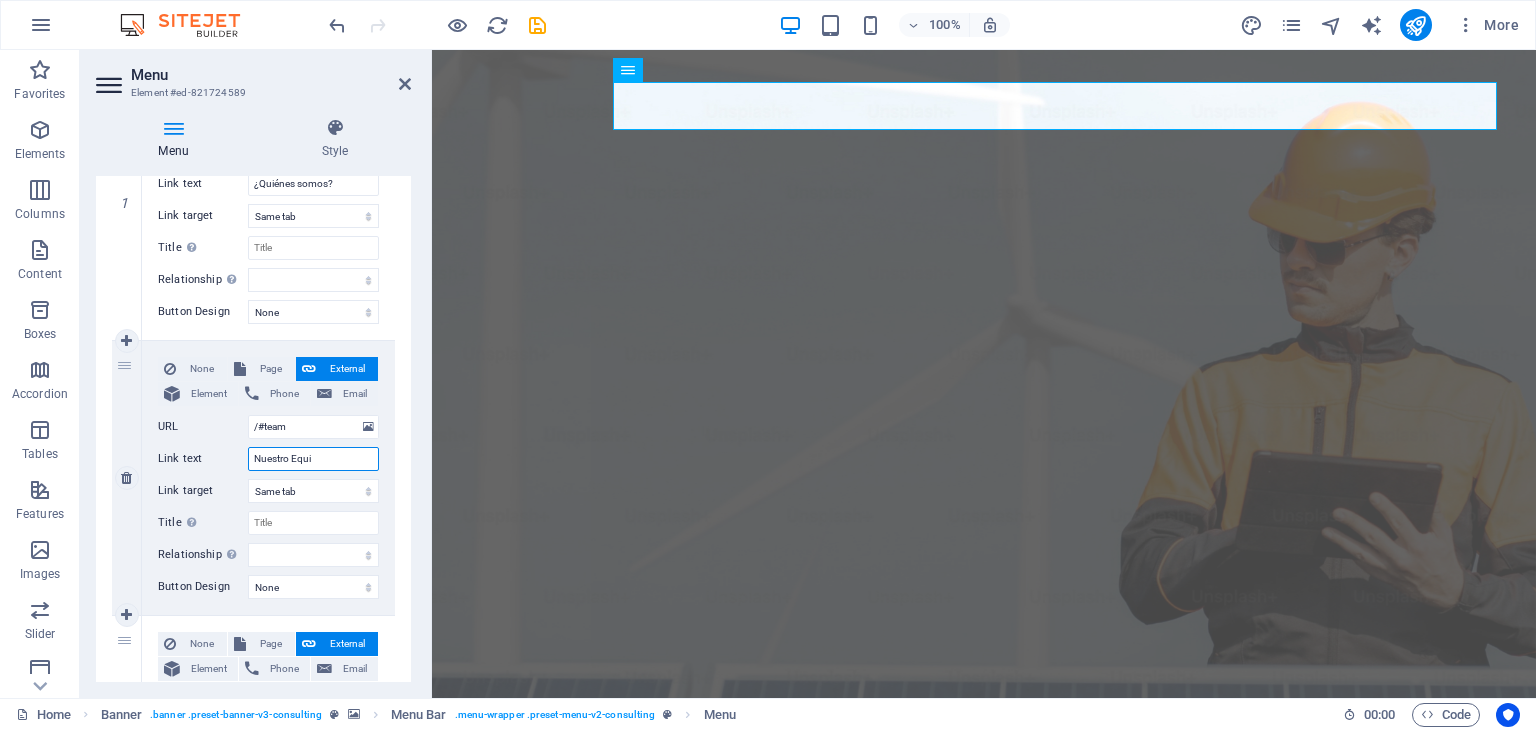 type on "Nuestro Equ" 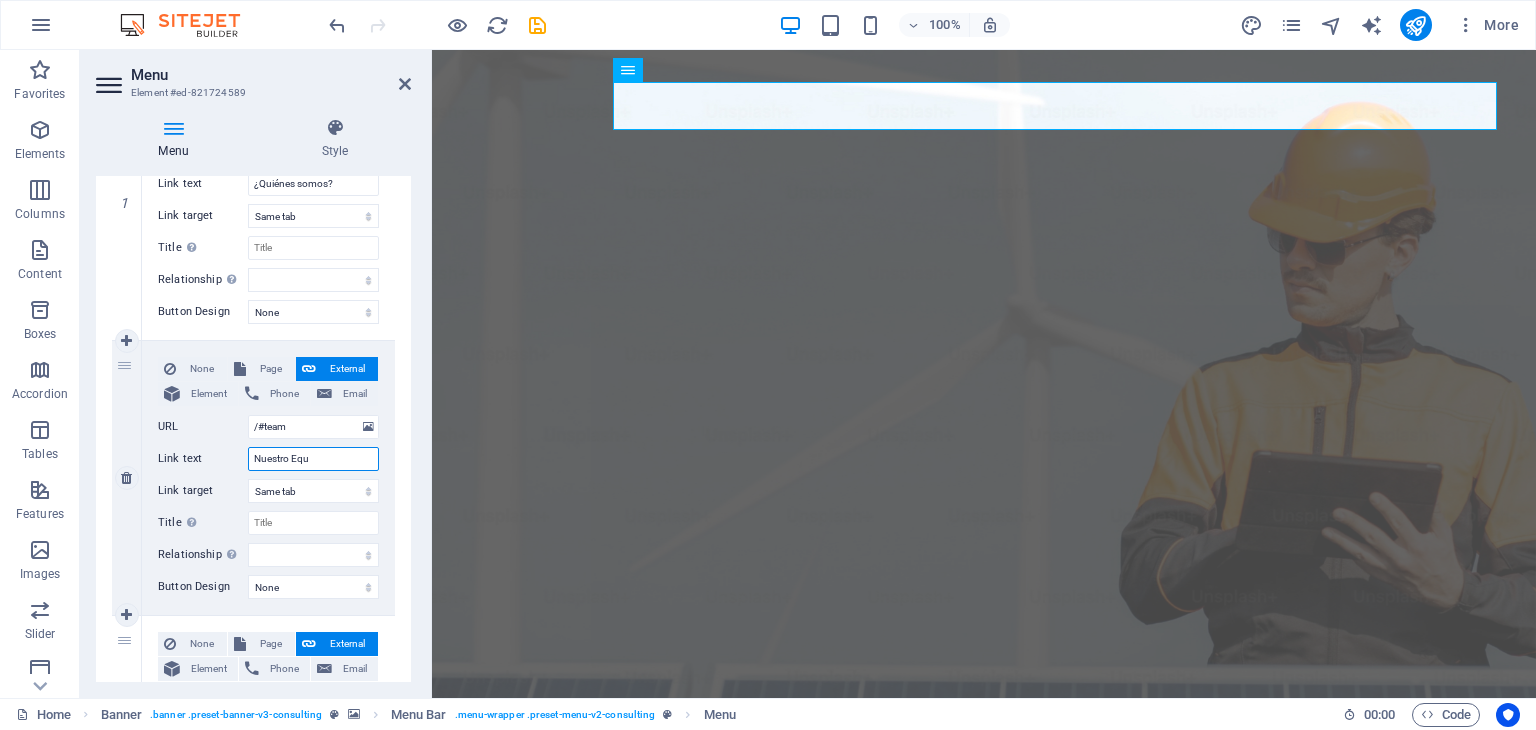 select 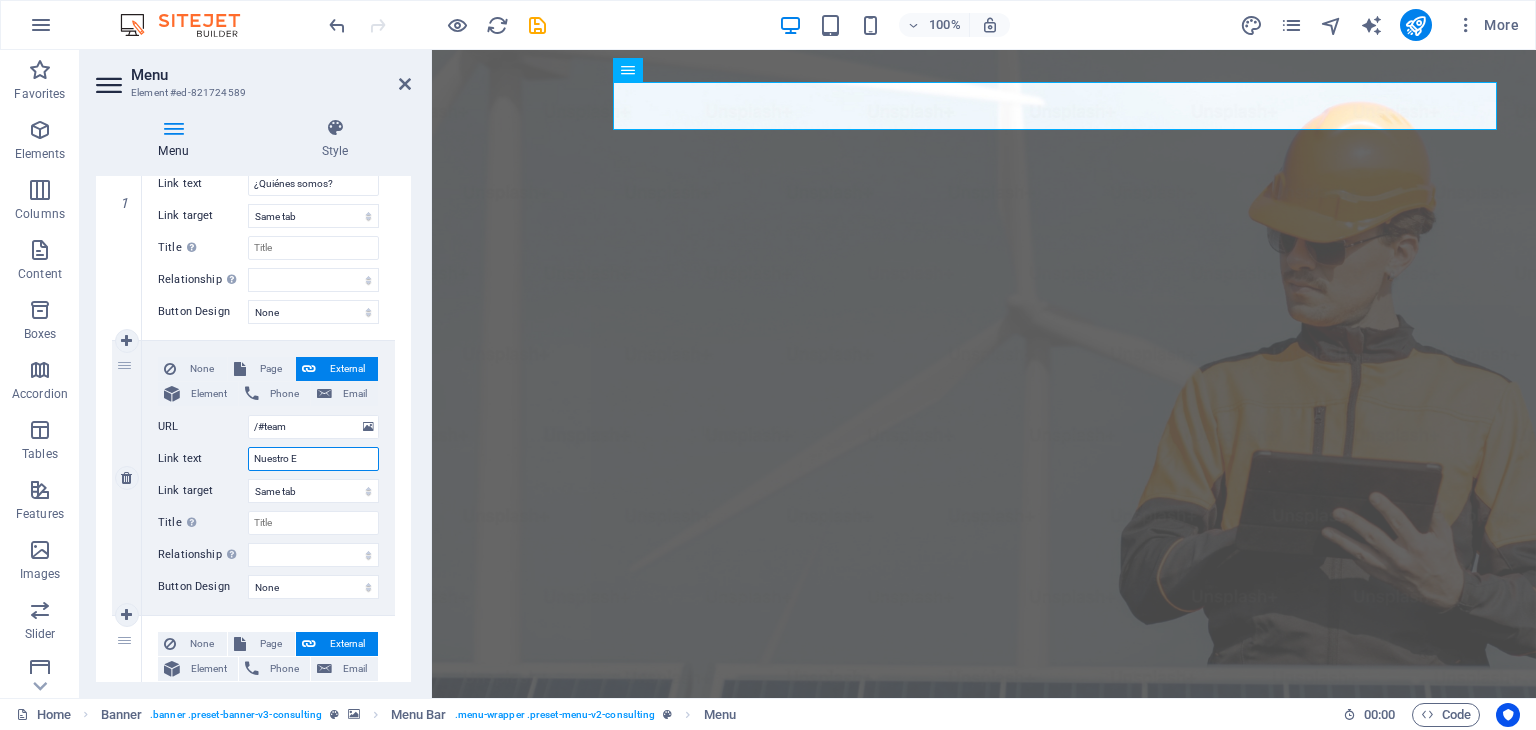 type on "Nuestro" 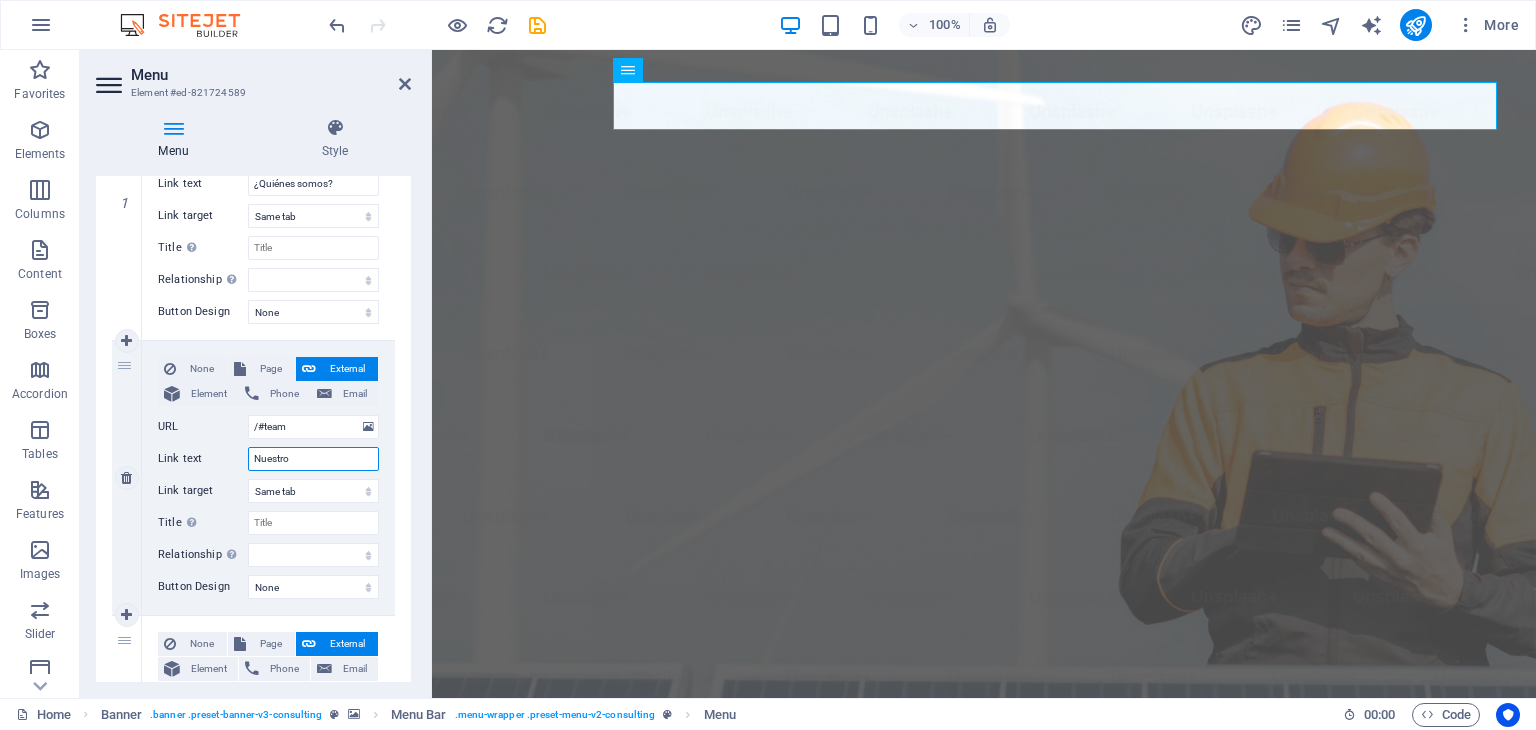 select 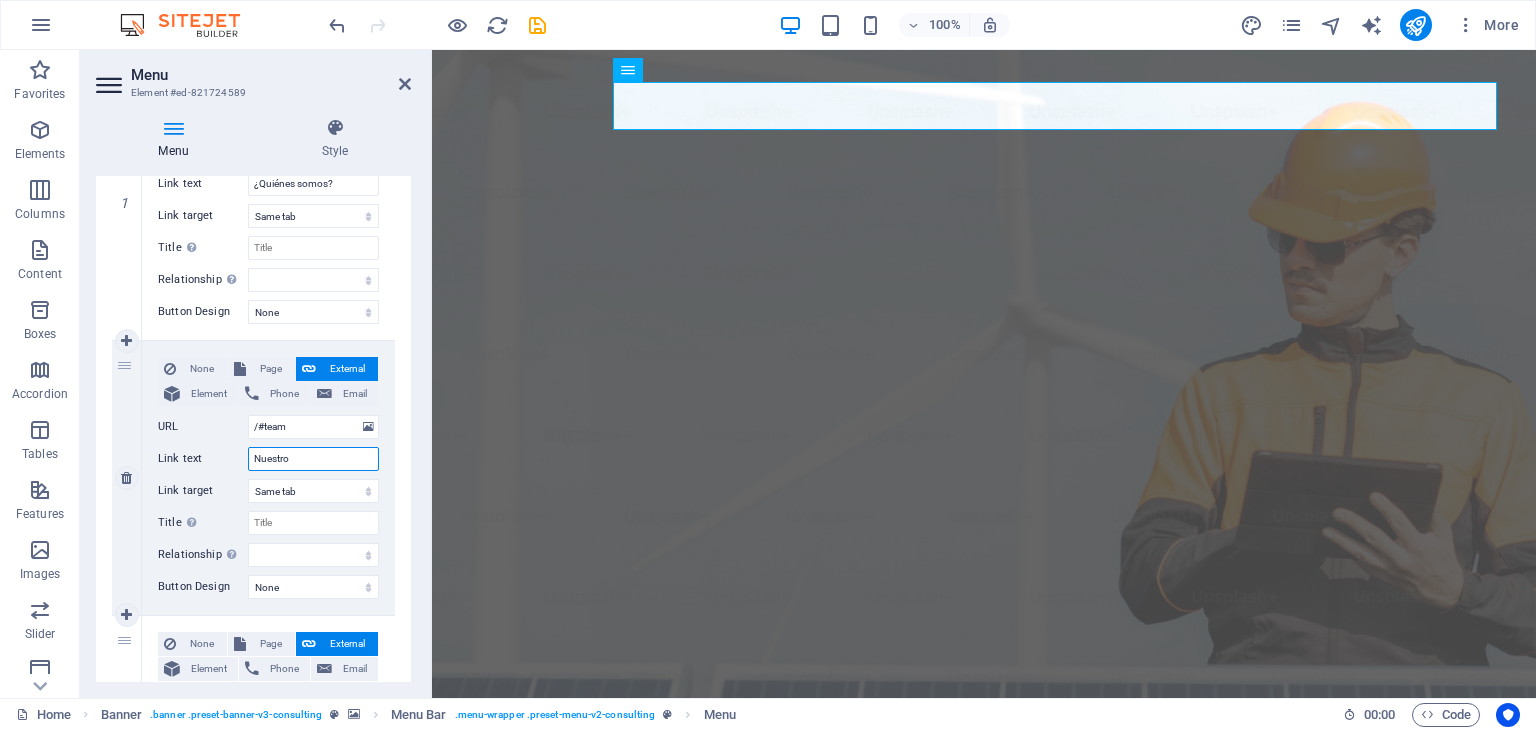 select 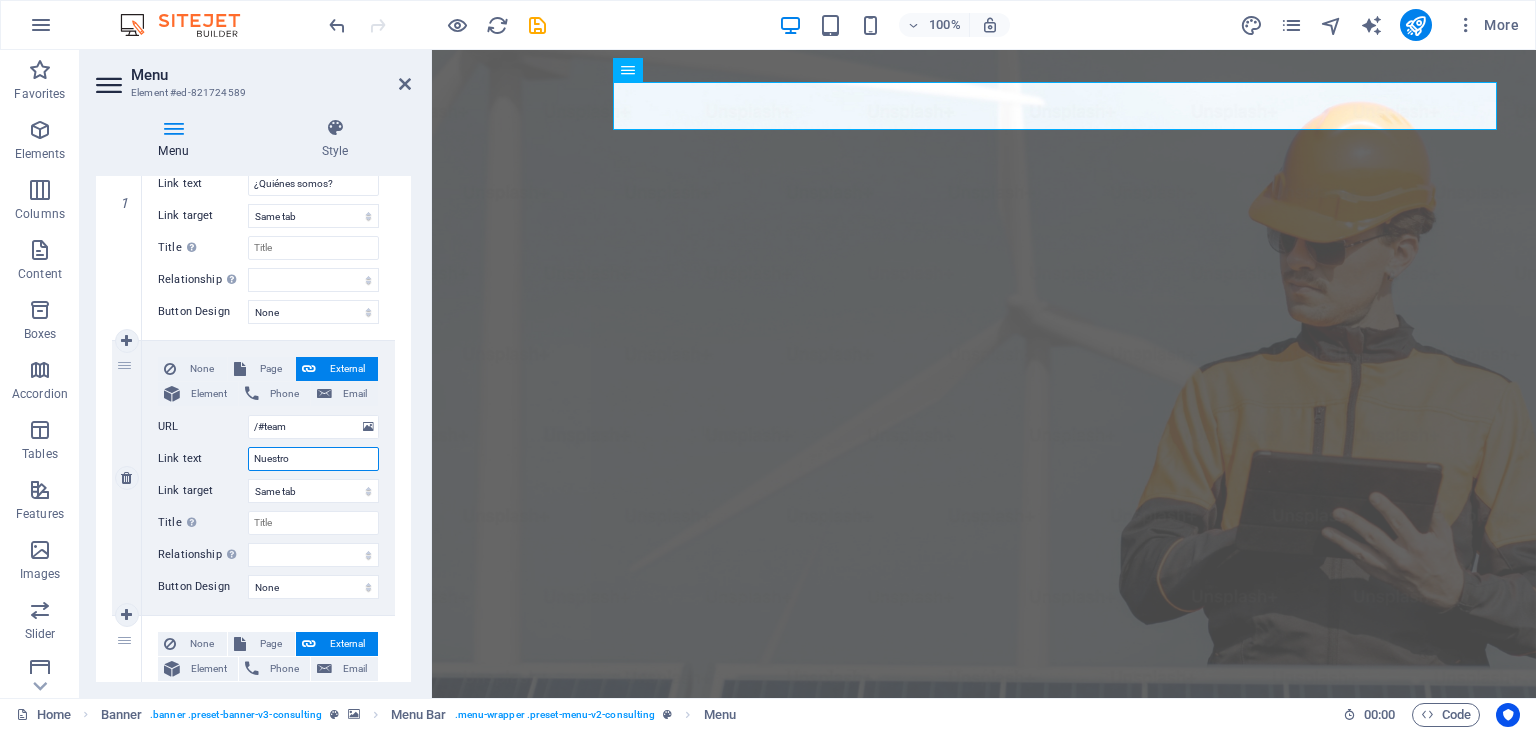 select 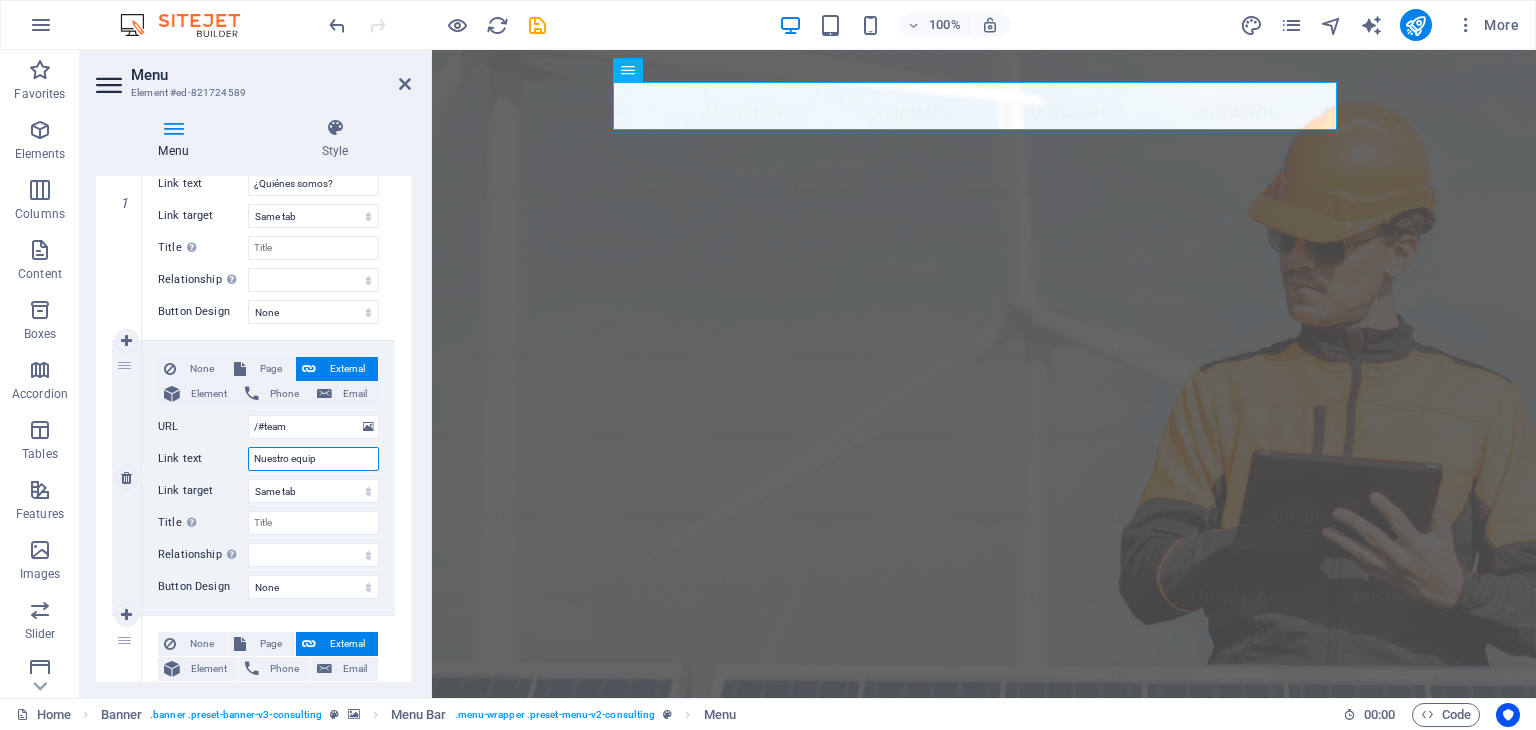 type on "Nuestro equipo" 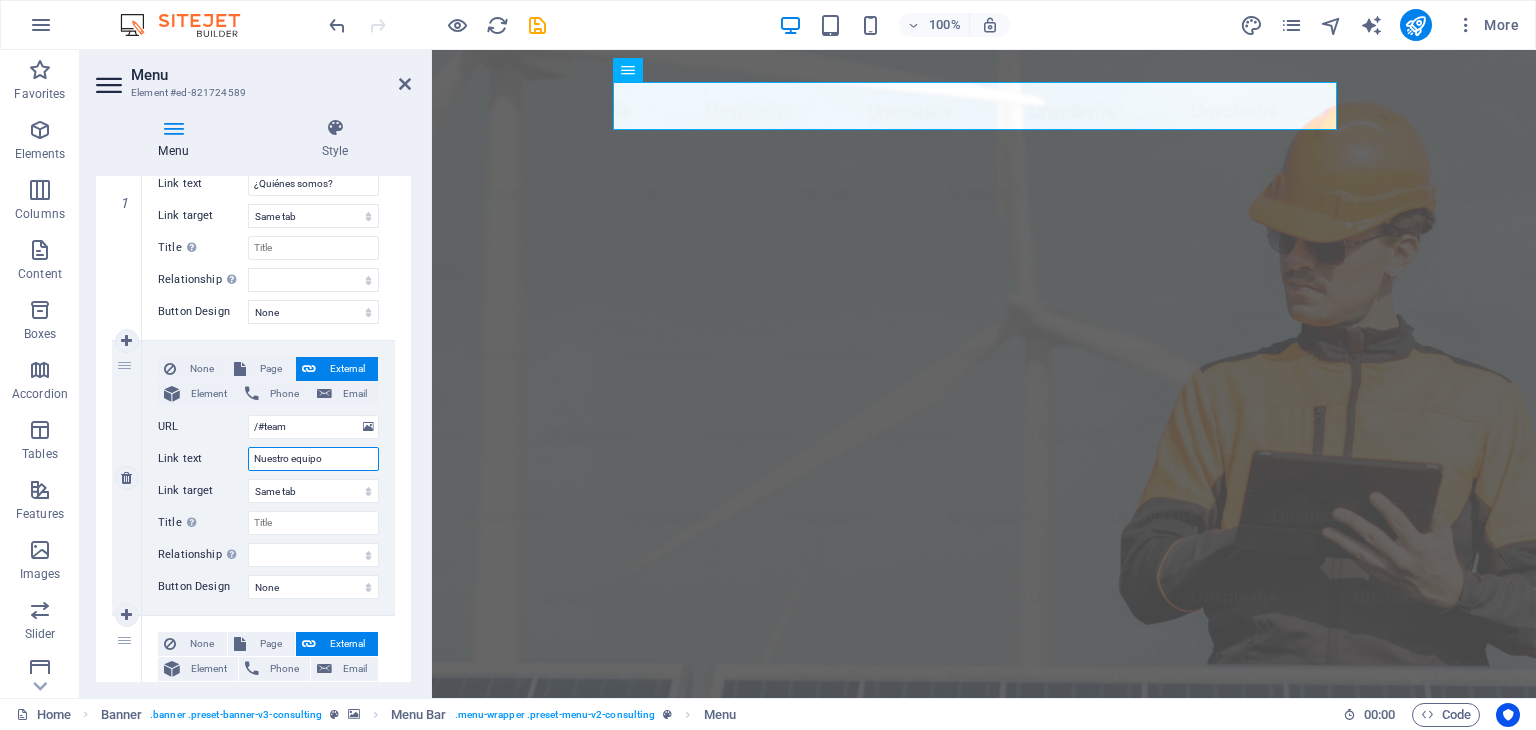 select 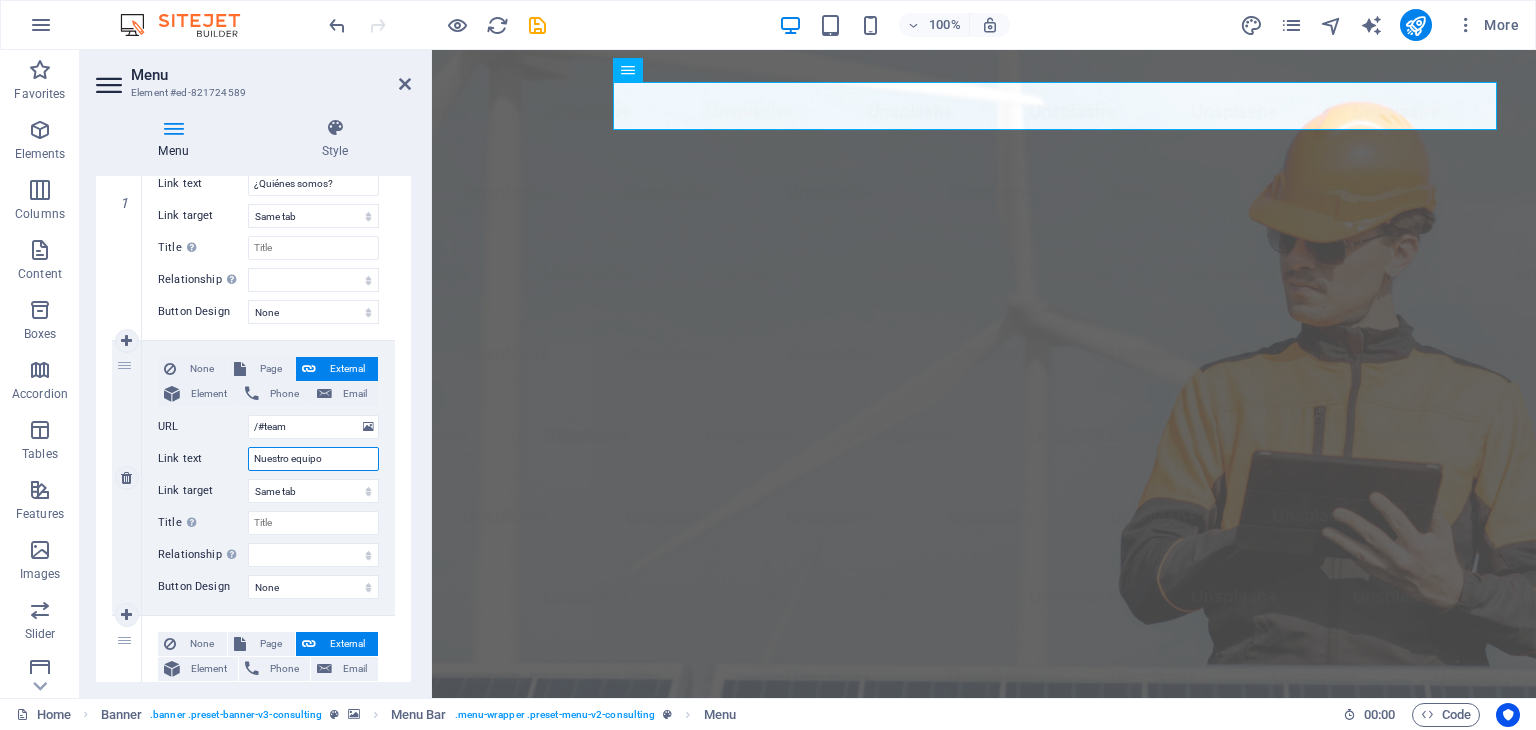 type on "Nuestro equipo" 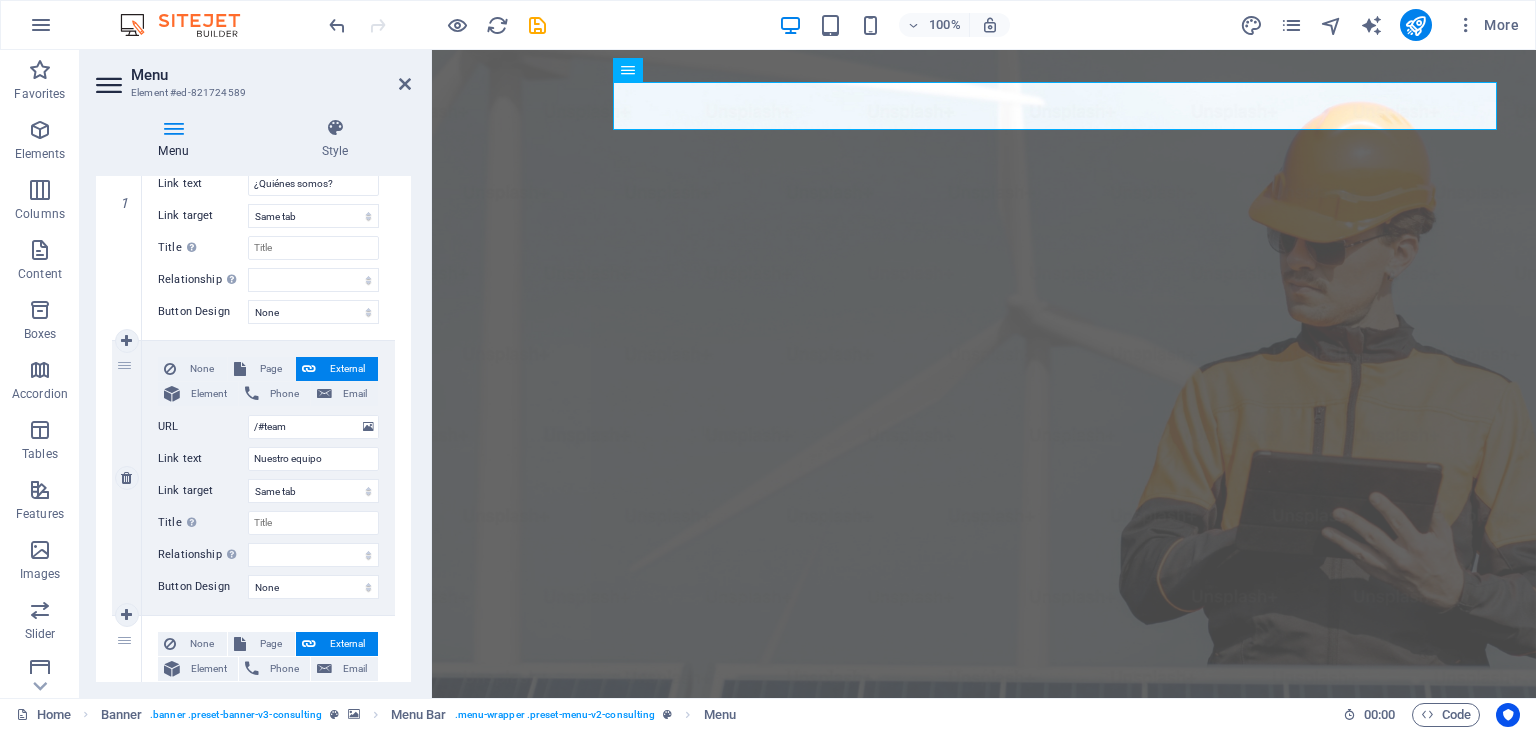 click on "None Page External Element Phone Email Page Home Subpage Legal Notice Privacy Element
URL /#team Phone Email Link text Nuestro equipo Link target New tab Same tab Overlay Title Relationship Sets the  relationship of this link to the link target alternate author bookmark external help license next prev" at bounding box center [268, 478] 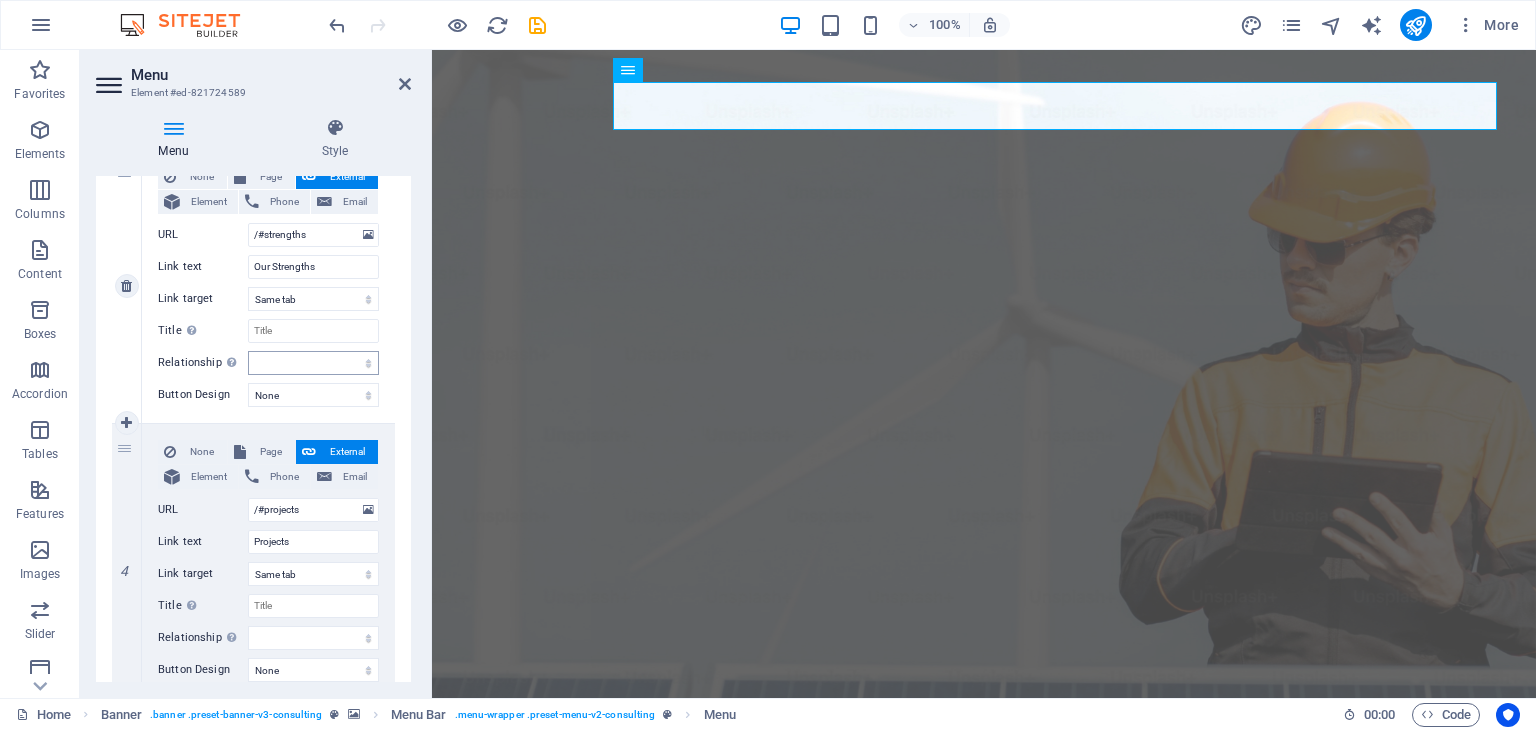 scroll, scrollTop: 800, scrollLeft: 0, axis: vertical 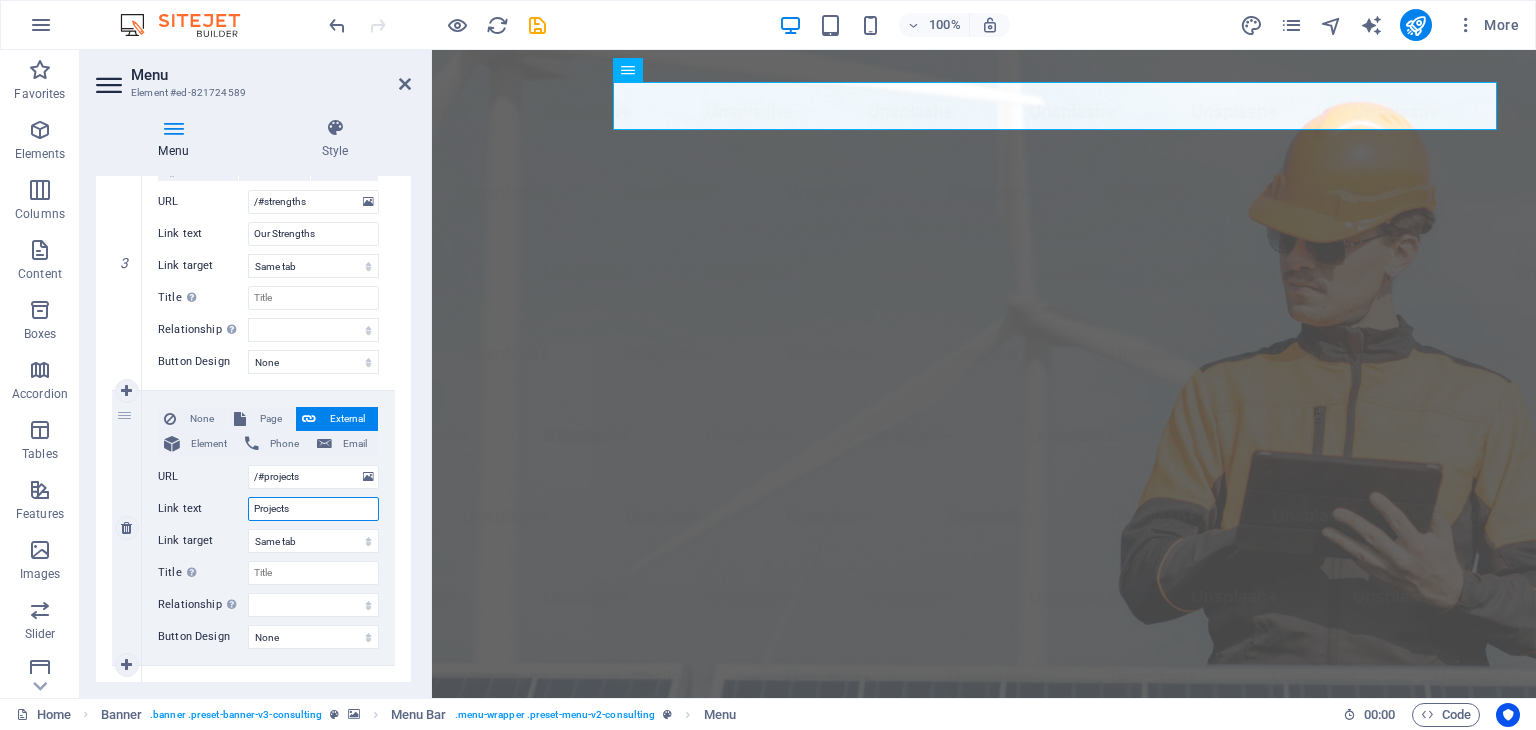 click on "Projects" at bounding box center (313, 509) 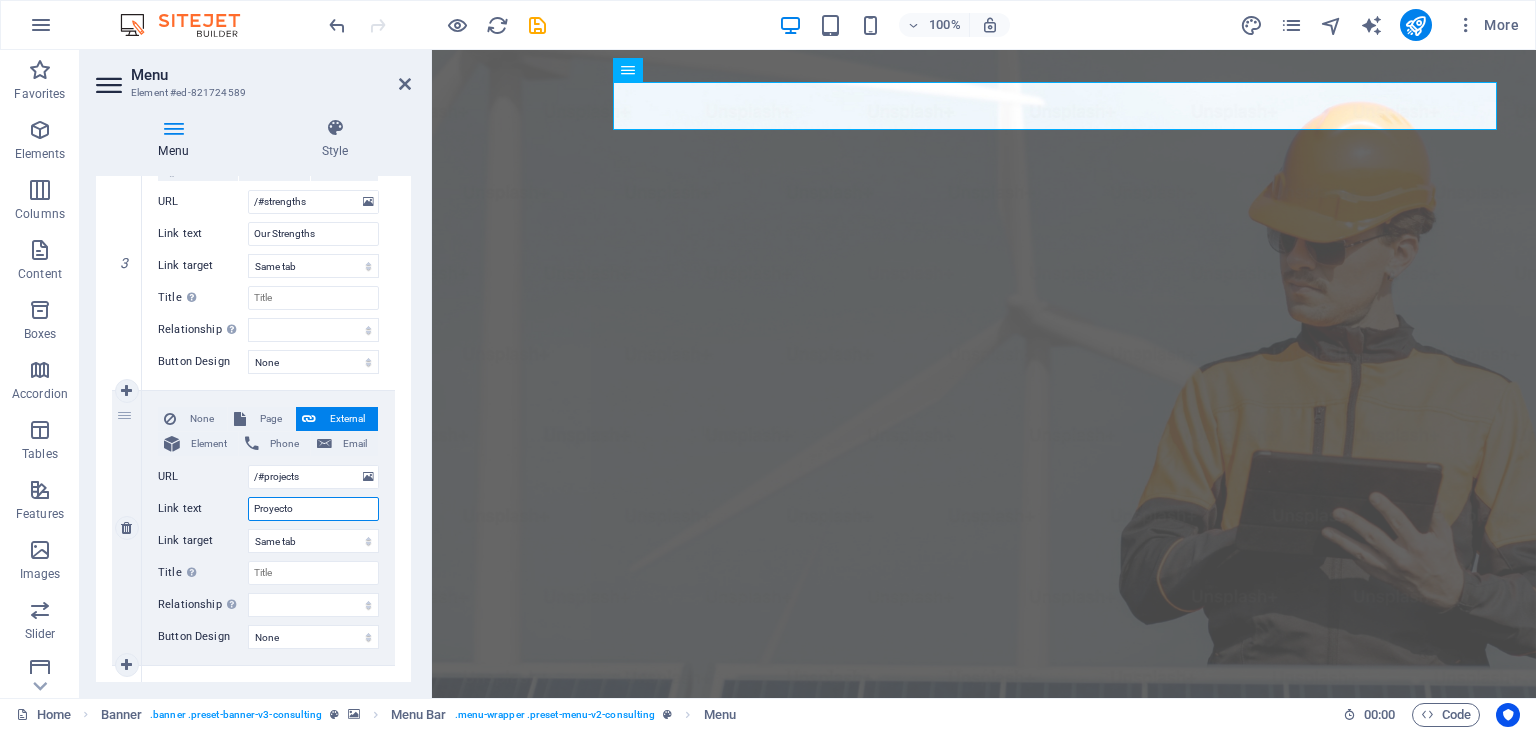 type on "Proyectos" 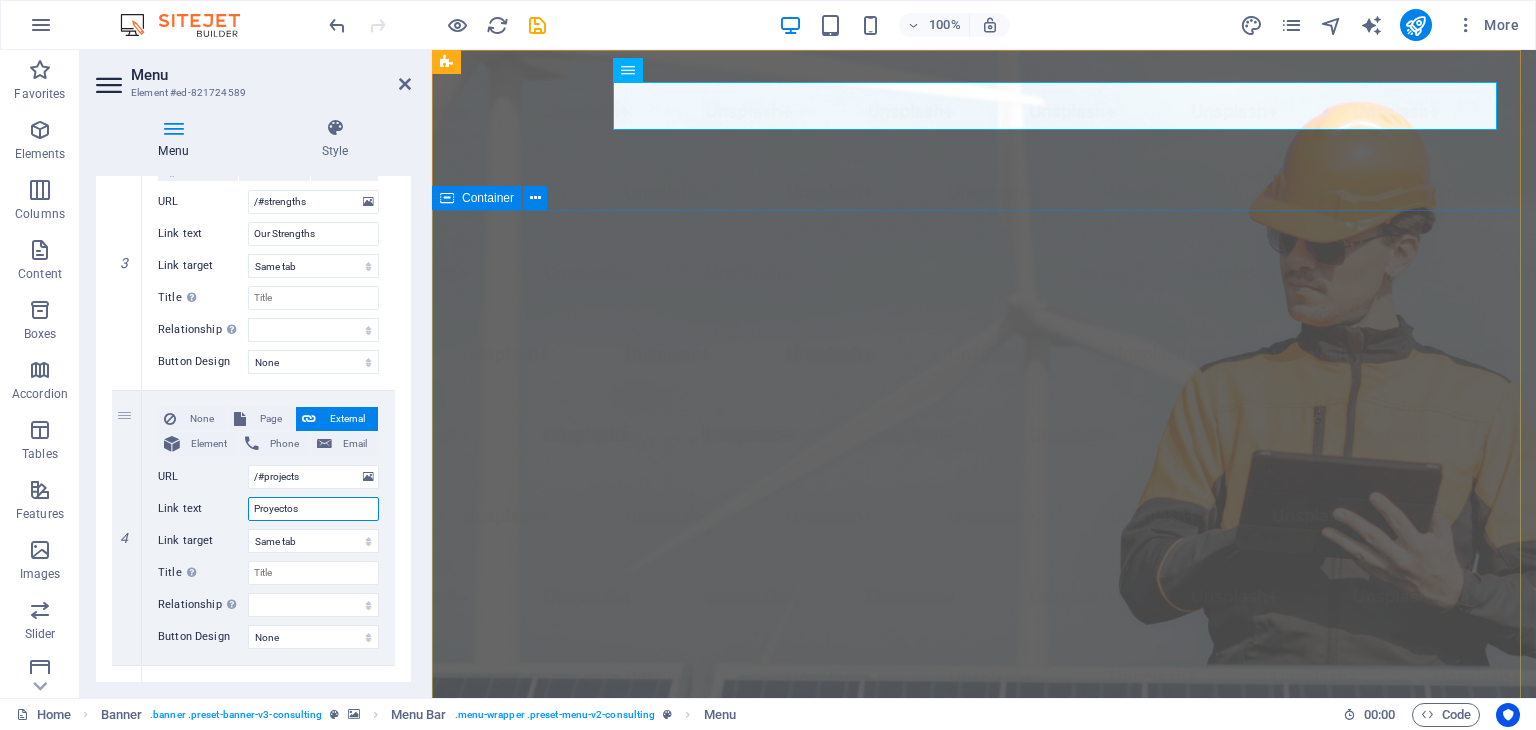 select 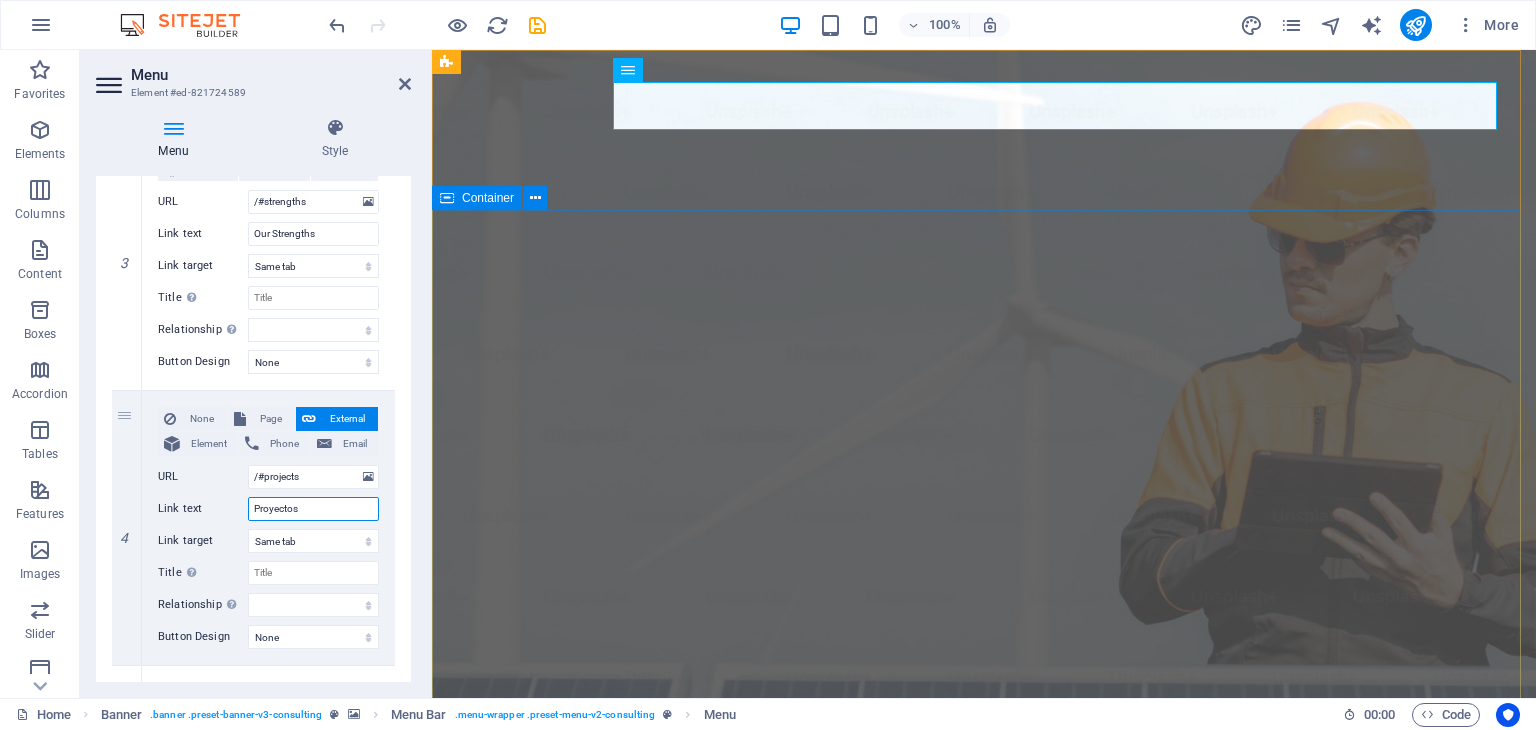 select 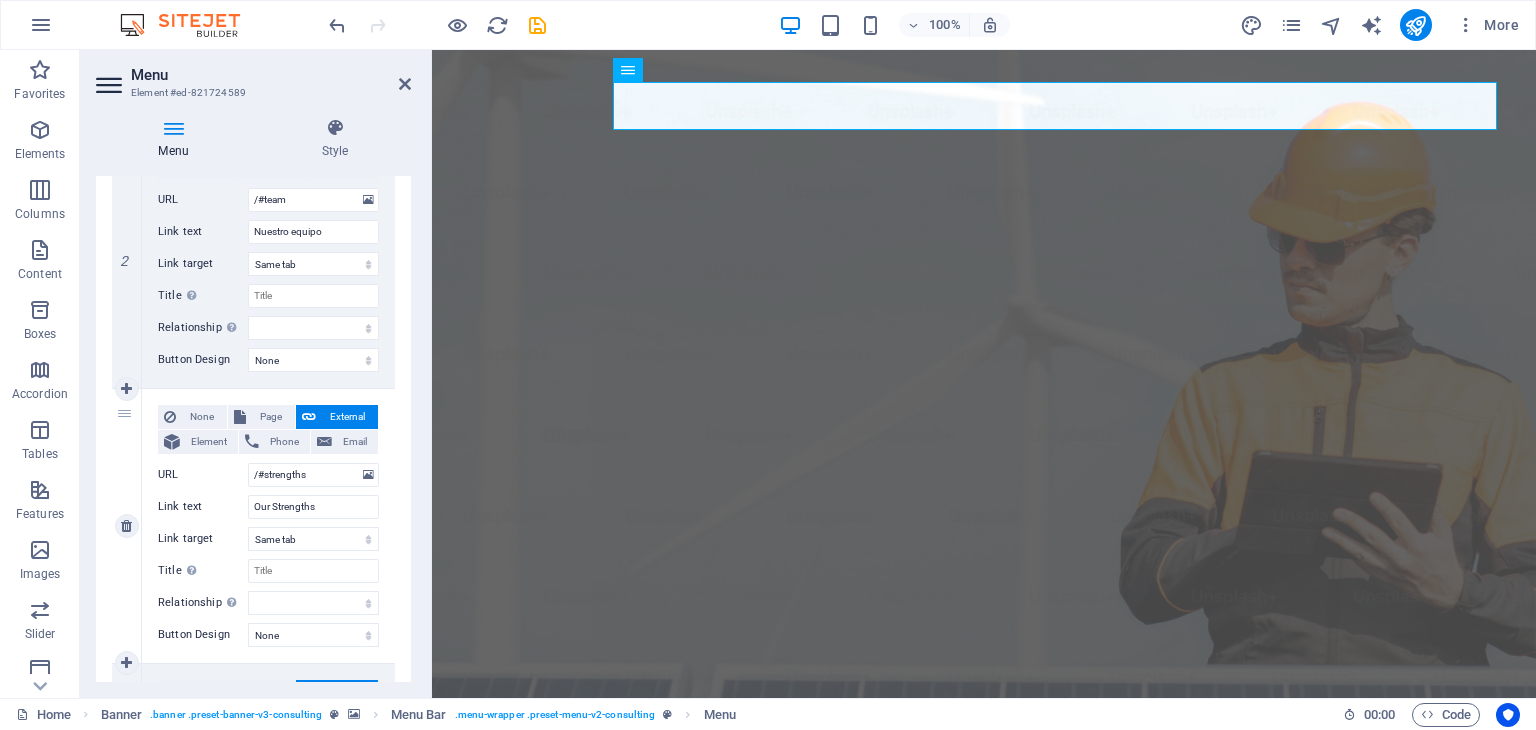 scroll, scrollTop: 557, scrollLeft: 0, axis: vertical 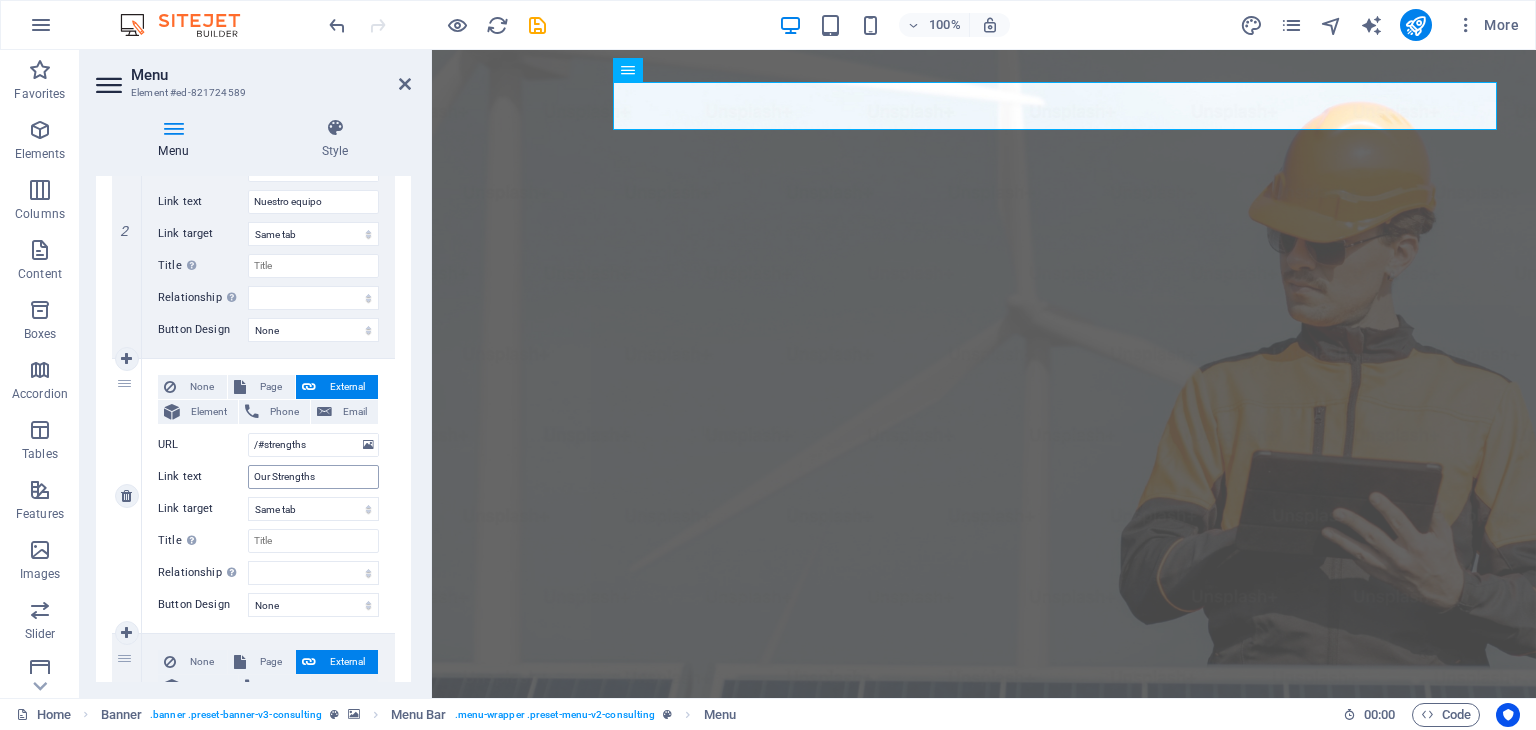 type on "Proyectos" 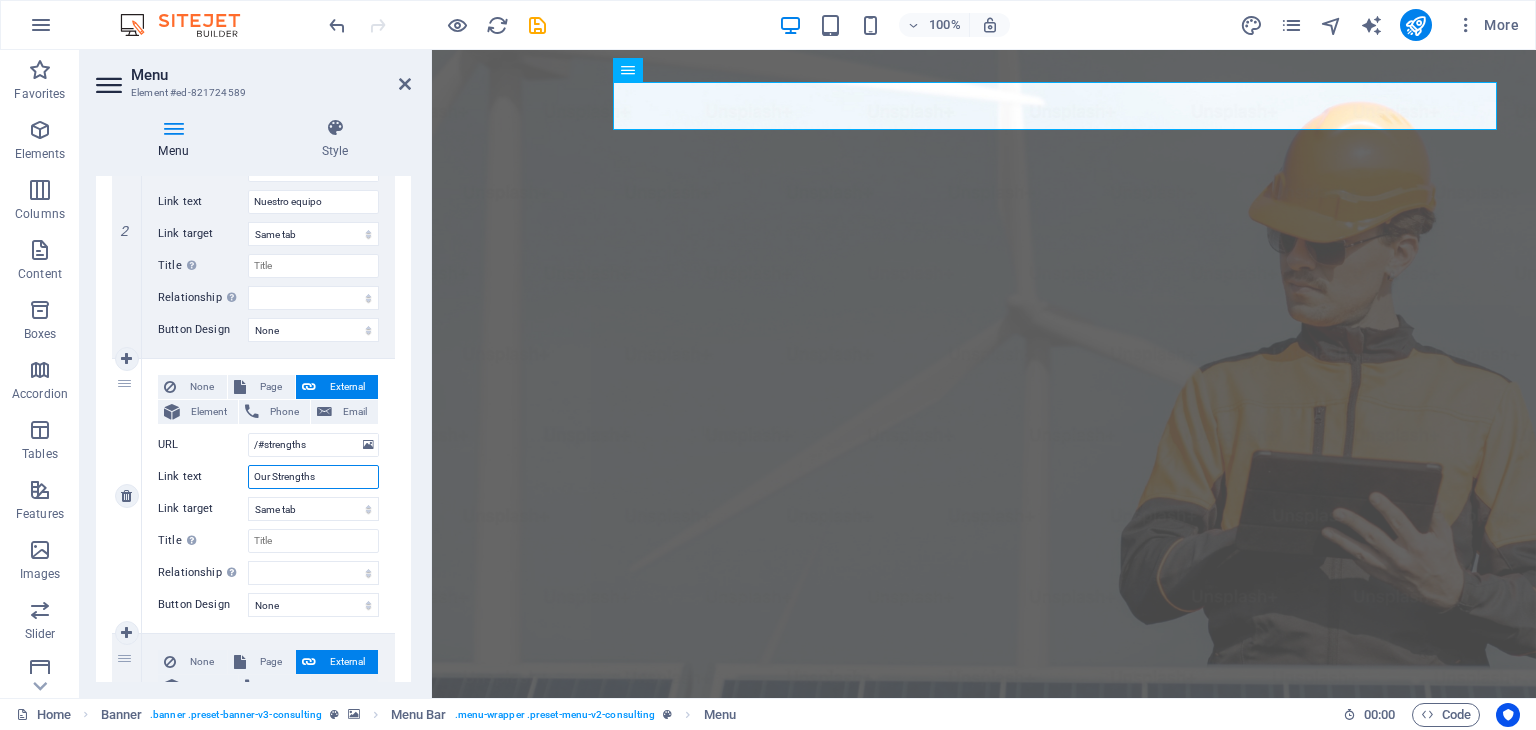 click on "Our Strengths" at bounding box center [313, 477] 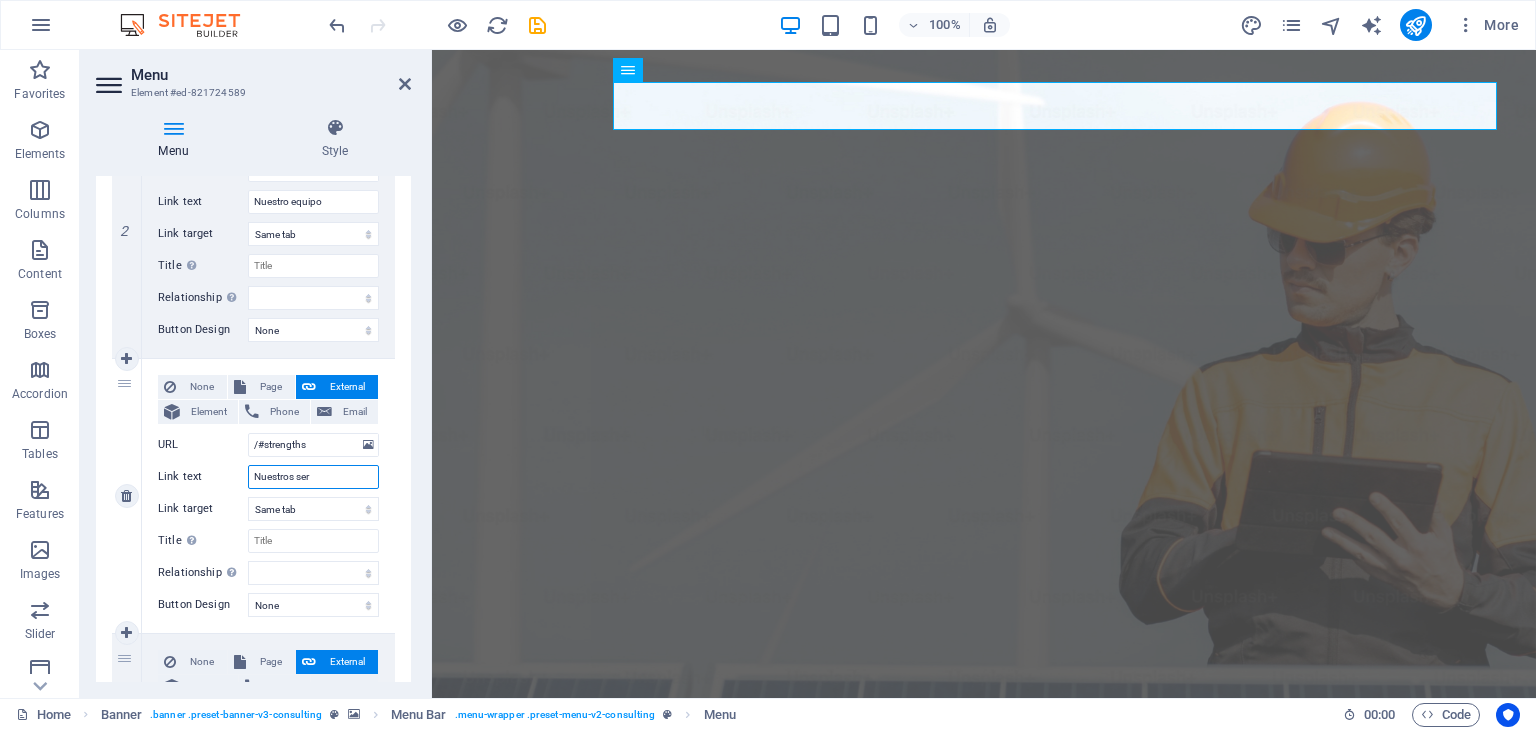 type on "Nuestros seri" 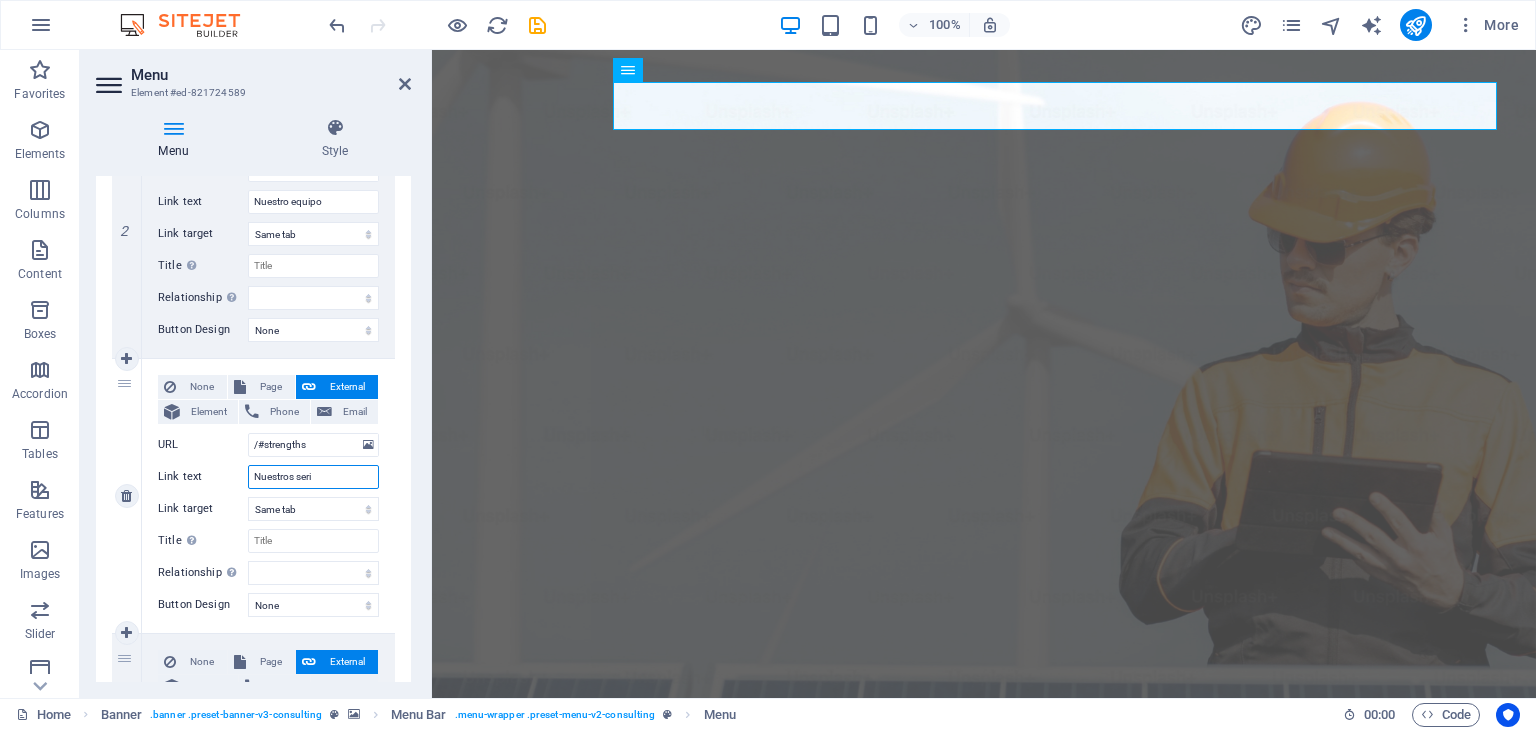 select 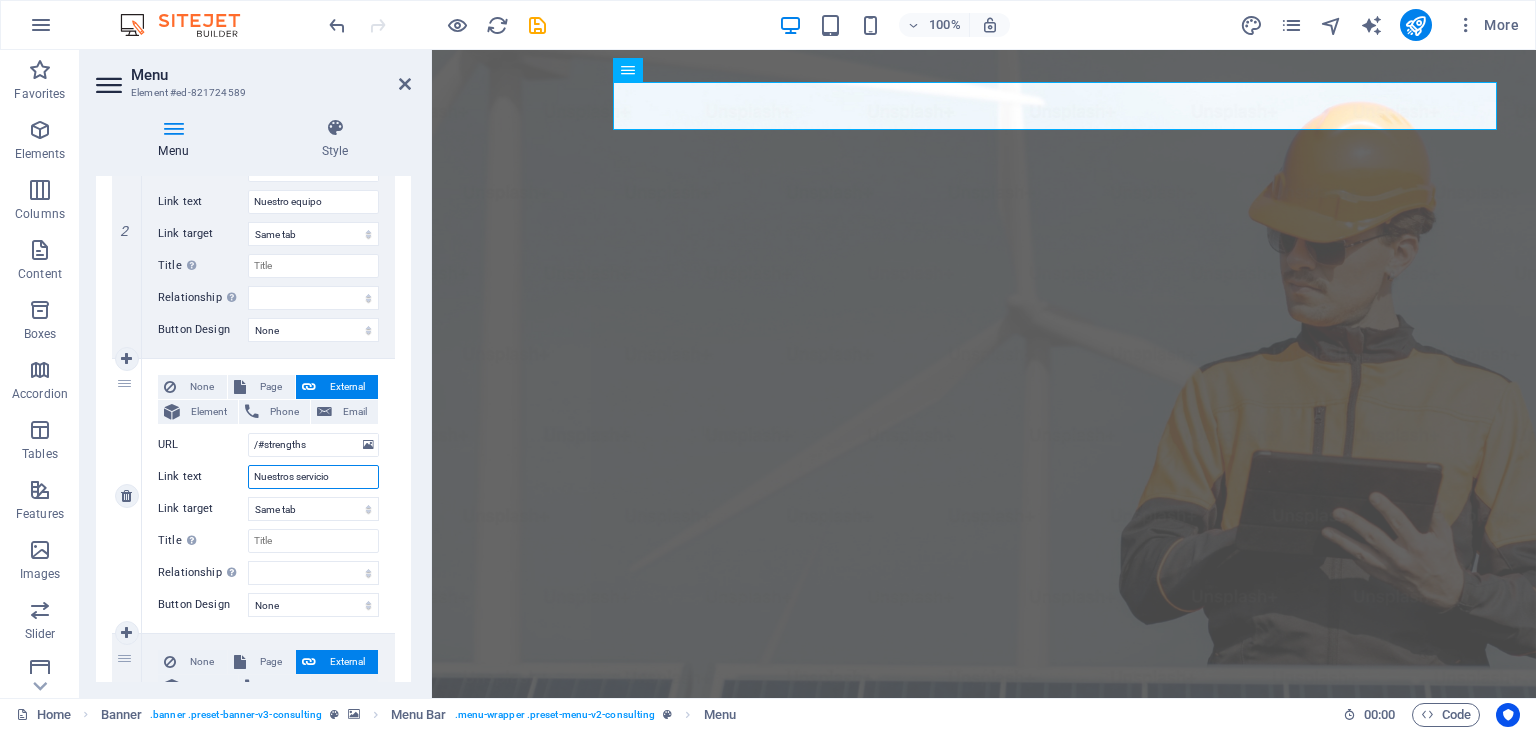type on "Nuestros servicios" 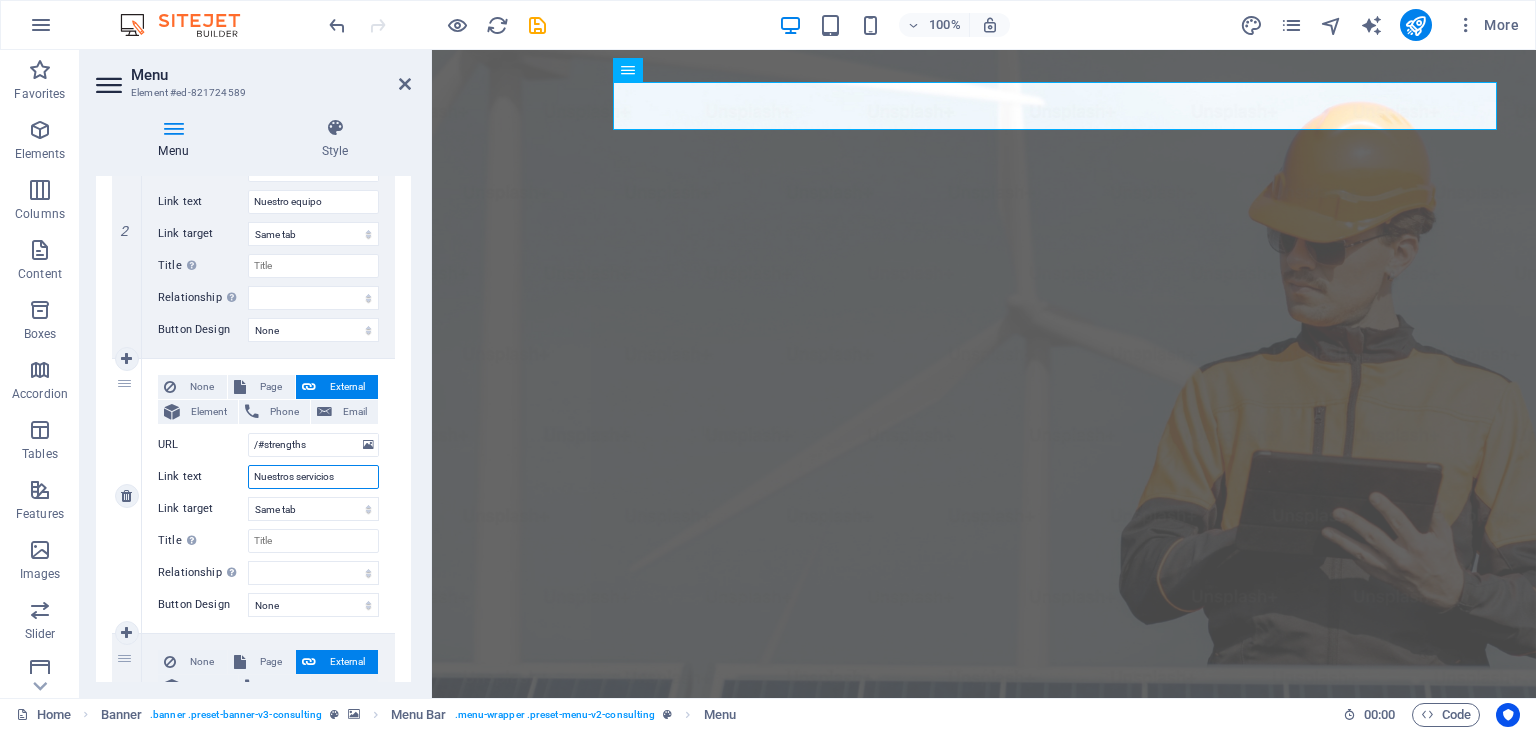 select 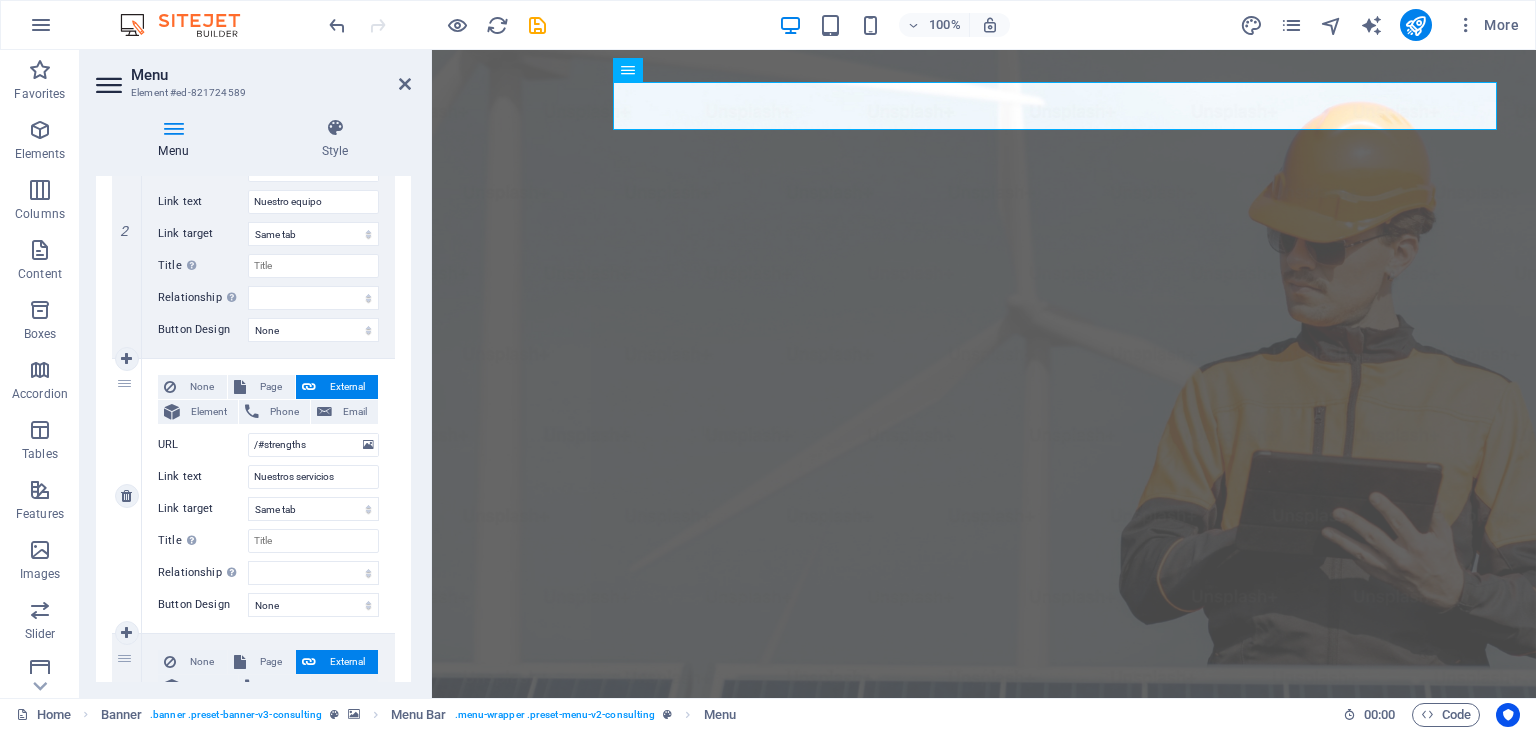 click on "None Page External Element Phone Email Page Home Subpage Legal Notice Privacy Element
URL /#strengths Phone Email Link text Nuestros servicios Link target New tab Same tab Overlay Title Additional link description, should not be the same as the link text. The title is most often shown as a tooltip text when the mouse moves over the element. Leave empty if uncertain. Relationship Sets the  relationship of this link to the link target . For example, the value "nofollow" instructs search engines not to follow the link. Can be left empty. alternate author bookmark external help license next nofollow noreferrer noopener prev search tag Button Design None Default Primary Secondary" at bounding box center (268, 496) 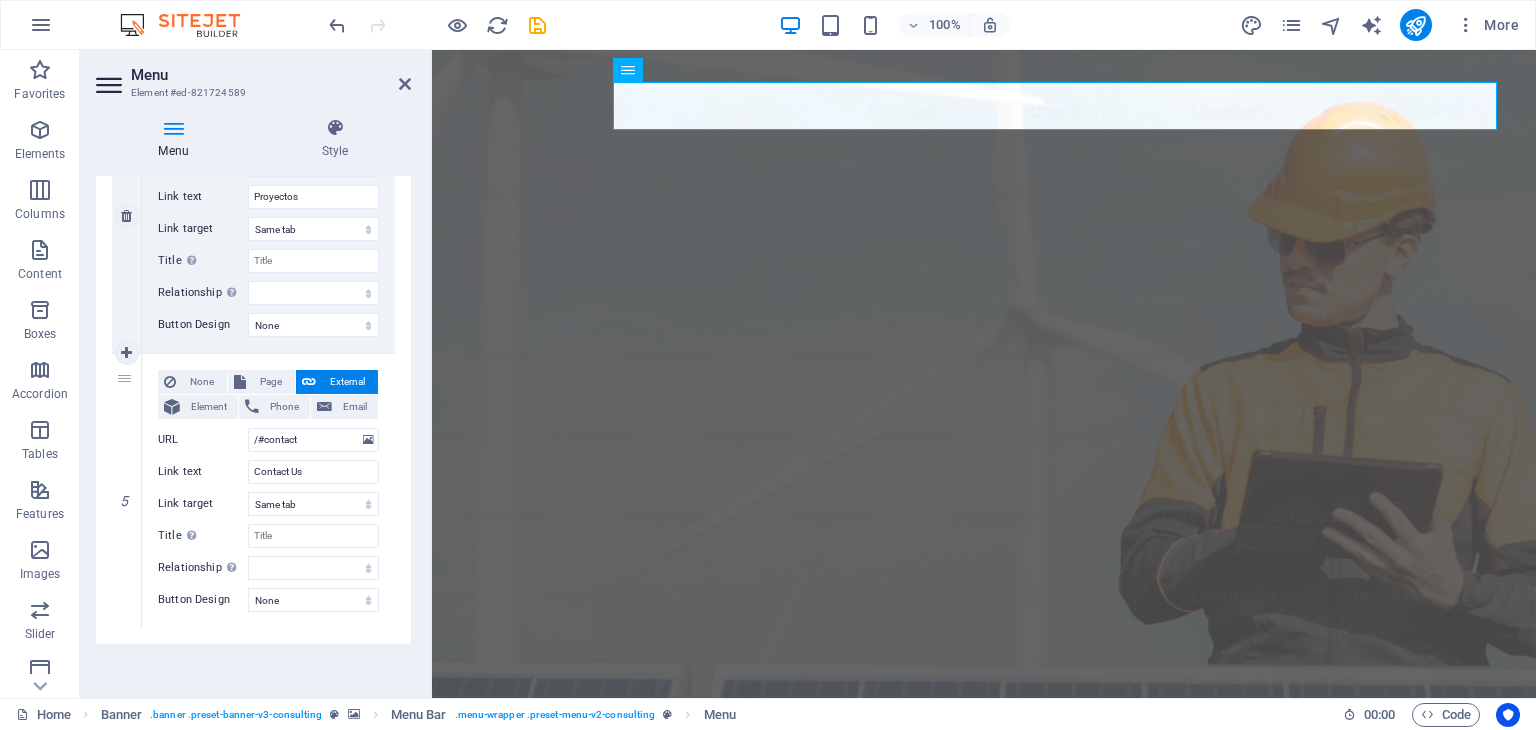 scroll, scrollTop: 1113, scrollLeft: 0, axis: vertical 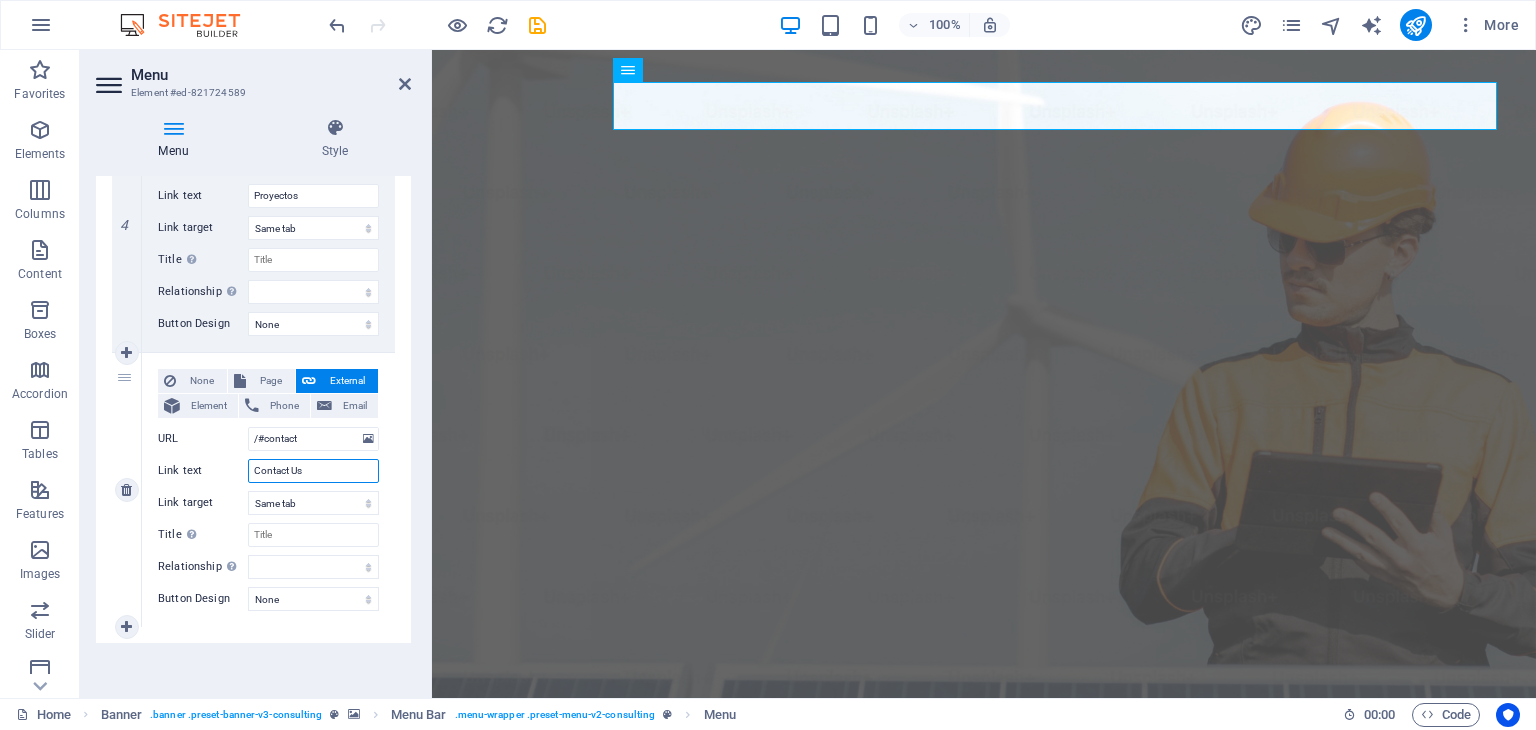 click on "Contact Us" at bounding box center [313, 471] 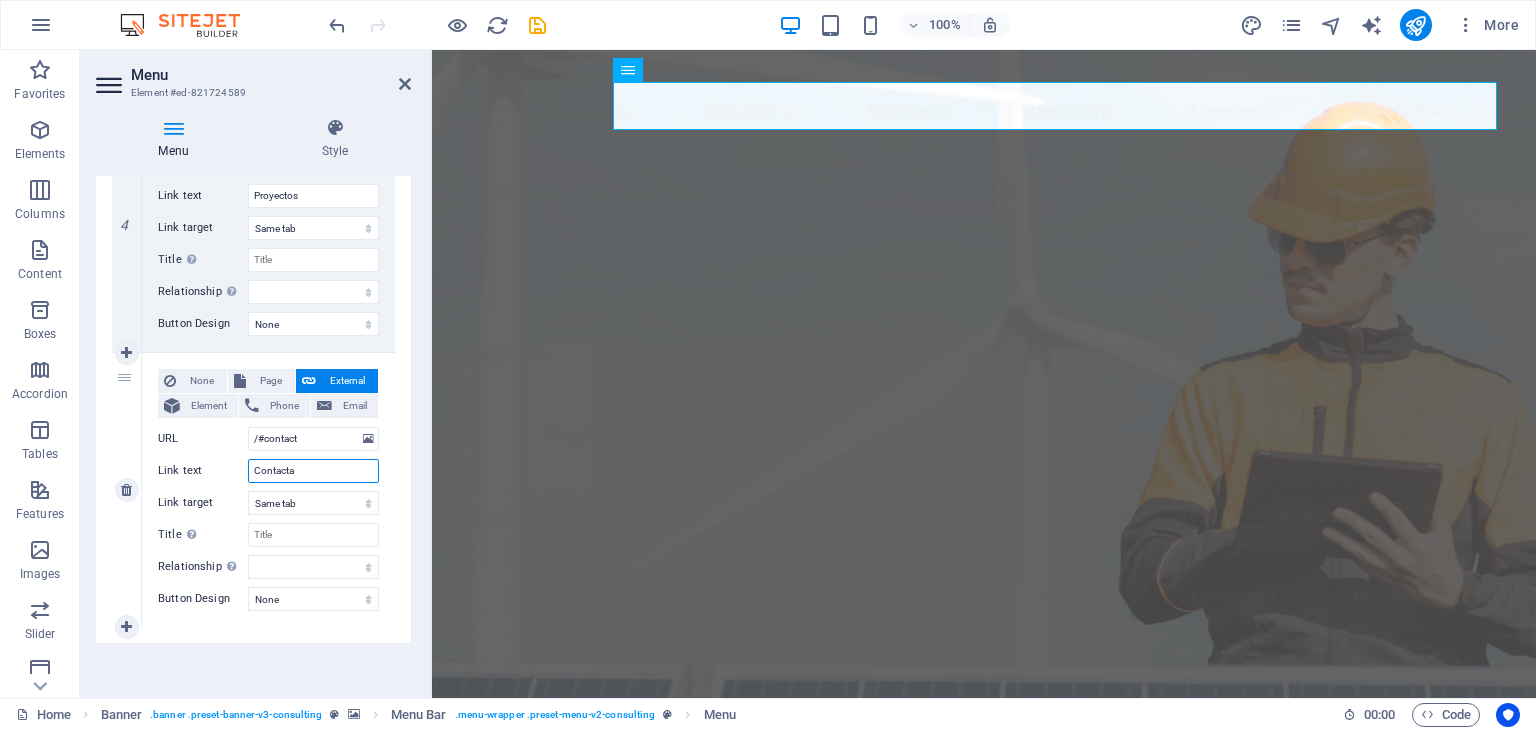 type on "Contact" 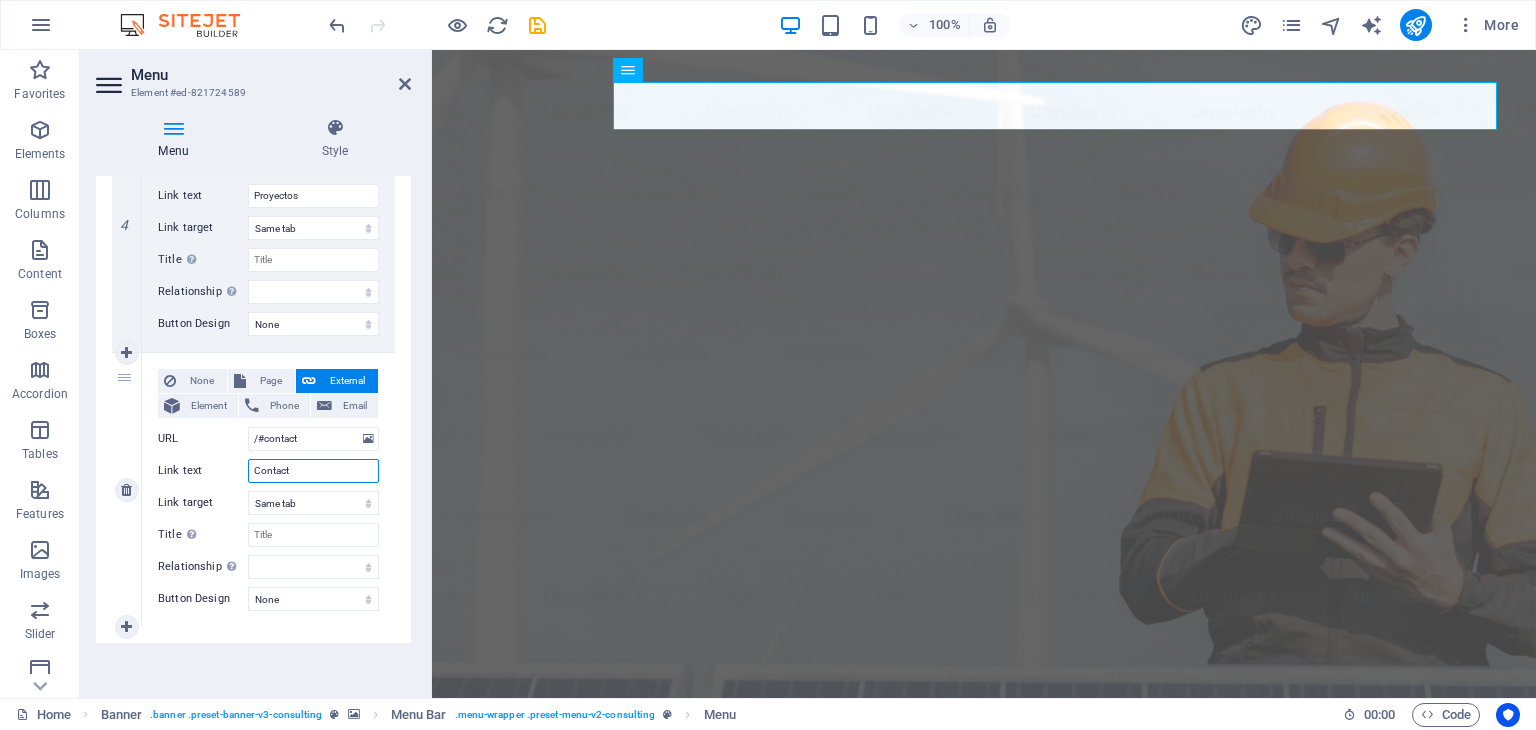 select 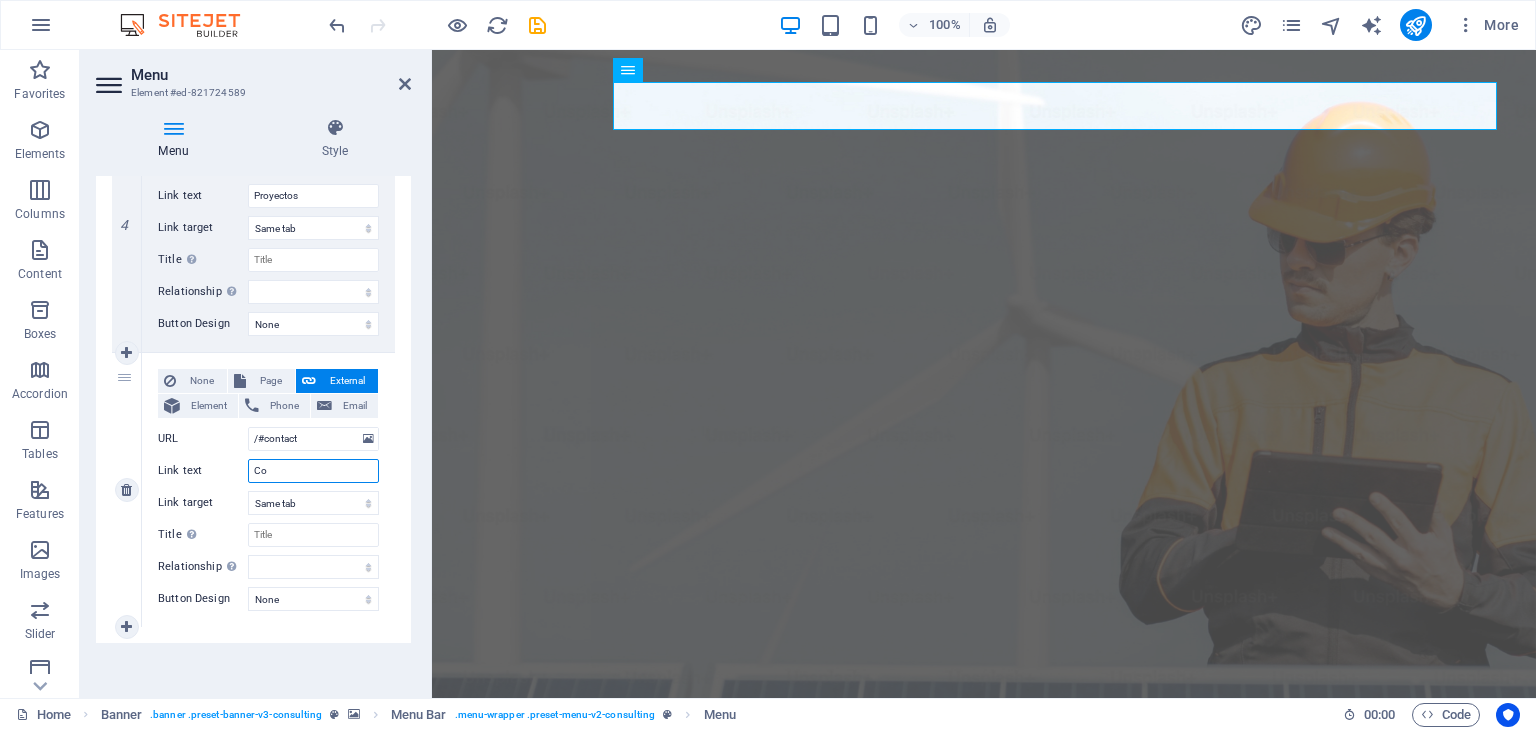 type on "C" 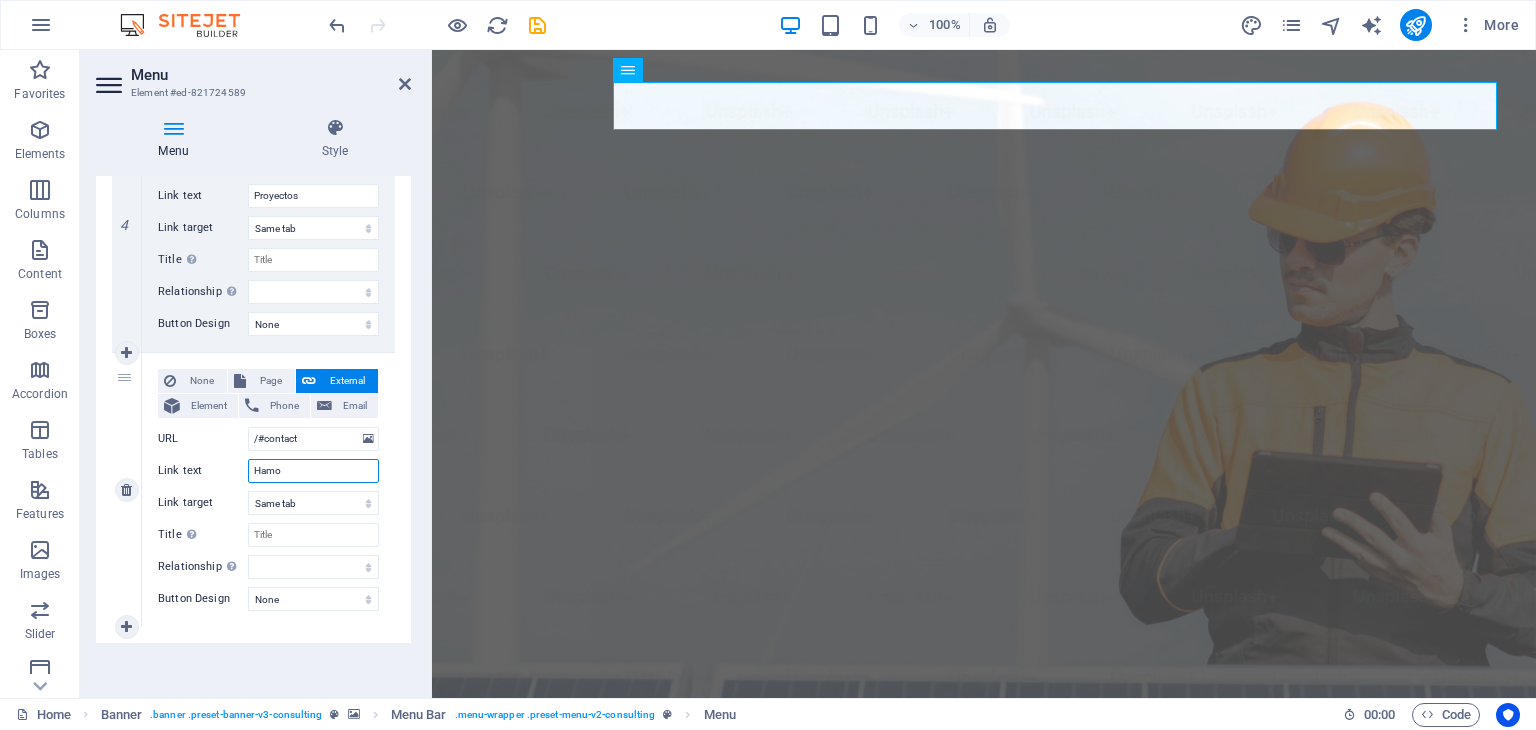type on "Ham" 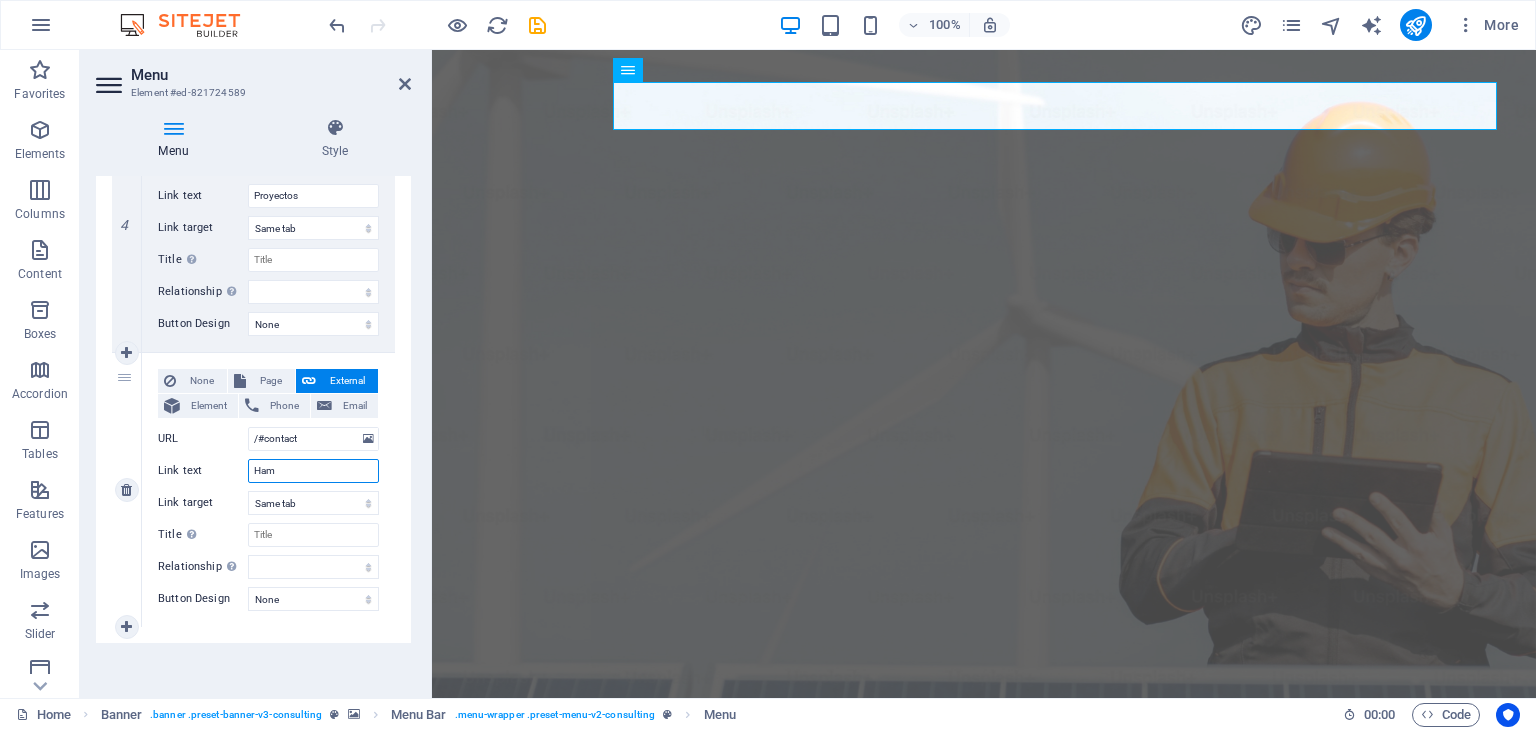 select 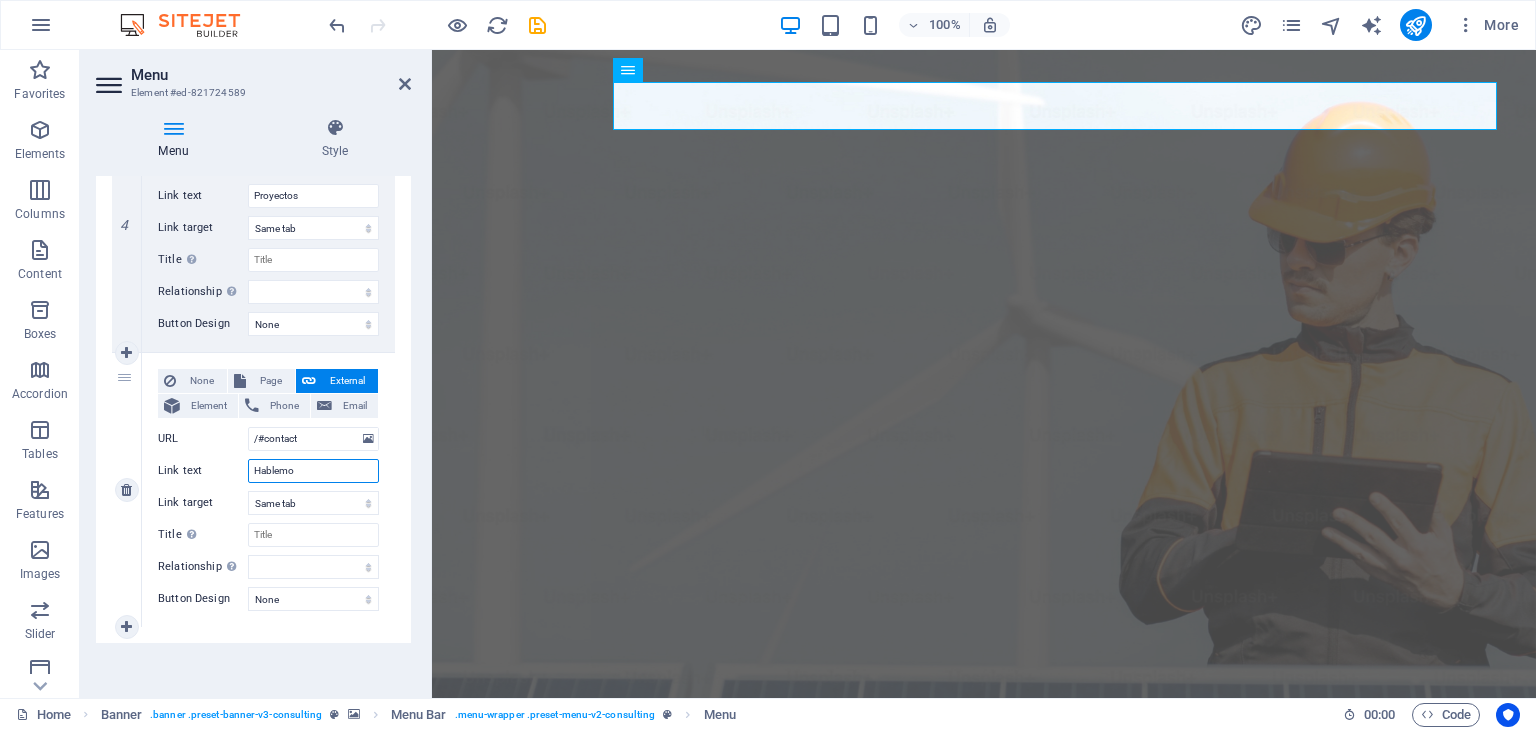 type on "Hablemos" 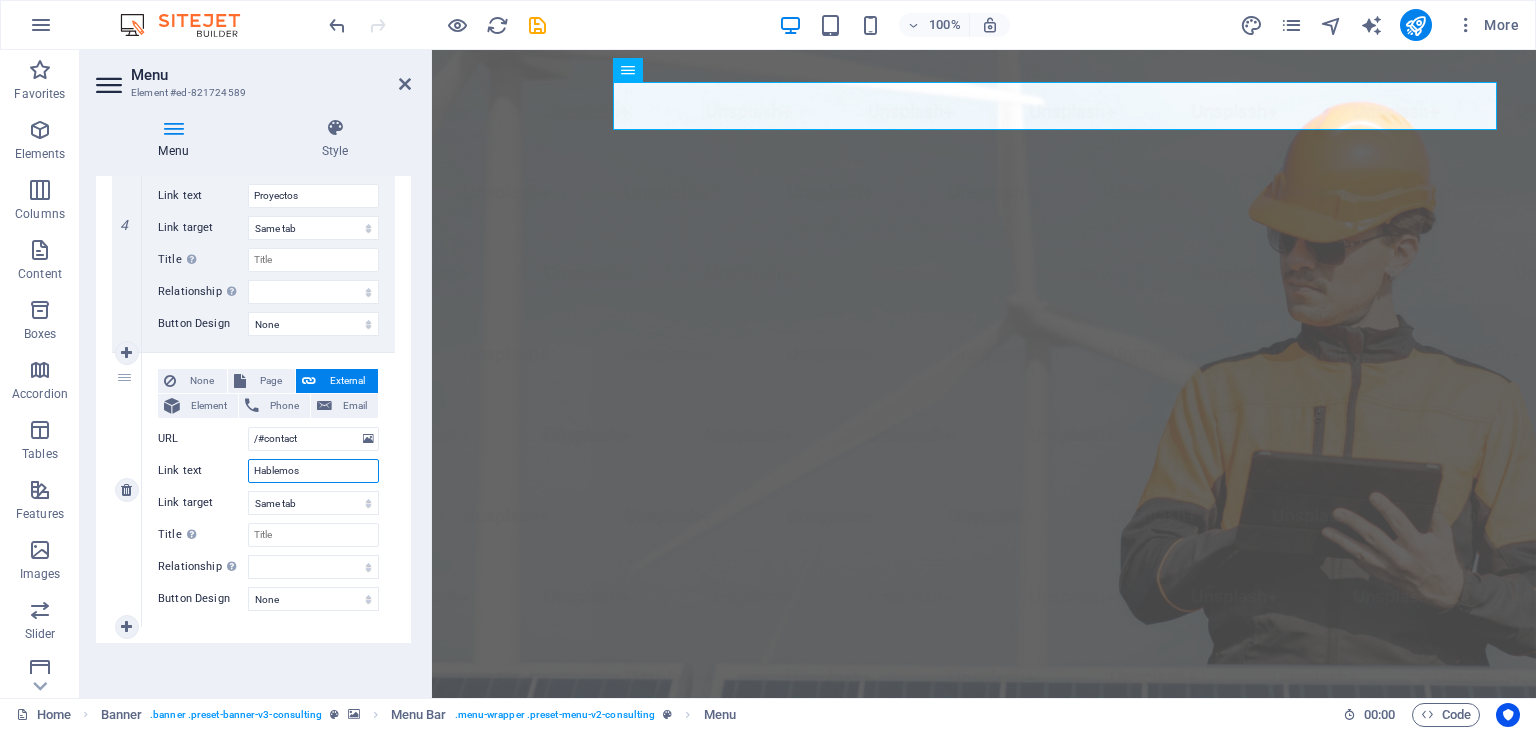 select 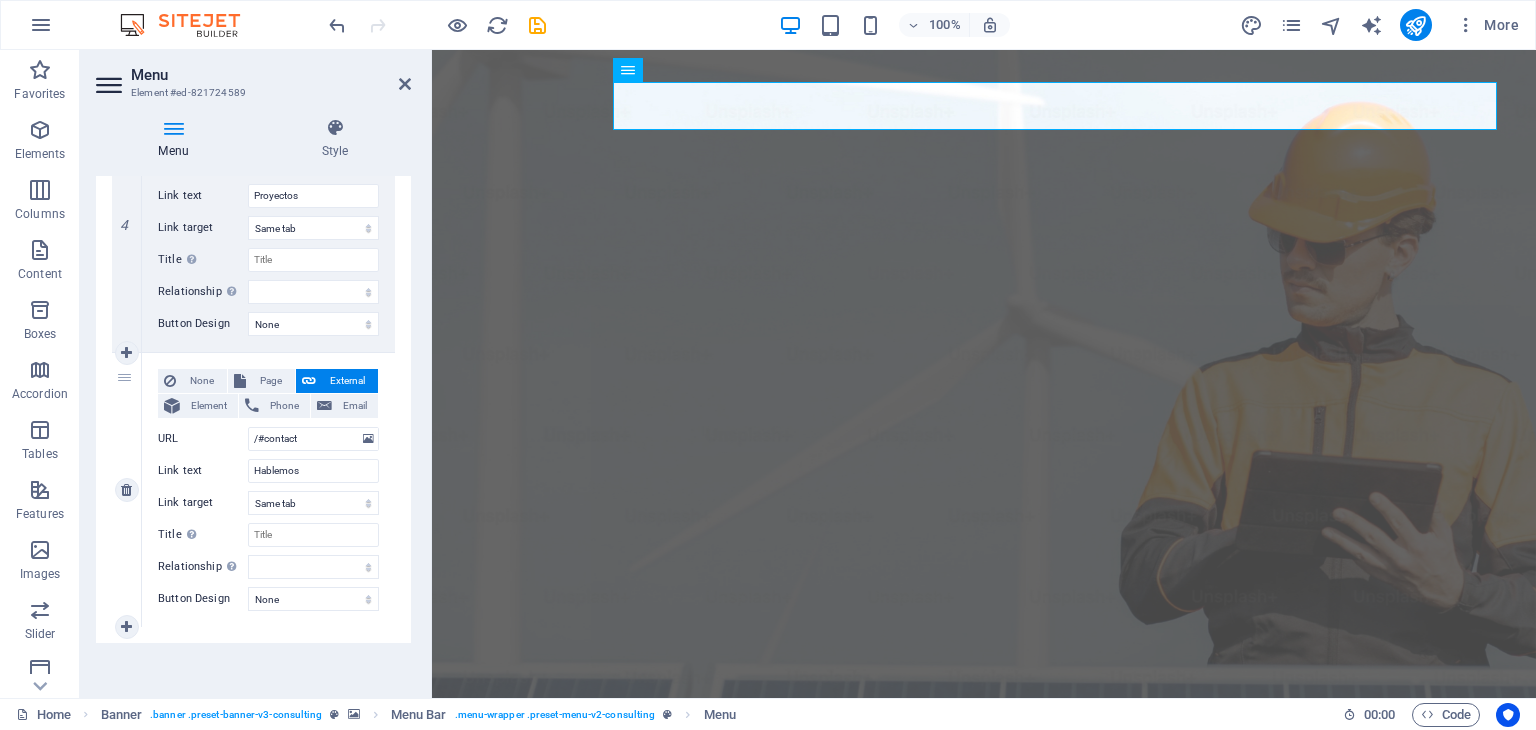 click on "None Page External Element Phone Email Page Home Subpage Legal Notice Privacy Element
URL /#contact Phone Email Link text Hablemos Link target New tab Same tab Overlay Title Additional link description, should not be the same as the link text. The title is most often shown as a tooltip text when the mouse moves over the element. Leave empty if uncertain. Relationship Sets the  relationship of this link to the link target . For example, the value "nofollow" instructs search engines not to follow the link. Can be left empty. alternate author bookmark external help license next nofollow noreferrer noopener prev search tag Button Design None Default Primary Secondary" at bounding box center [268, 490] 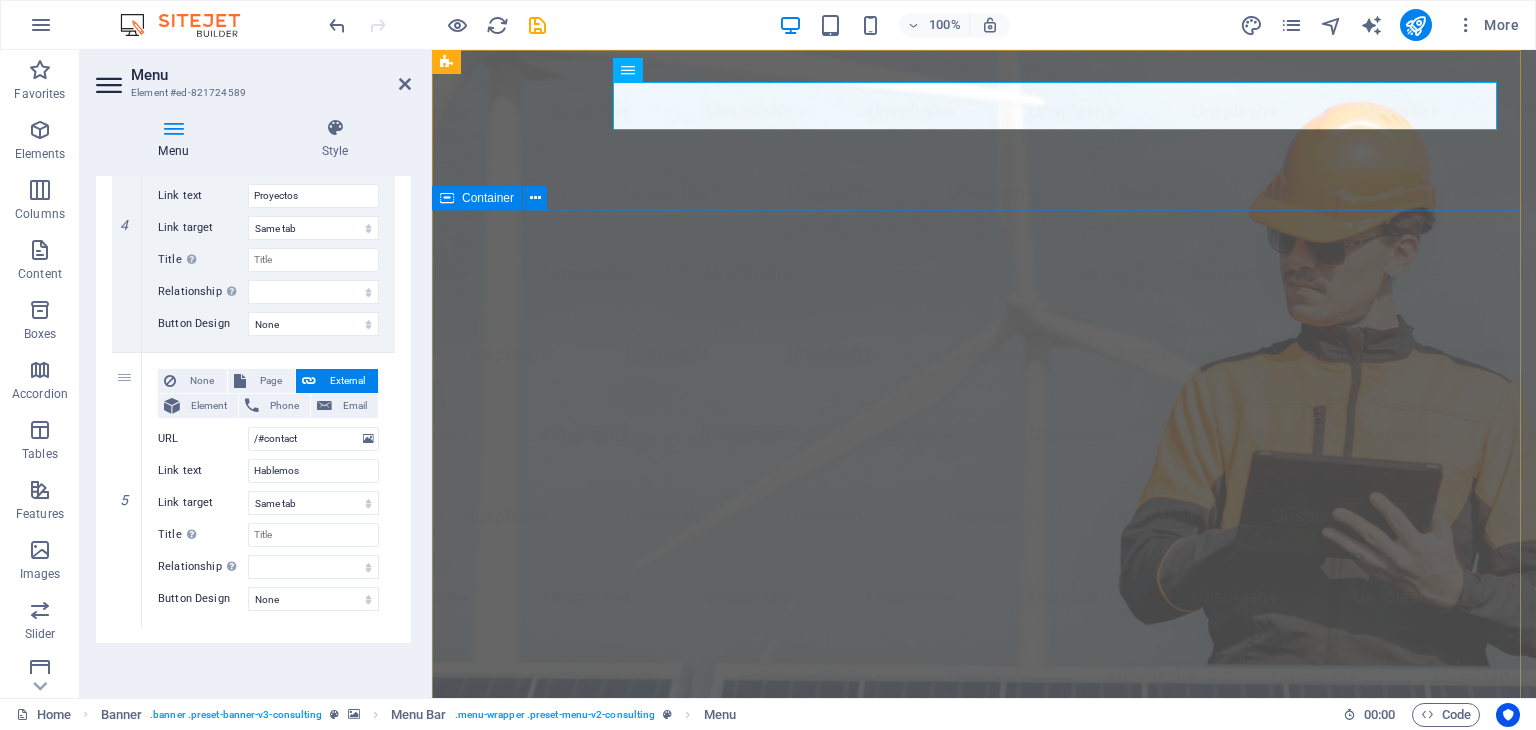 click on "Transformamos ideas en infraestructura con impacto Empowering businesses for a greener future and strategic growth Get Started" at bounding box center [984, 1301] 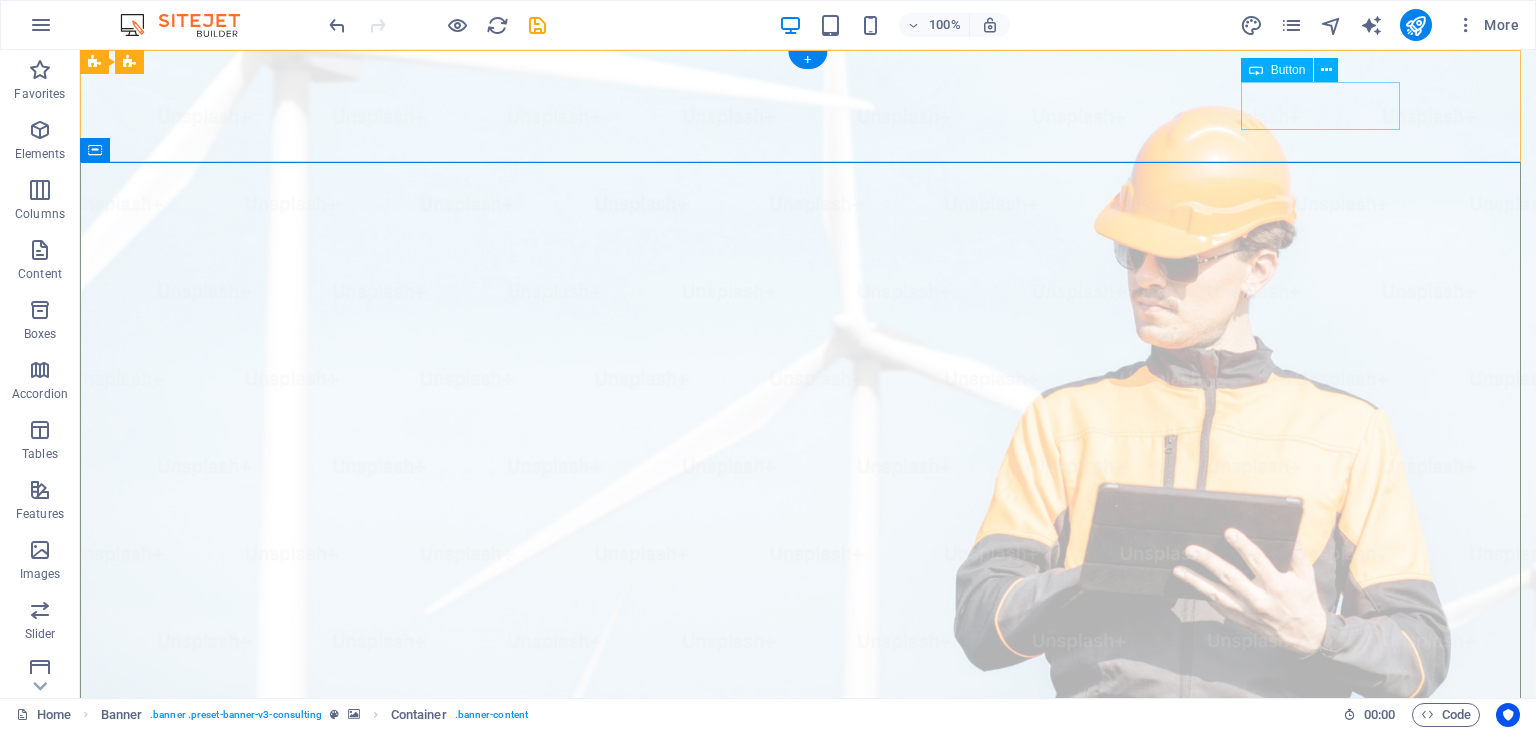 click on "Get Started" at bounding box center [808, 1084] 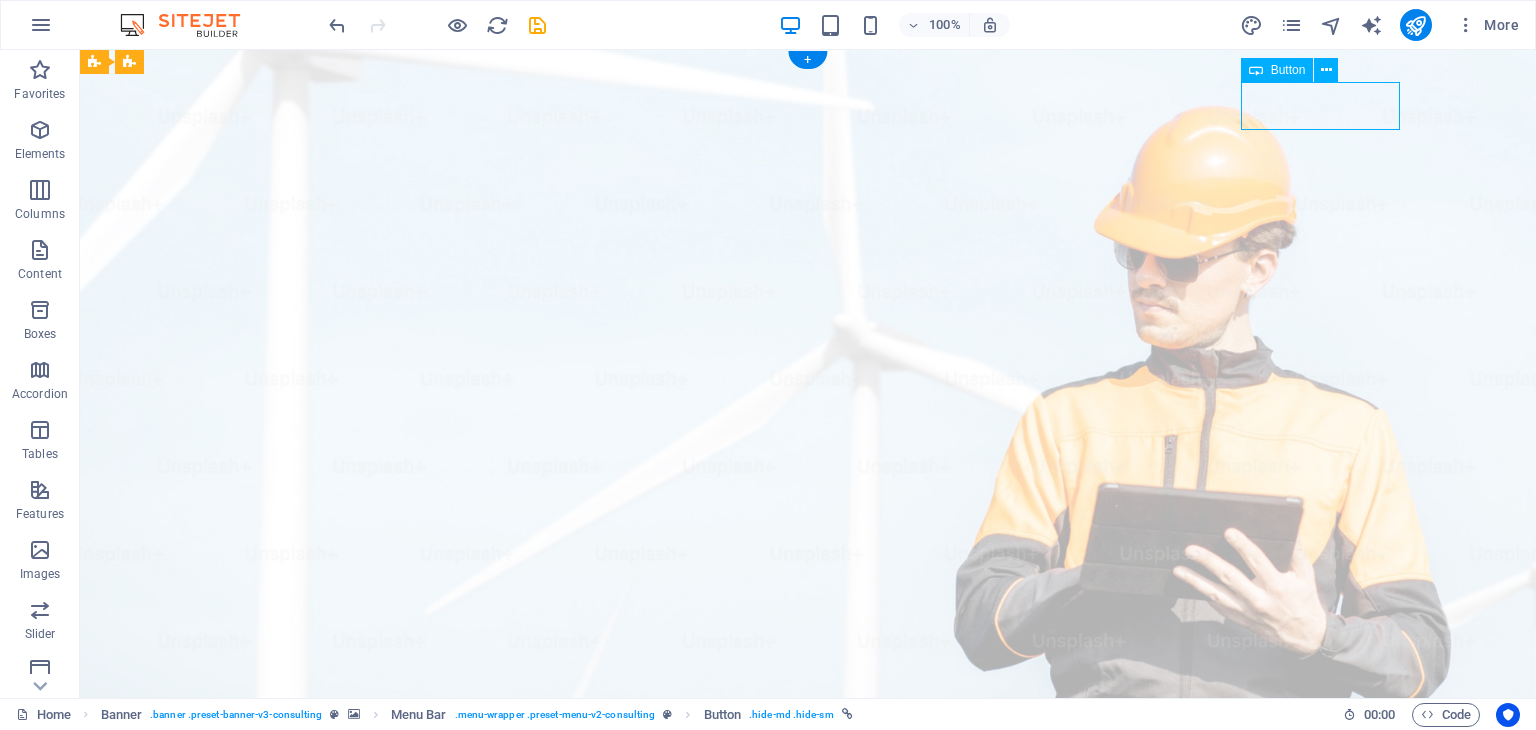 click on "Get Started" at bounding box center (808, 1084) 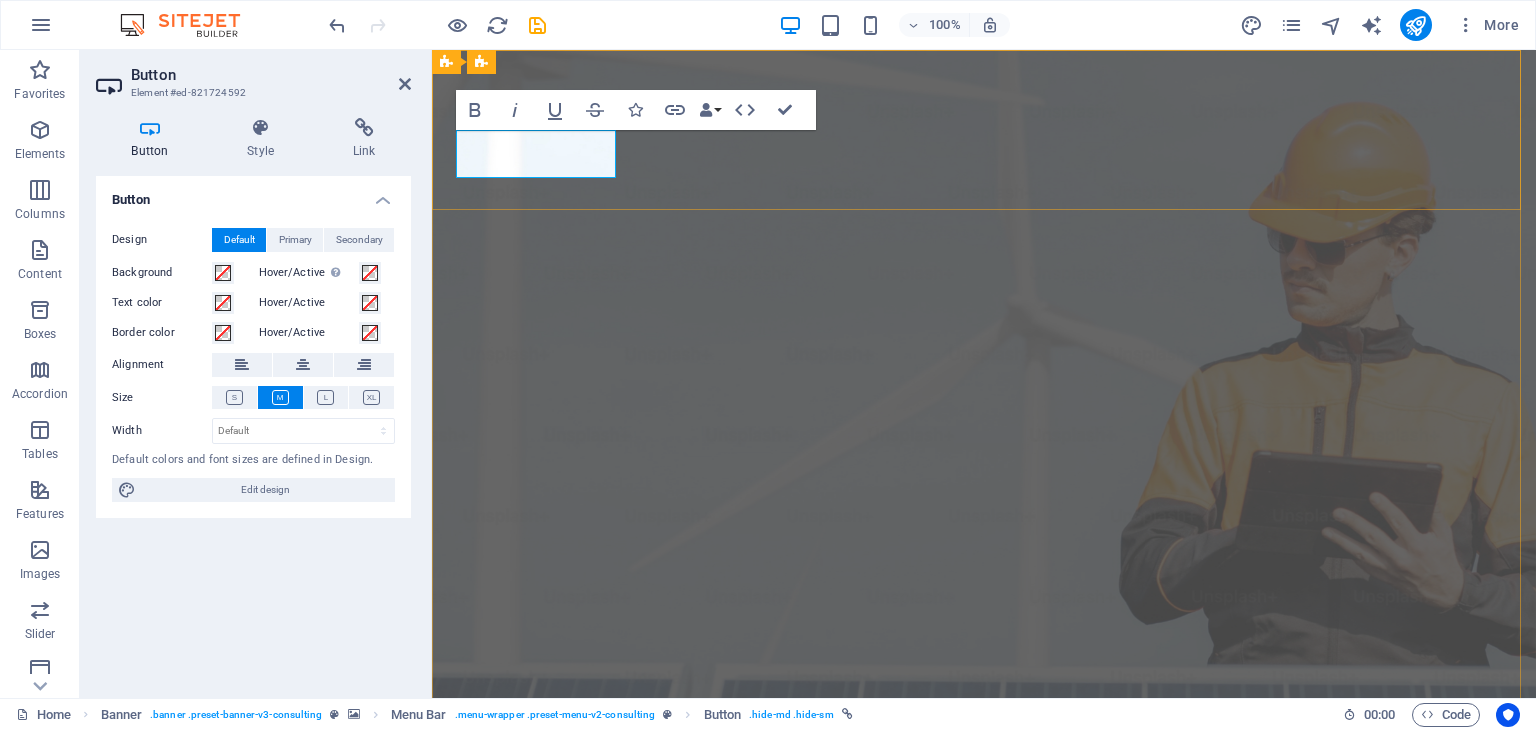 click on "Get Started" at bounding box center (536, 1084) 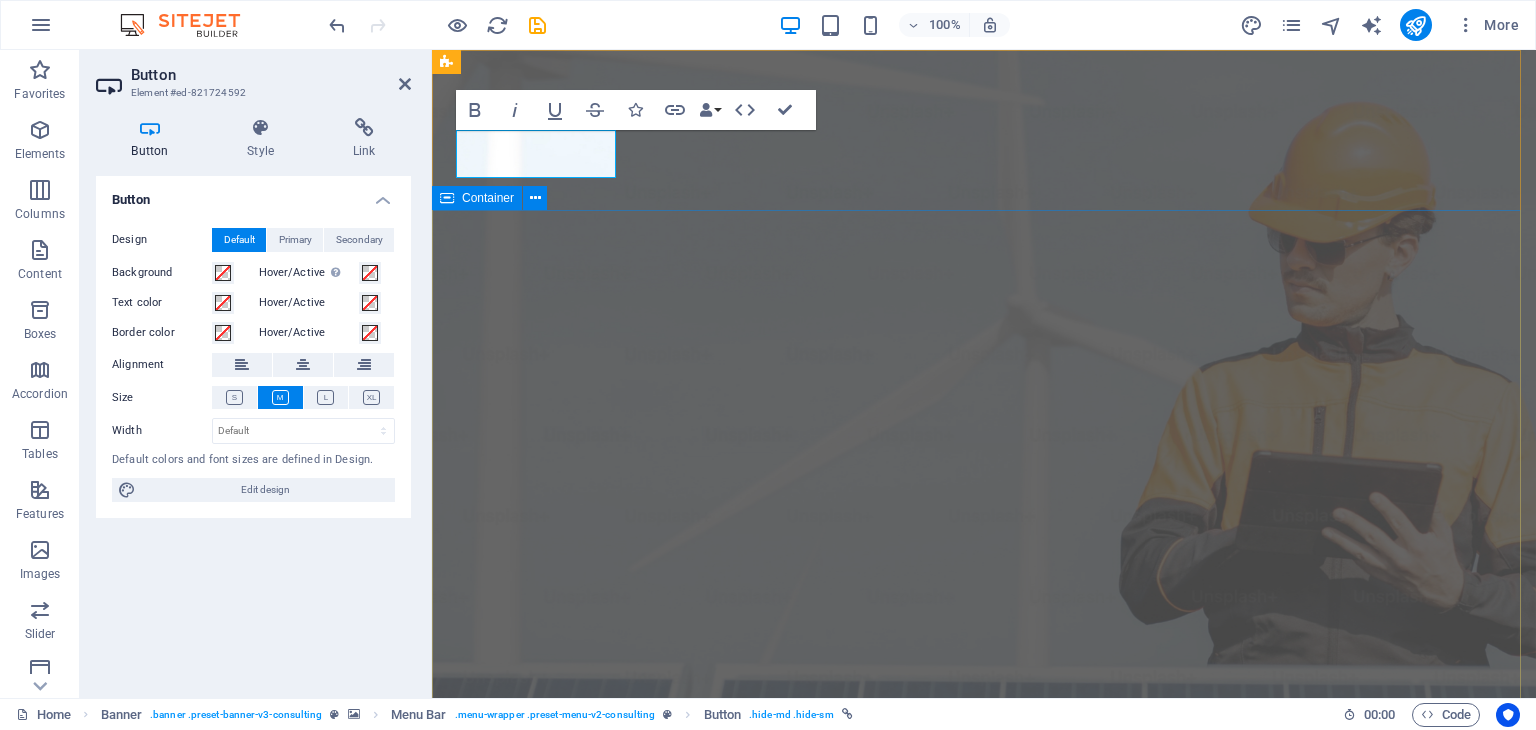click on "Transformamos ideas en infraestructura con impacto Empowering businesses for a greener future and strategic growth Get Started" at bounding box center (984, 1301) 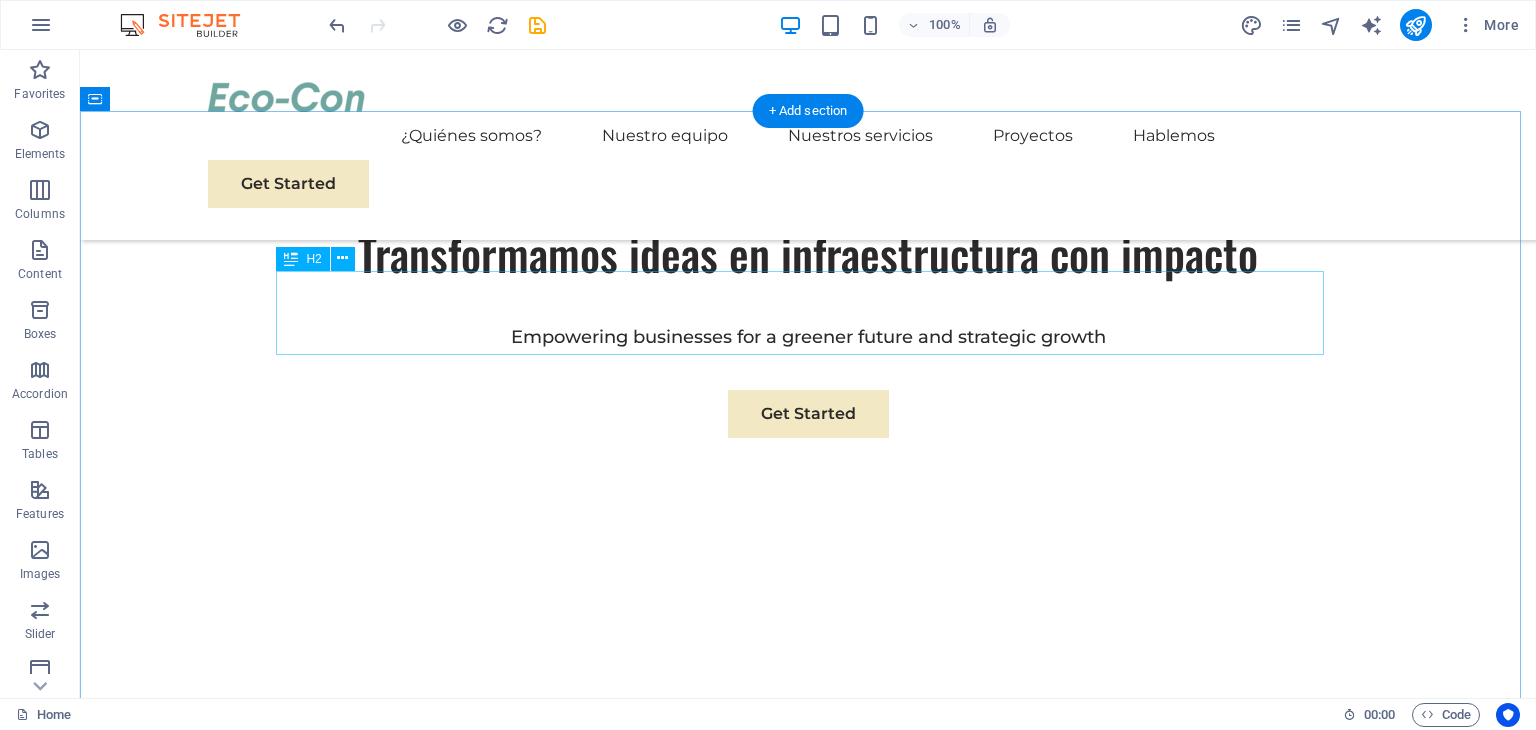 scroll, scrollTop: 800, scrollLeft: 0, axis: vertical 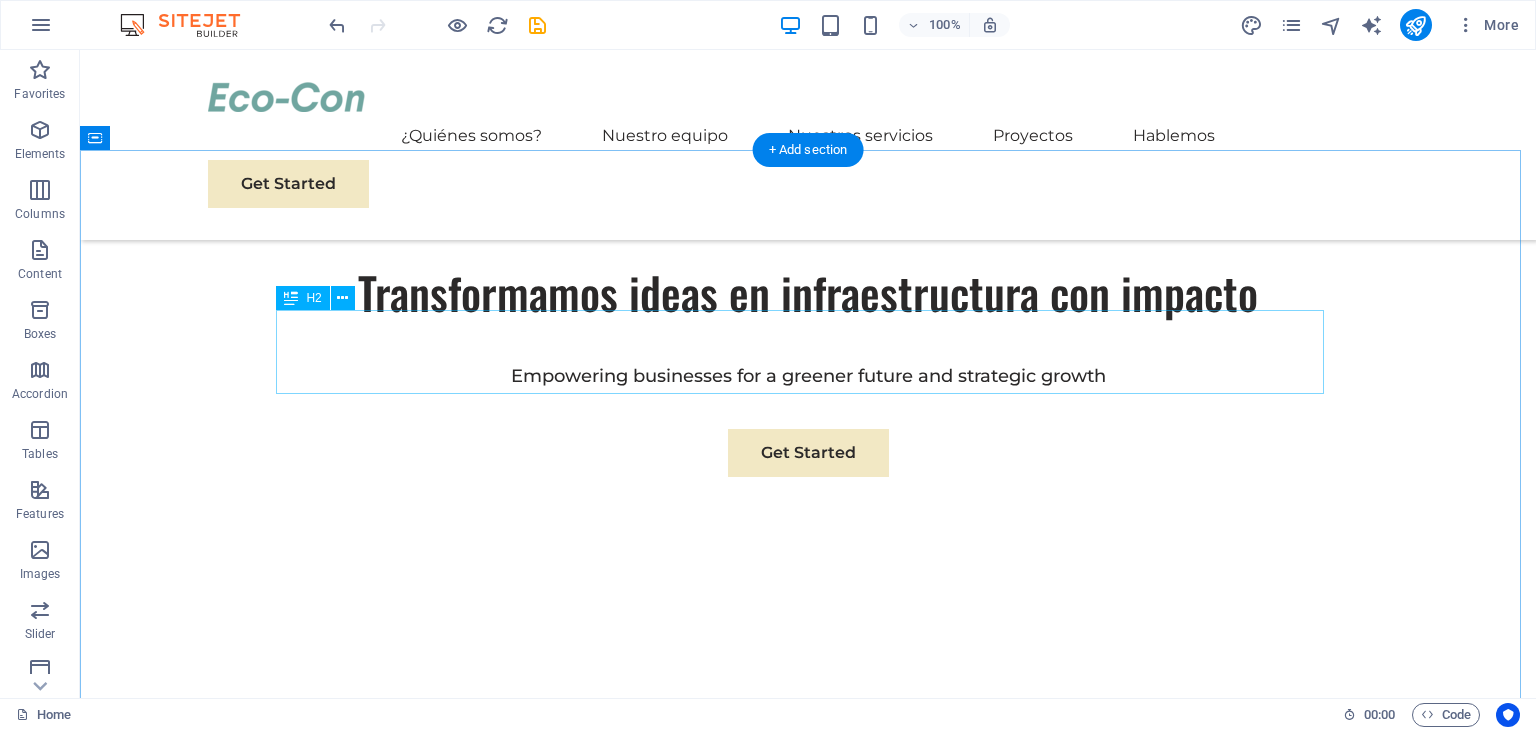 click on "Our Story" at bounding box center (808, 787) 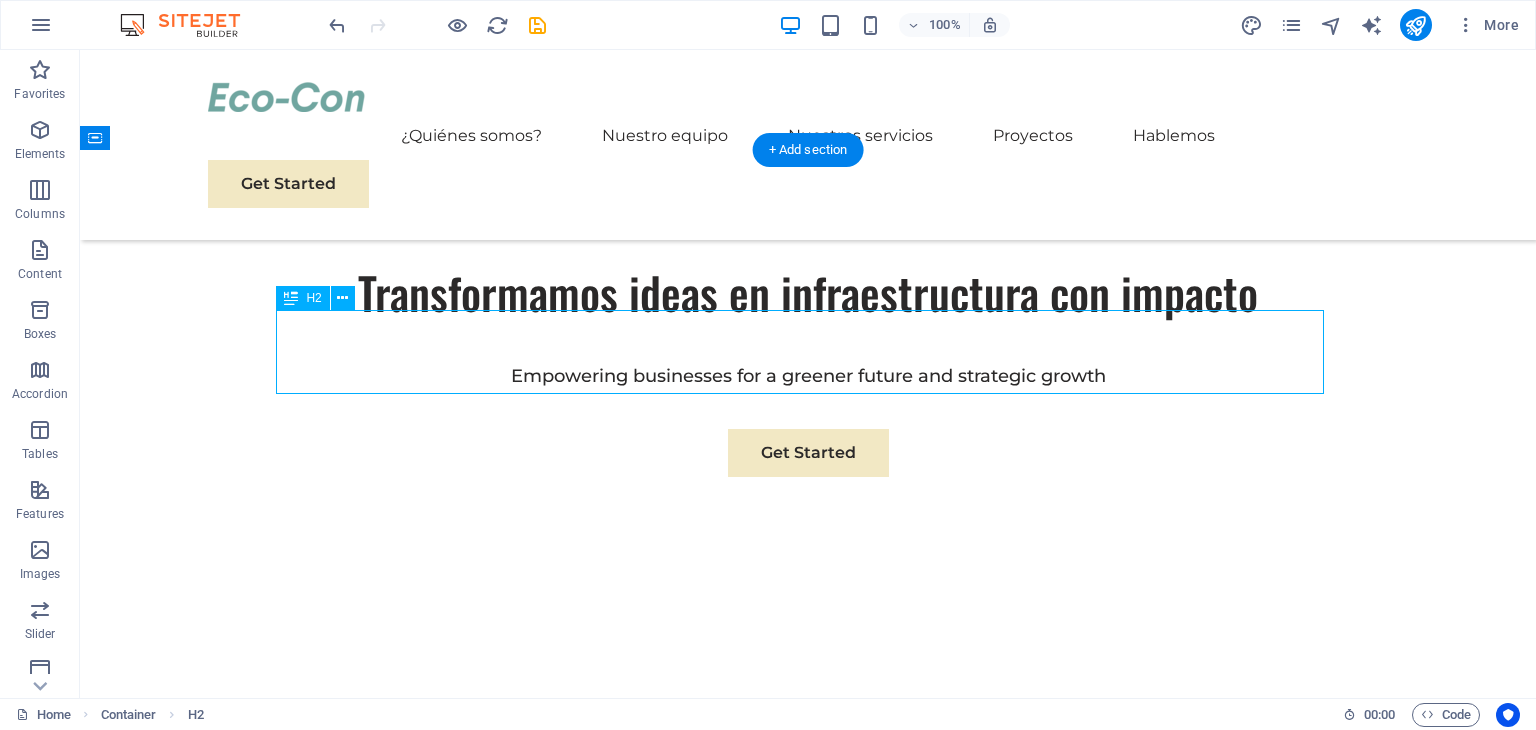 click on "Our Story" at bounding box center (808, 787) 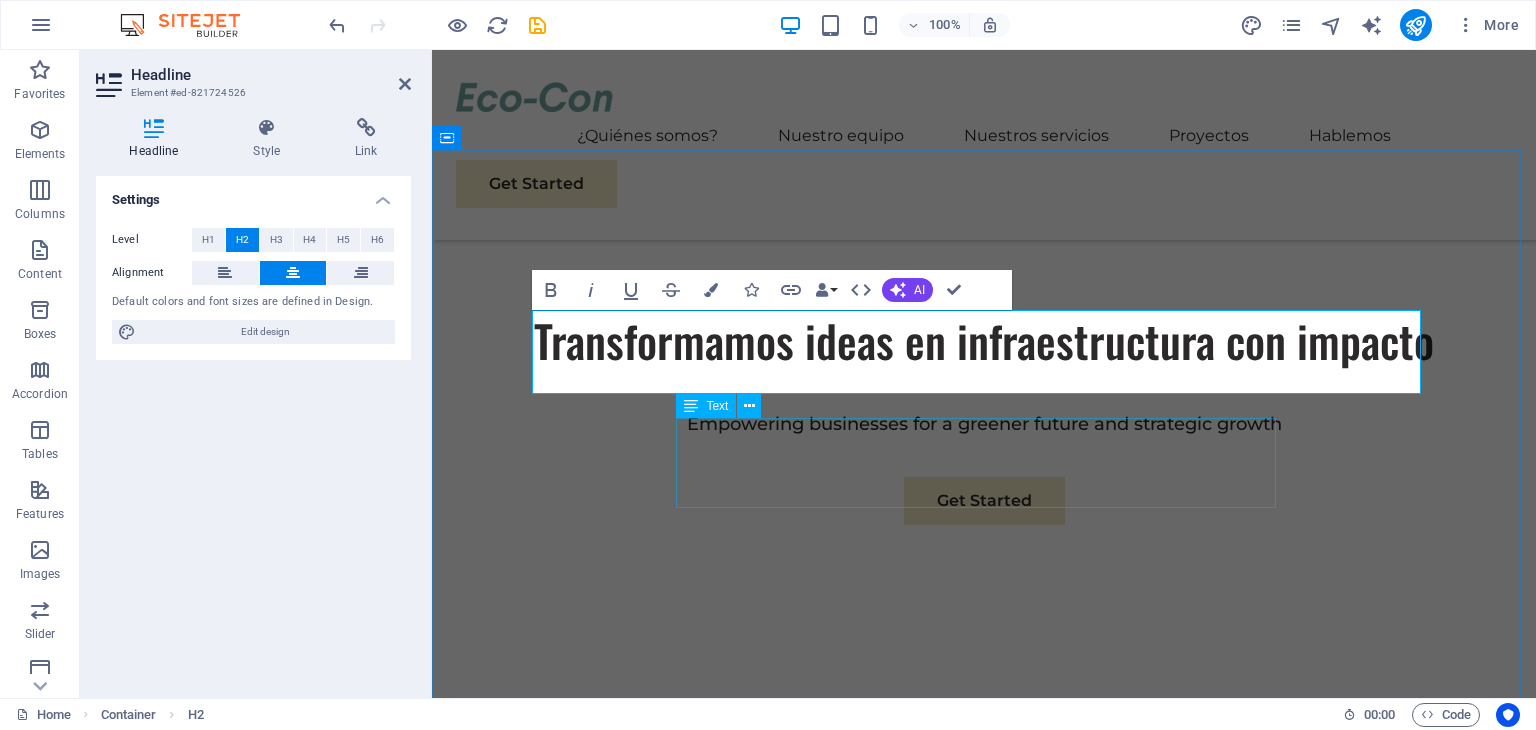 type 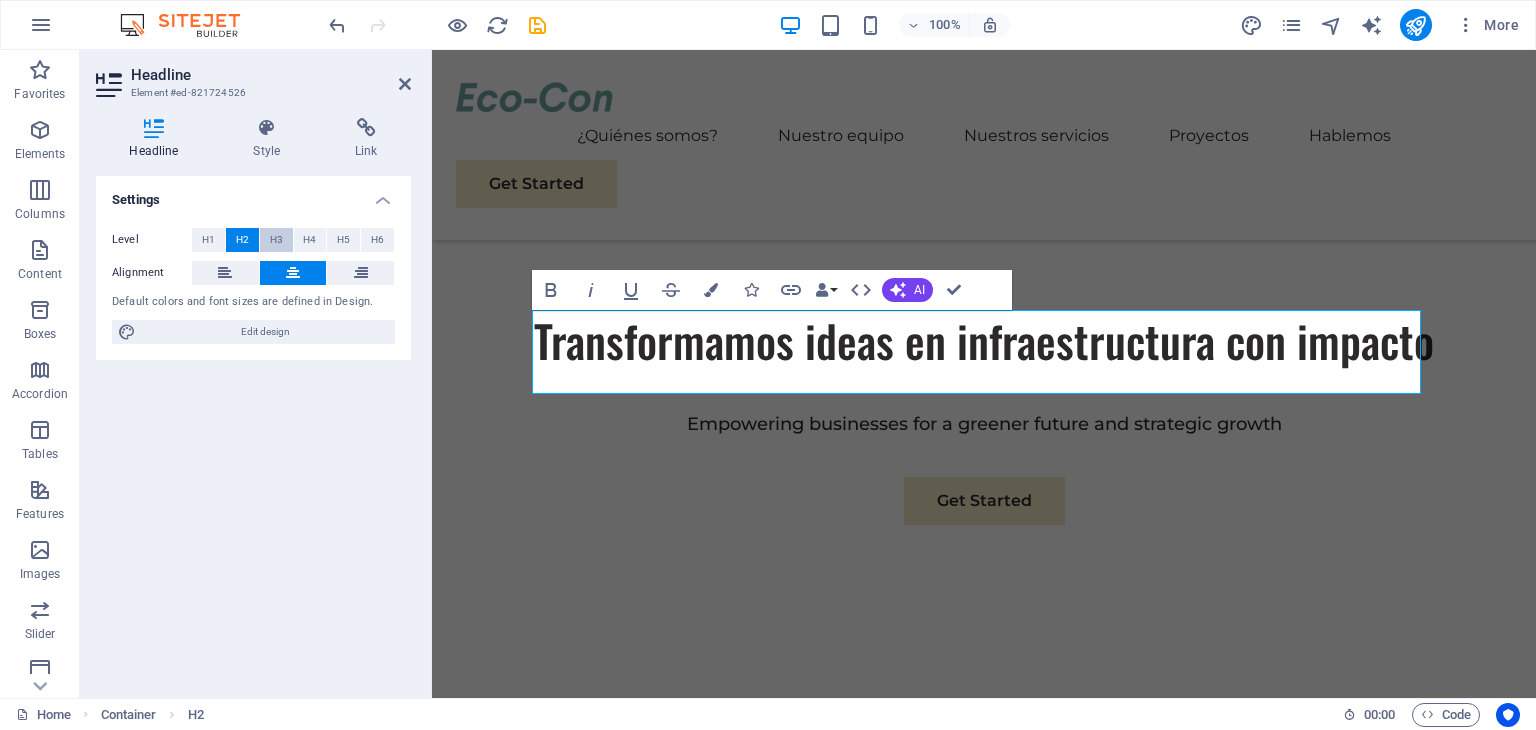 click on "H3" at bounding box center (276, 240) 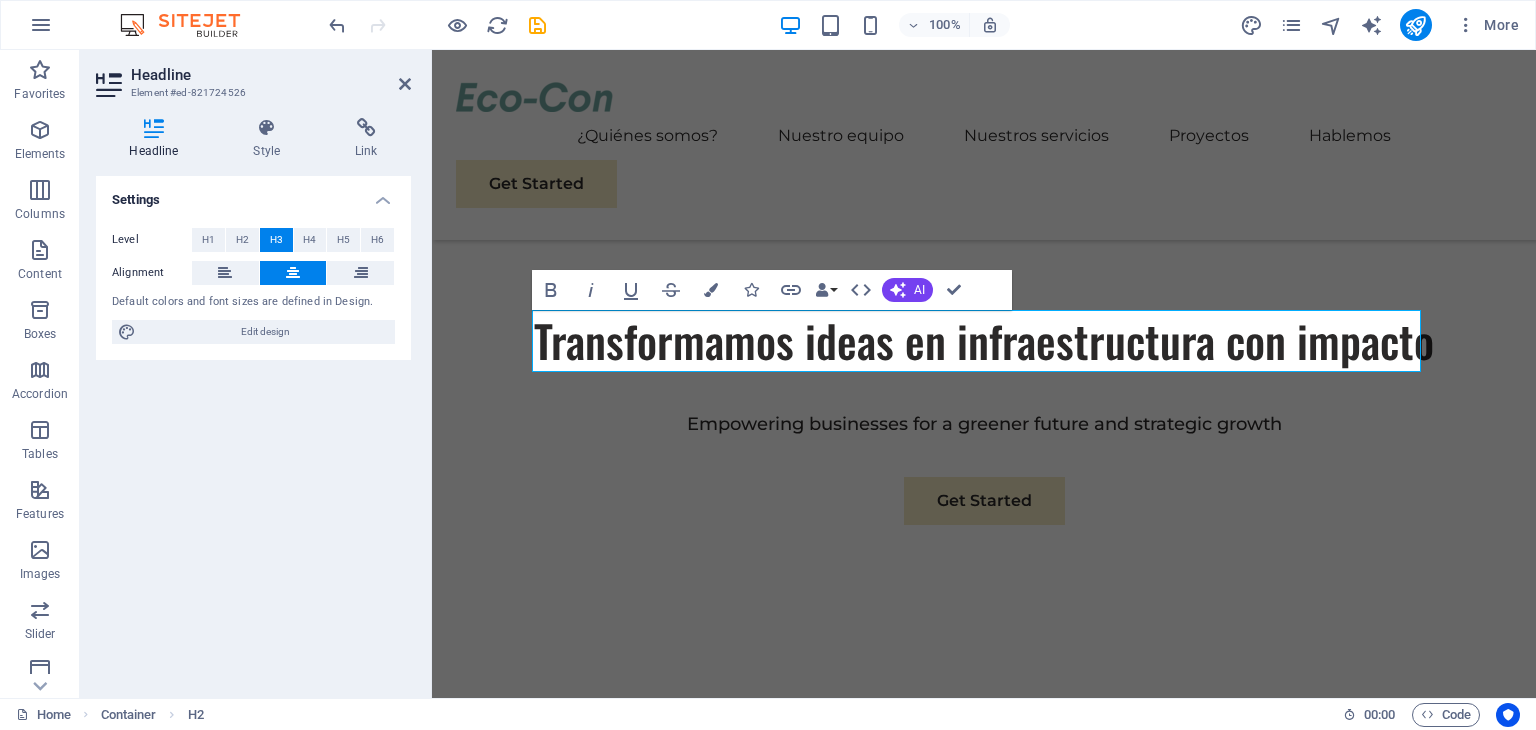 click on "Settings Level H1 H2 H3 H4 H5 H6 Alignment Default colors and font sizes are defined in Design. Edit design" at bounding box center [253, 429] 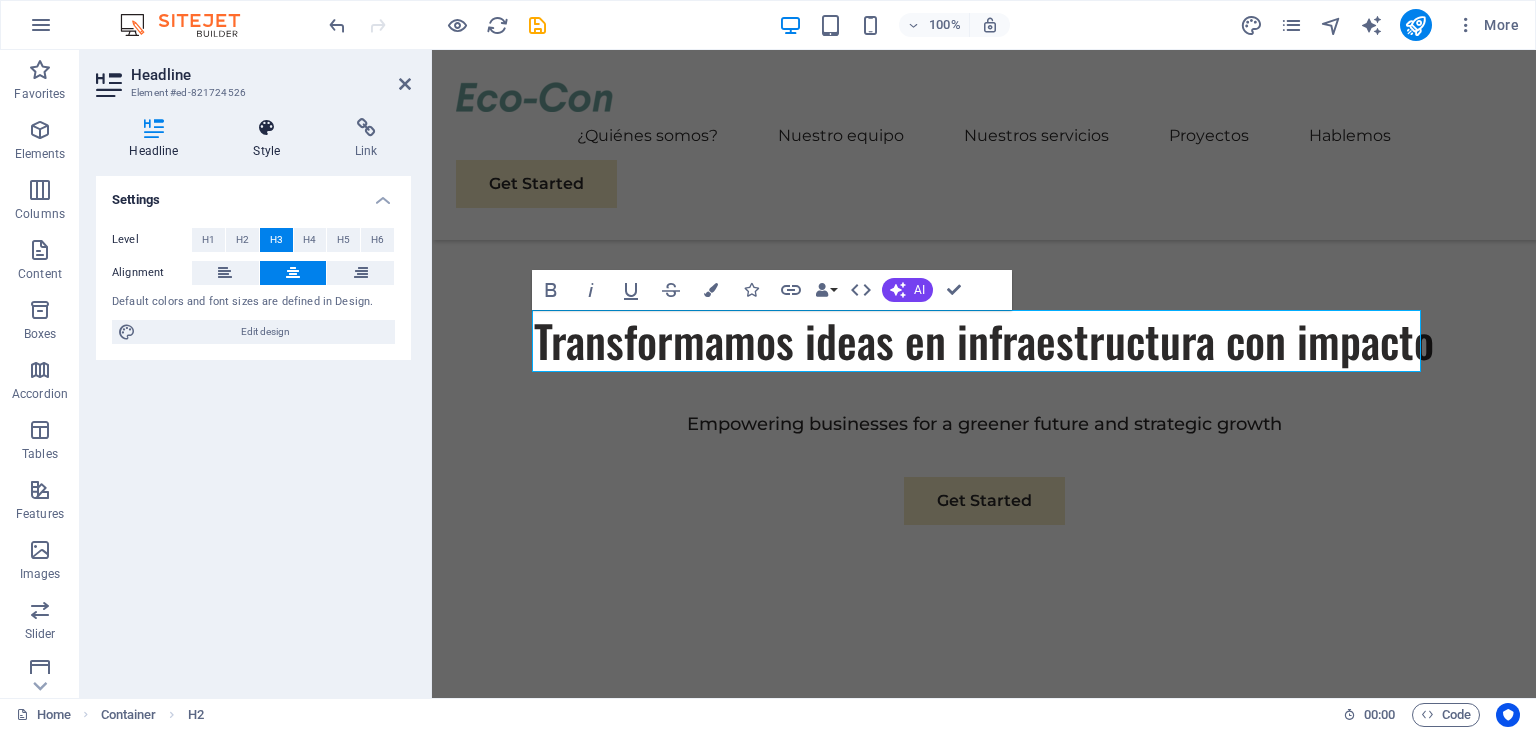 click on "Style" at bounding box center (271, 139) 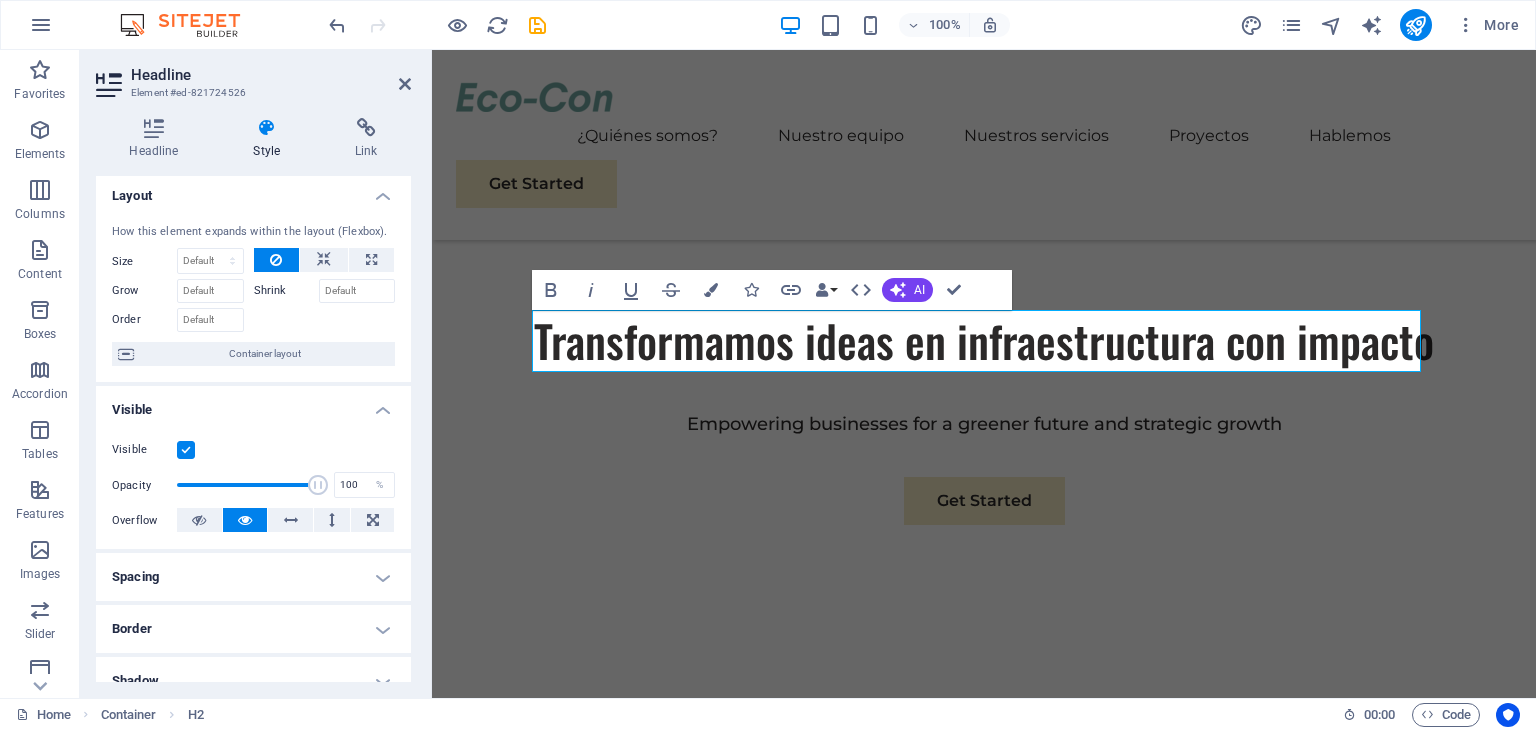 scroll, scrollTop: 0, scrollLeft: 0, axis: both 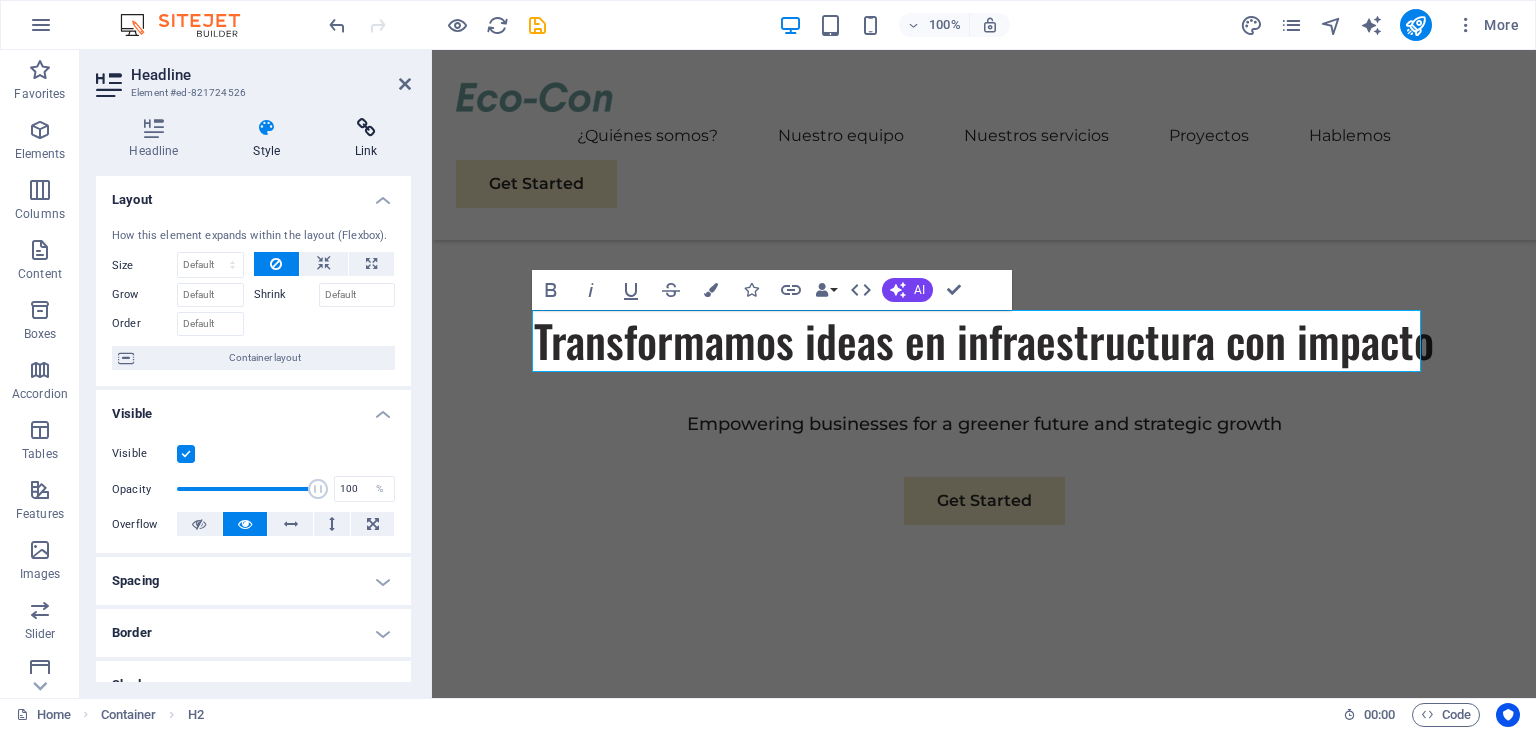 click on "Link" at bounding box center (366, 139) 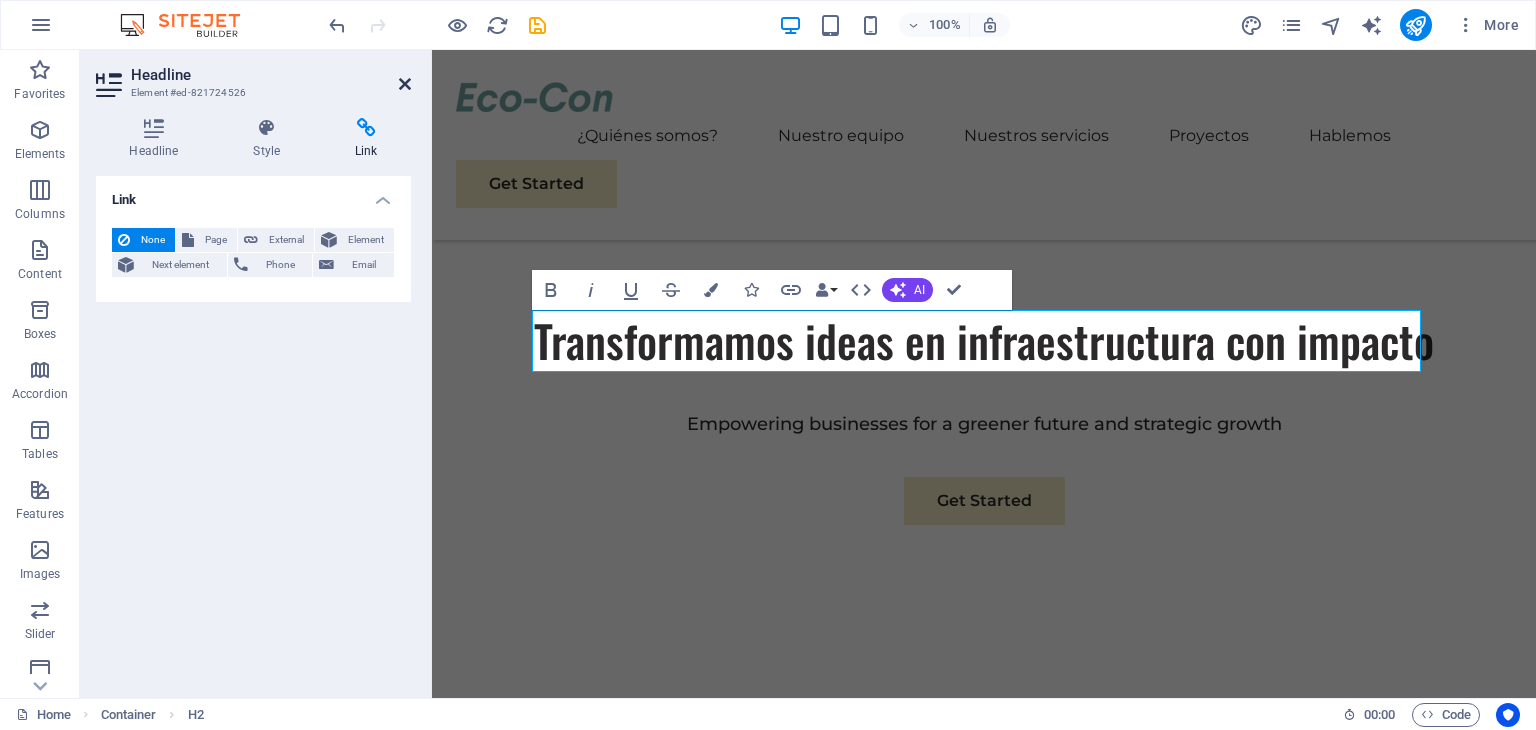 click at bounding box center [405, 84] 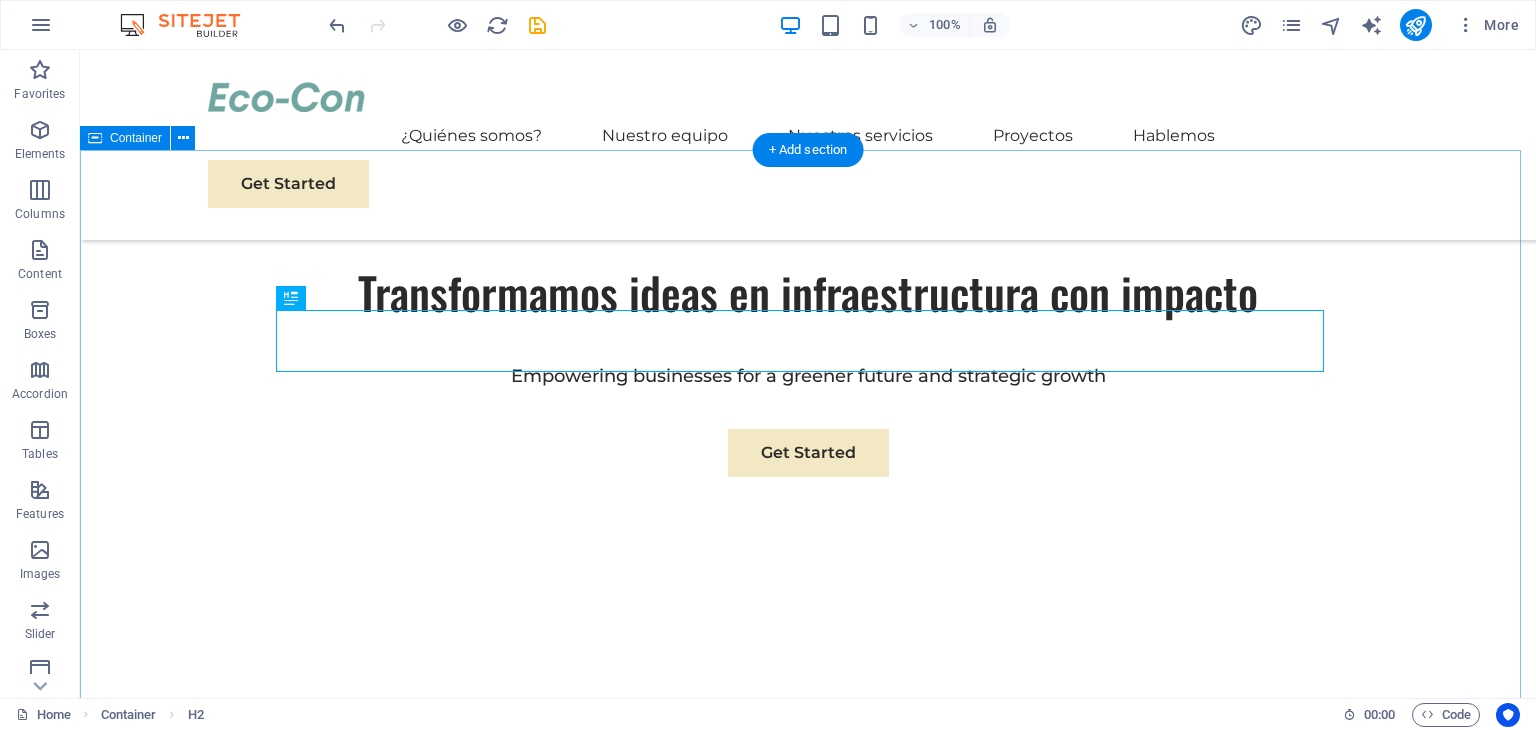 click on "Nuestro equipo We are a passionate consulting agency dedicated to helping businesses navigate the dynamic landscape of sustainable energy and strategic growth. Our core mission is to empower organizations to thrive while making a positive impact on the environment. Sustainable Success Partner At Eco-Con, we understand that success is not just about profitability; it's also about sustainability and responsible business practices. With a proven track record of guiding businesses towards greater profitability and environmental responsibility, we have become a trusted partner in the industry. Expertise For Results At Eco-Con, we understand that success is not just about profitability; it's also about sustainability and responsible business practices. With a proven track record of guiding businesses towards greater profitability and environmental responsibility, we have become a trusted partner in the industry." at bounding box center (808, 1618) 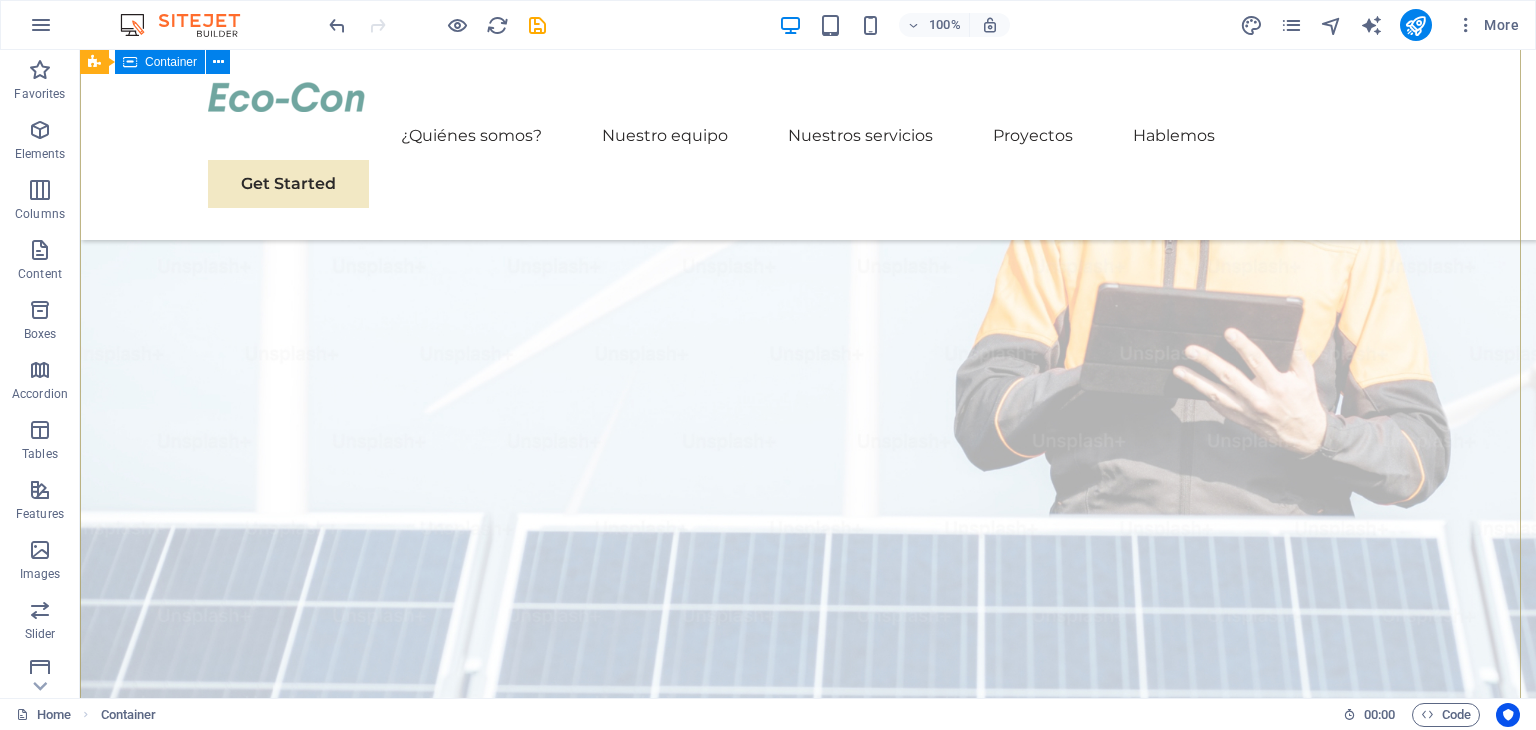 scroll, scrollTop: 0, scrollLeft: 0, axis: both 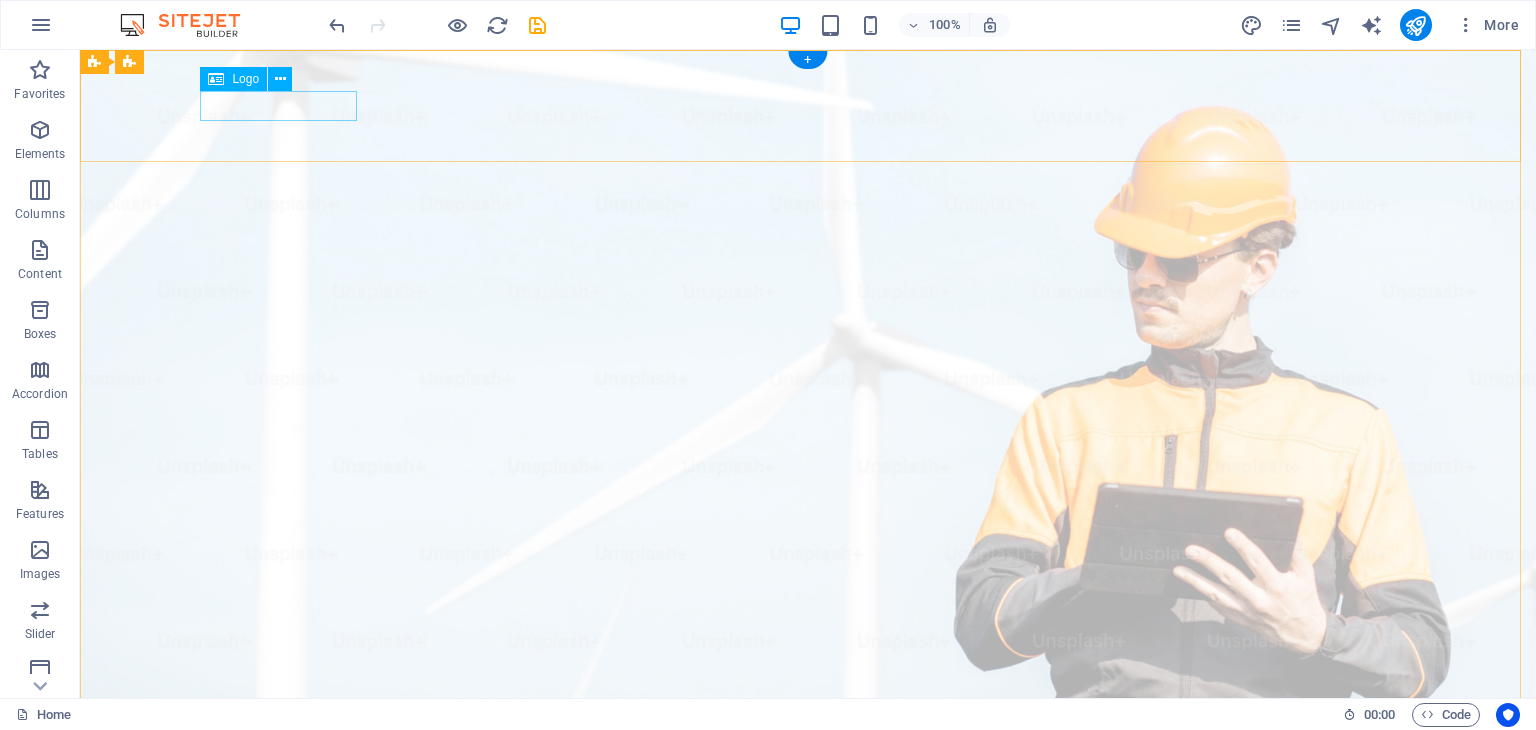 click at bounding box center [808, 997] 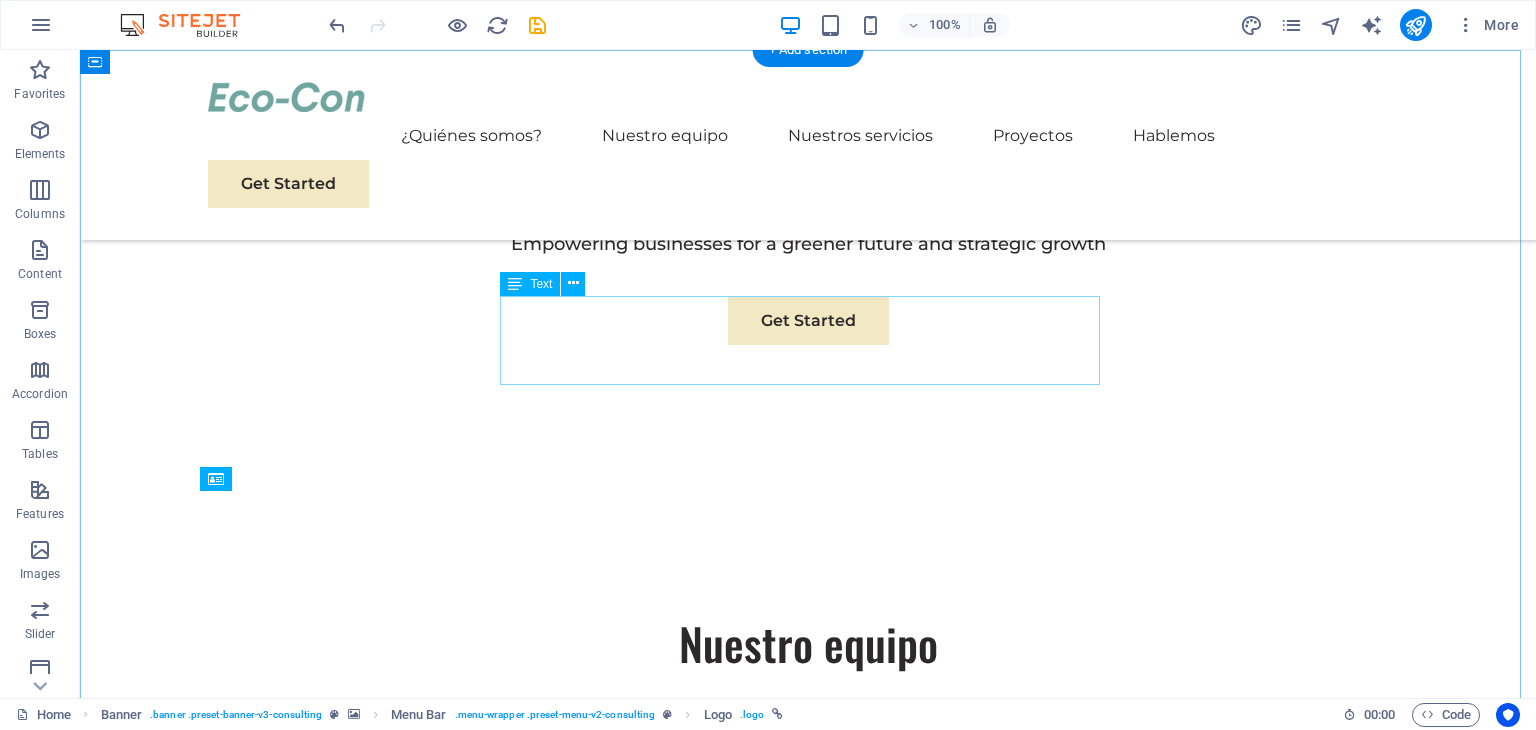 scroll, scrollTop: 900, scrollLeft: 0, axis: vertical 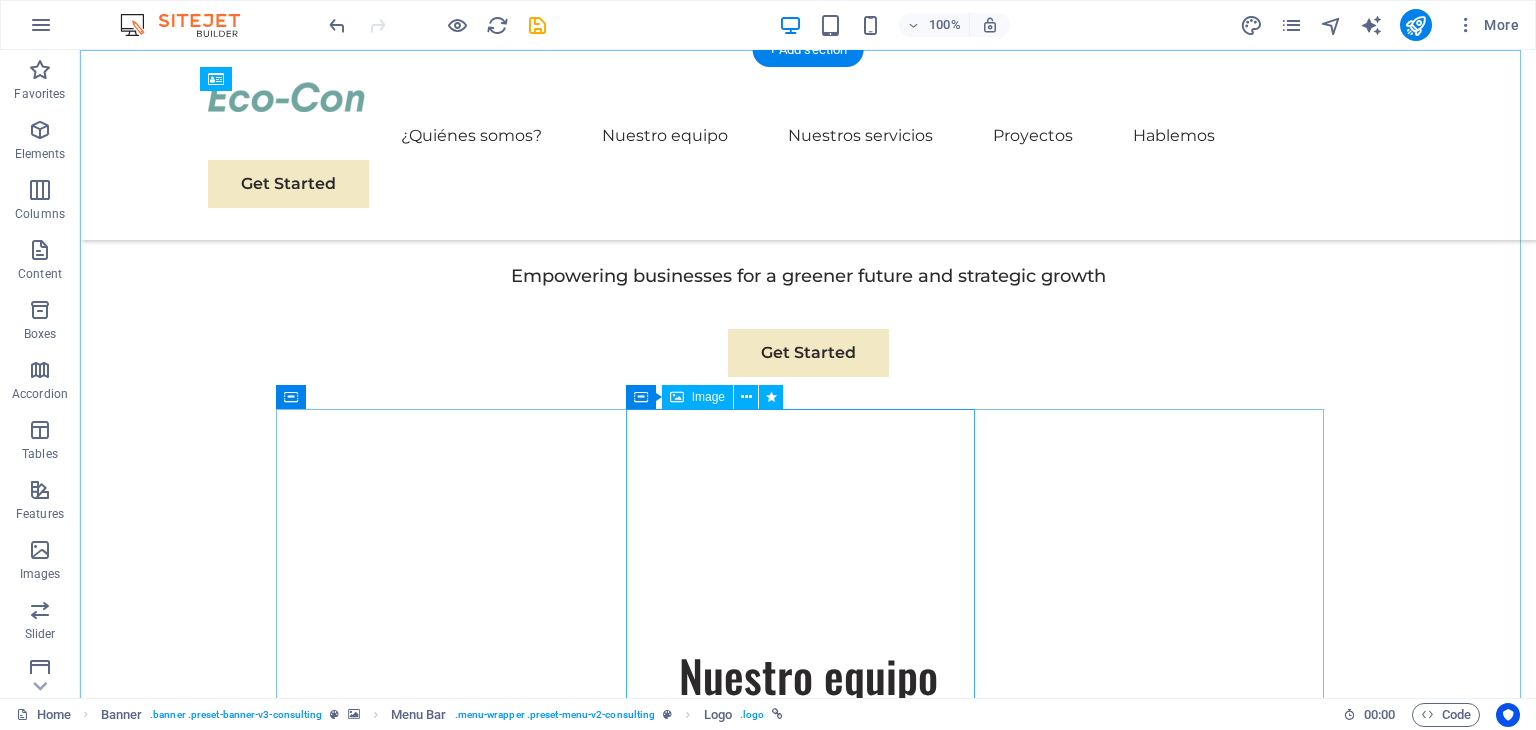 click at bounding box center [808, 1636] 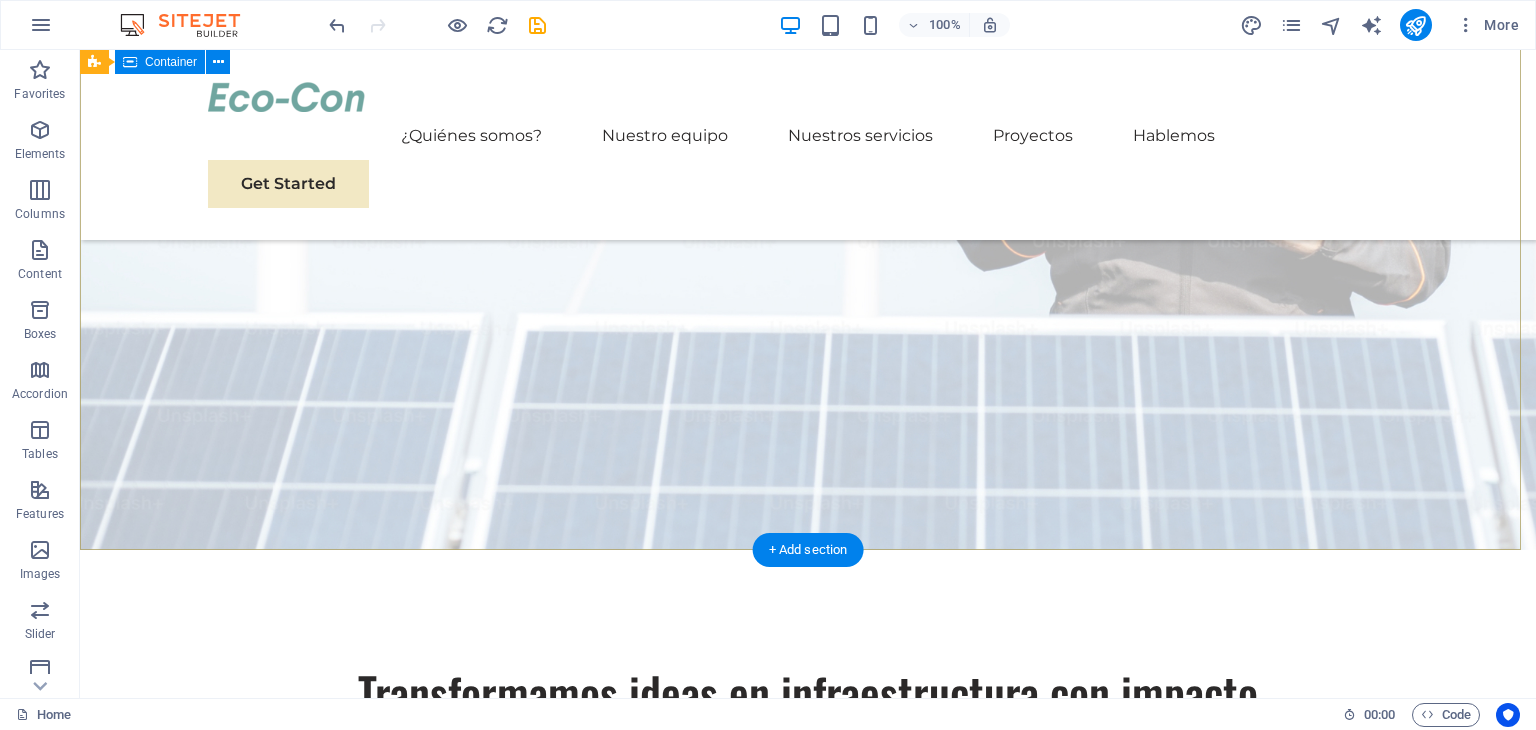 scroll, scrollTop: 0, scrollLeft: 0, axis: both 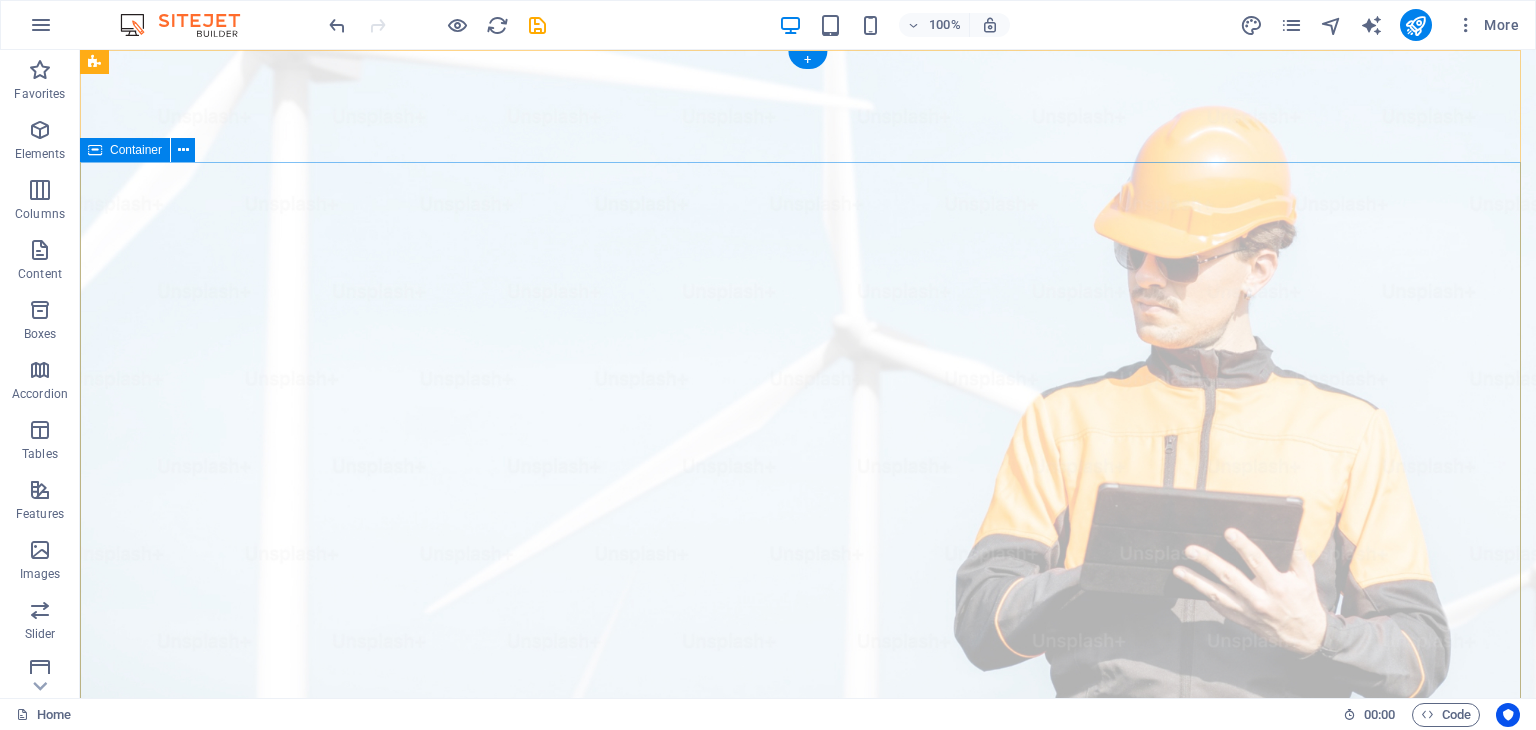 click on "Transformamos ideas en infraestructura con impacto Empowering businesses for a greener future and strategic growth Get Started" at bounding box center (808, 1301) 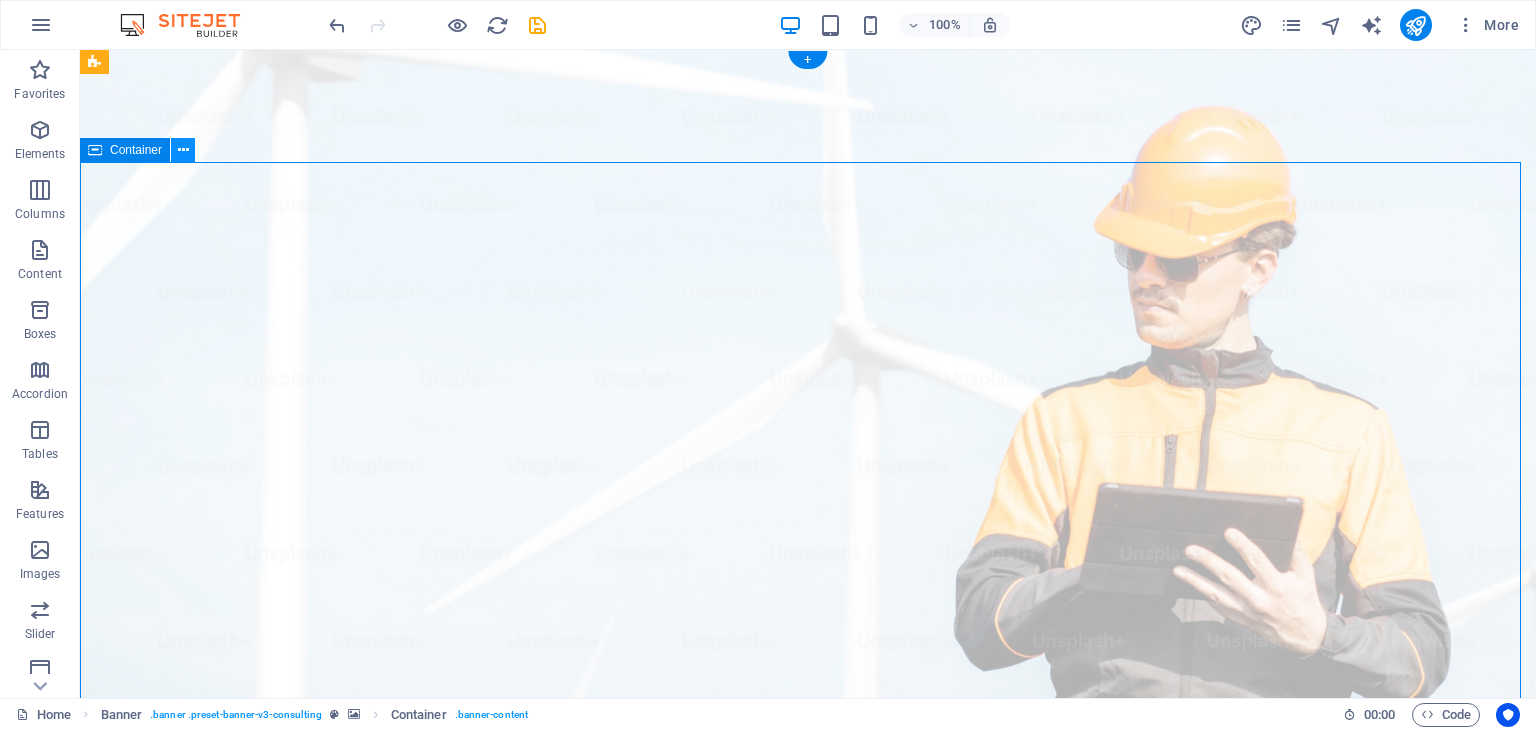 click at bounding box center [183, 150] 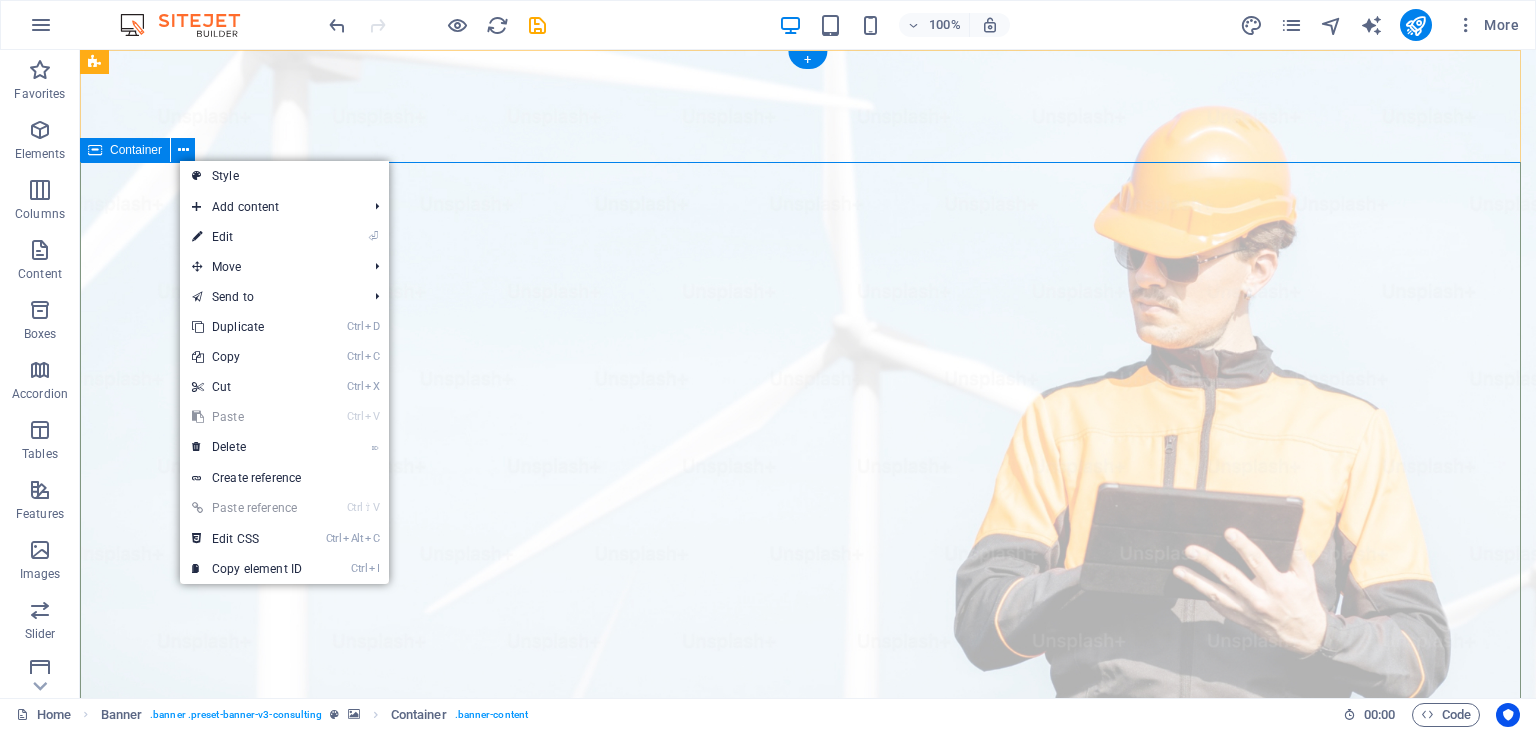 click on "Transformamos ideas en infraestructura con impacto Empowering businesses for a greener future and strategic growth Get Started" at bounding box center (808, 1301) 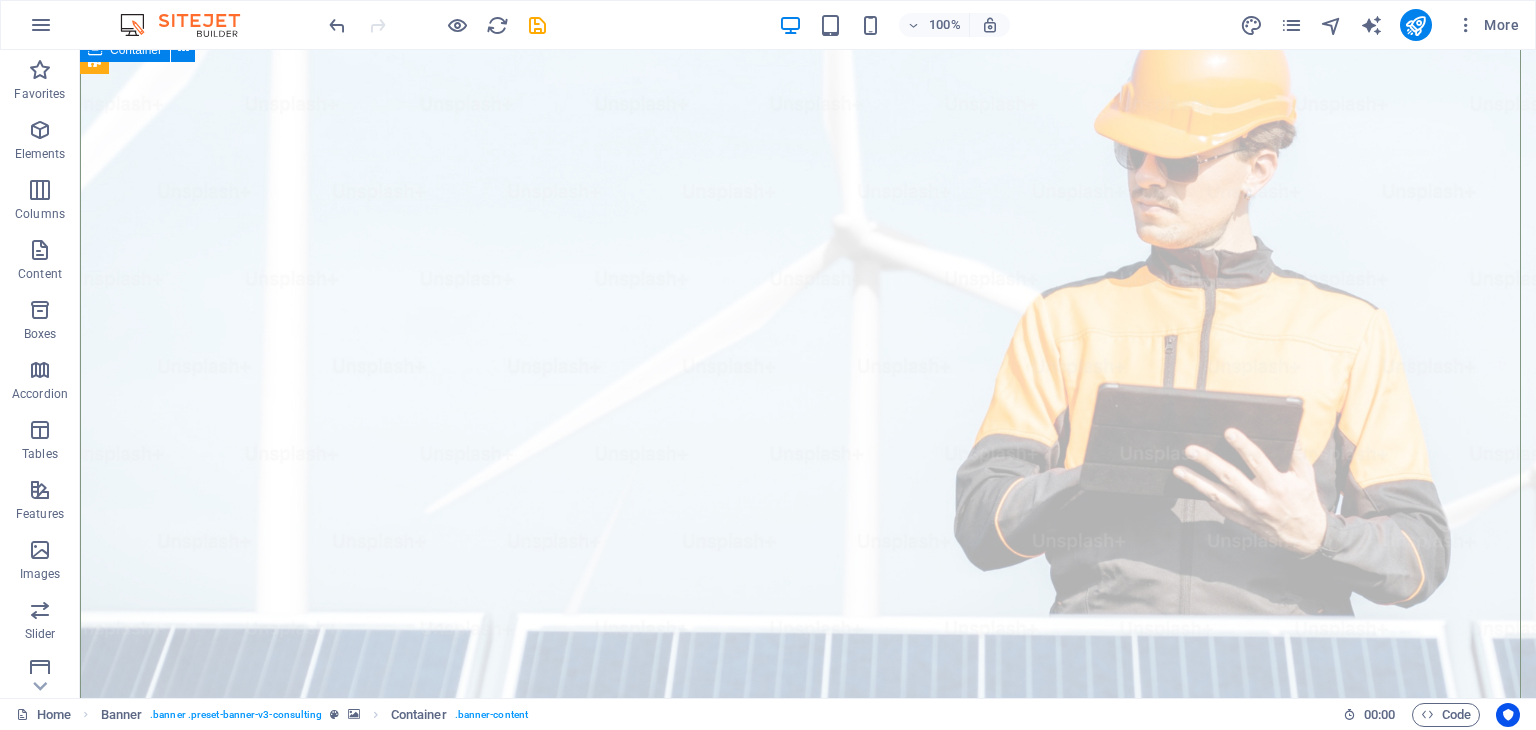 scroll, scrollTop: 0, scrollLeft: 0, axis: both 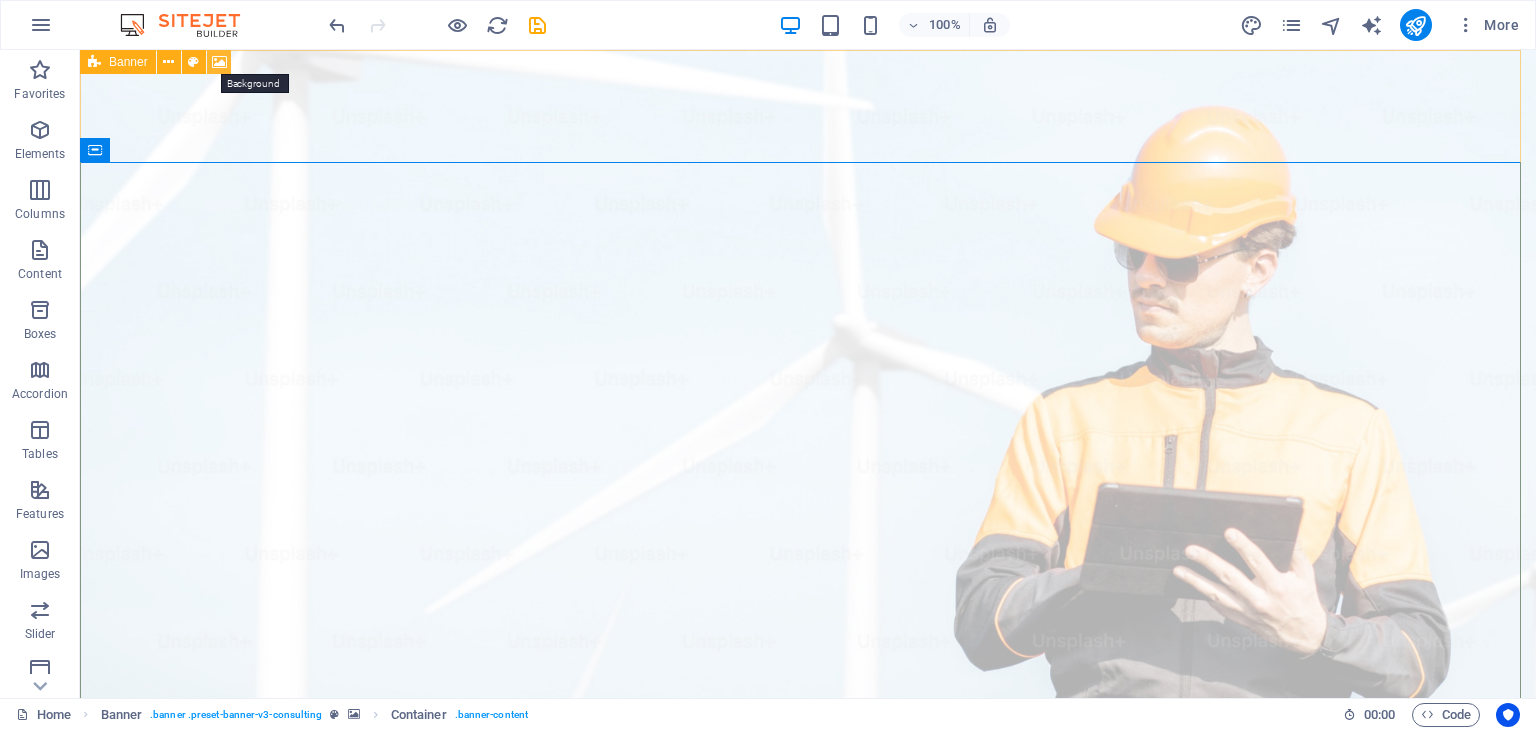 click at bounding box center (219, 62) 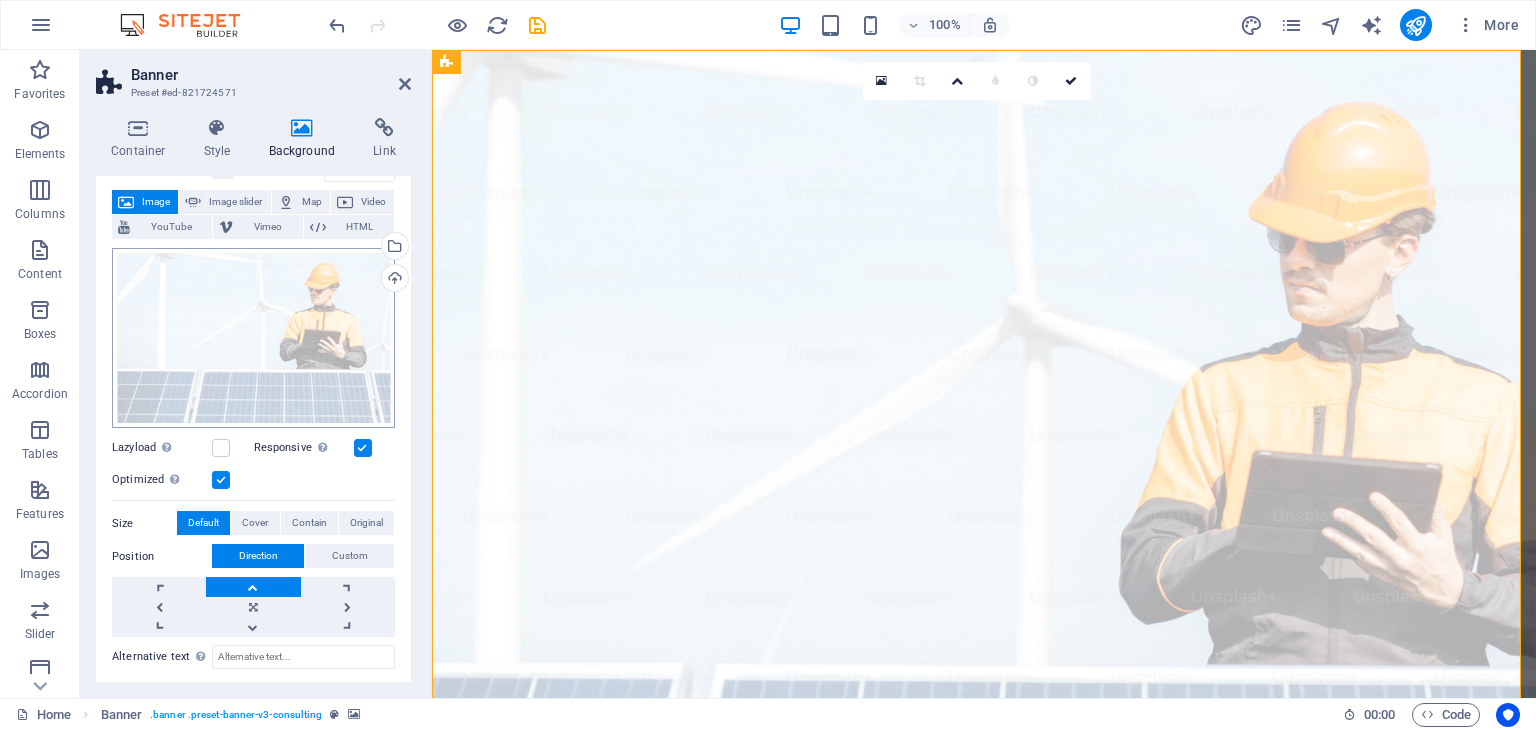 scroll, scrollTop: 100, scrollLeft: 0, axis: vertical 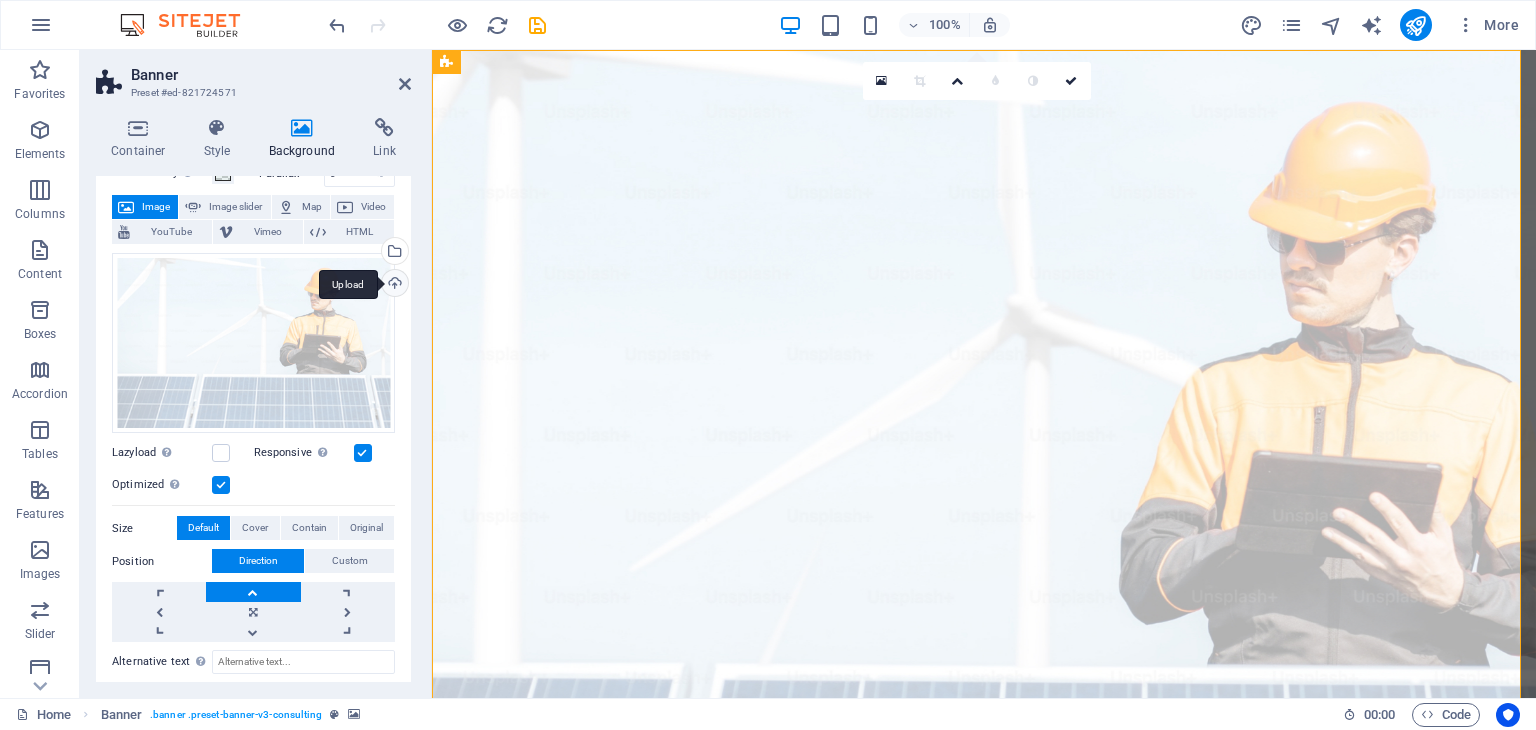 click on "Upload" at bounding box center (393, 285) 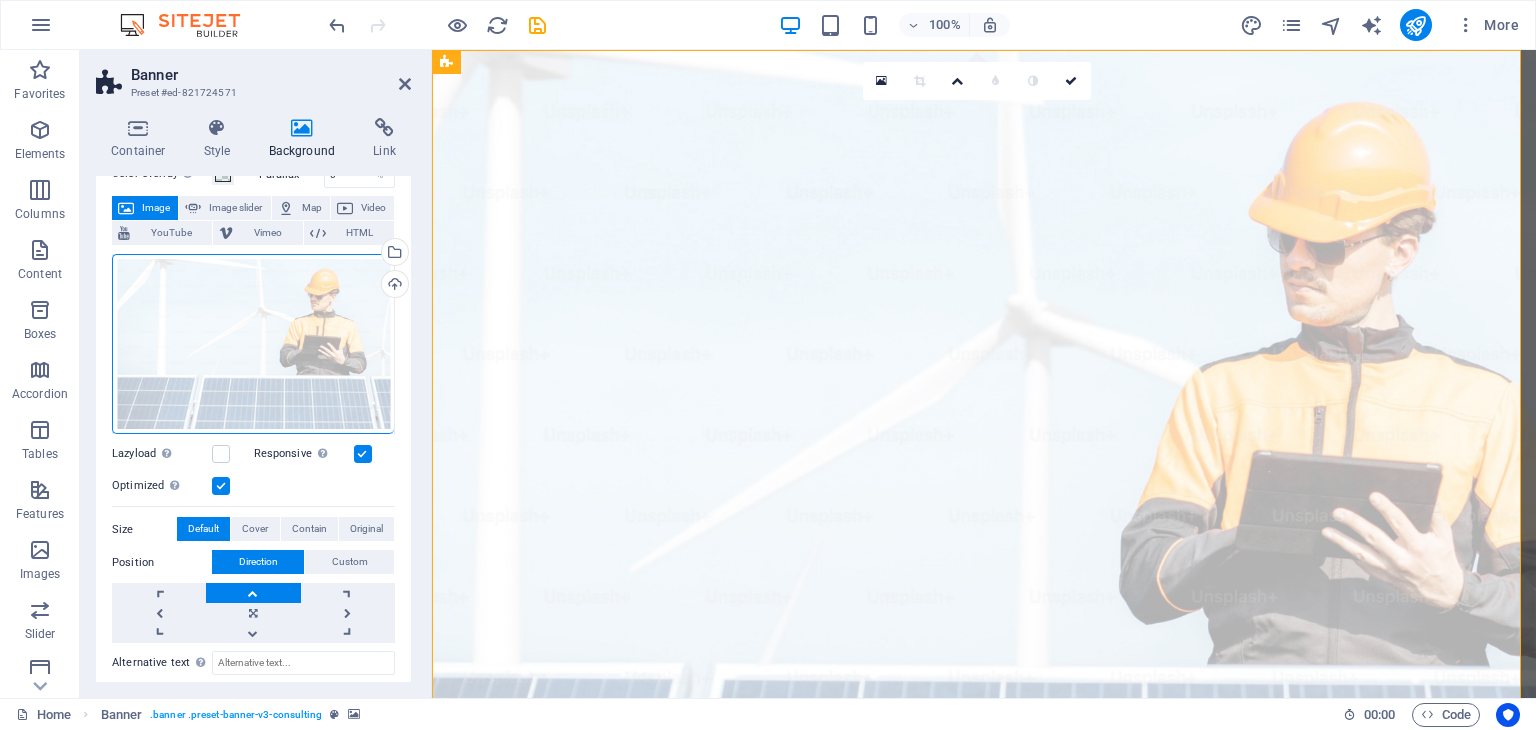 scroll, scrollTop: 100, scrollLeft: 0, axis: vertical 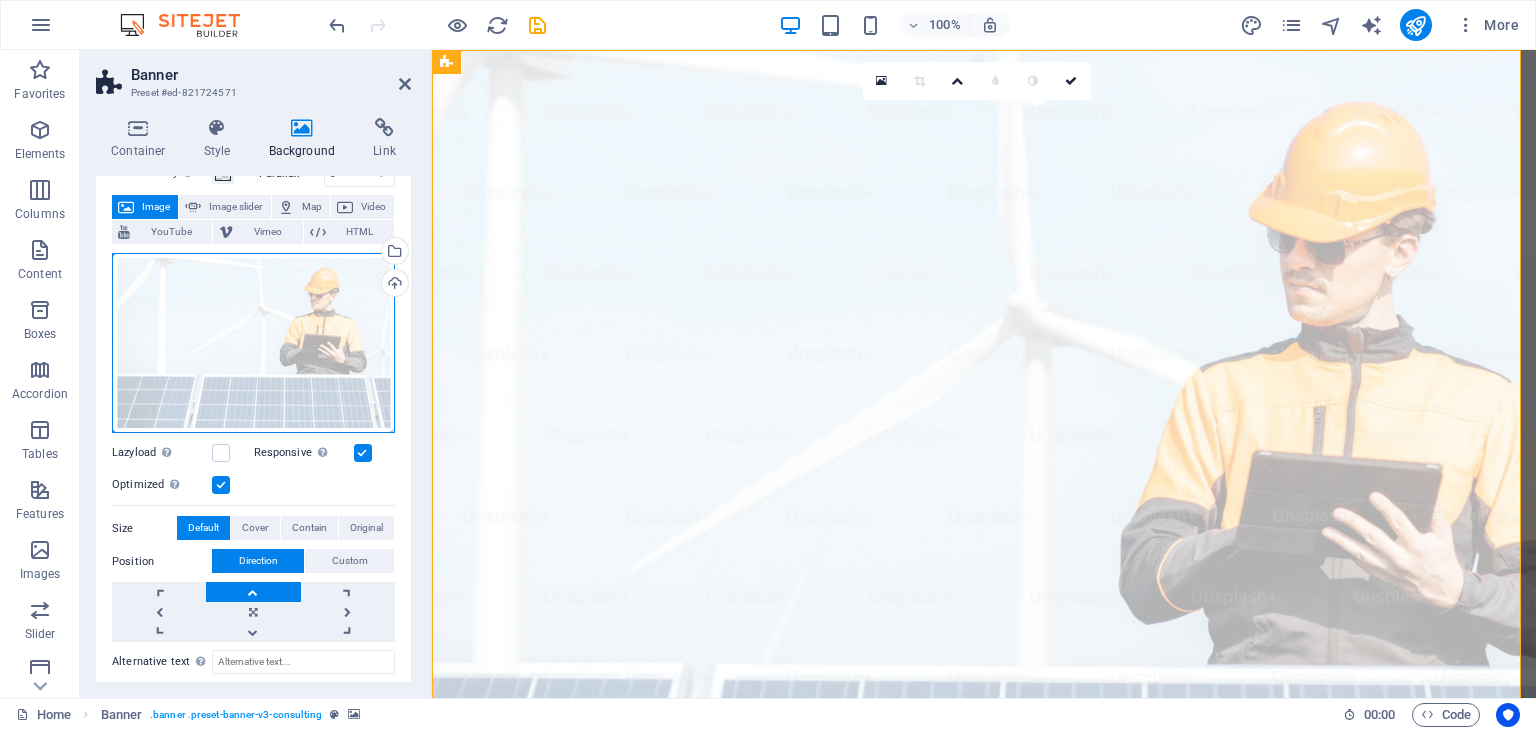 click on "Drag files here, click to choose files or select files from Files or our free stock photos & videos" at bounding box center (253, 343) 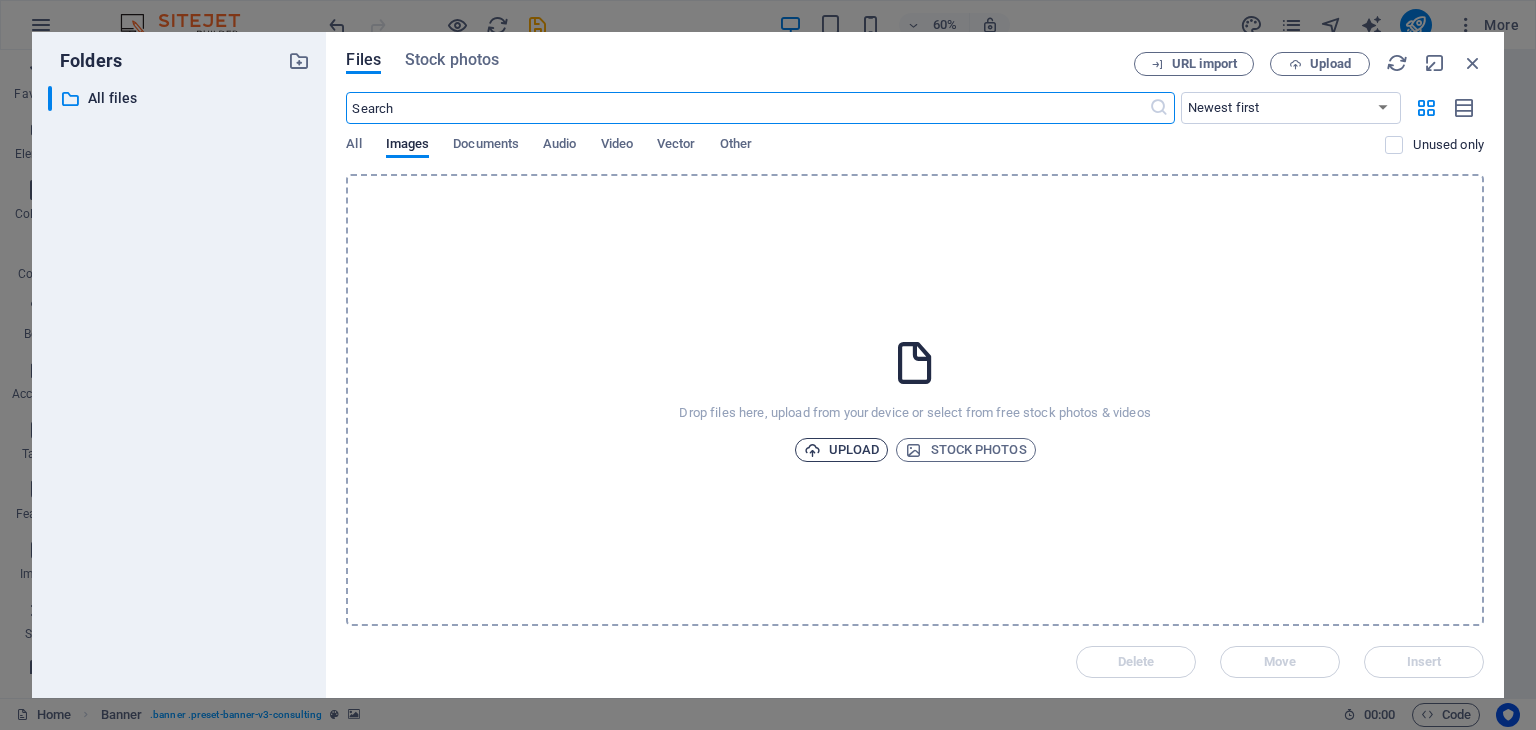 click on "Upload" at bounding box center [842, 450] 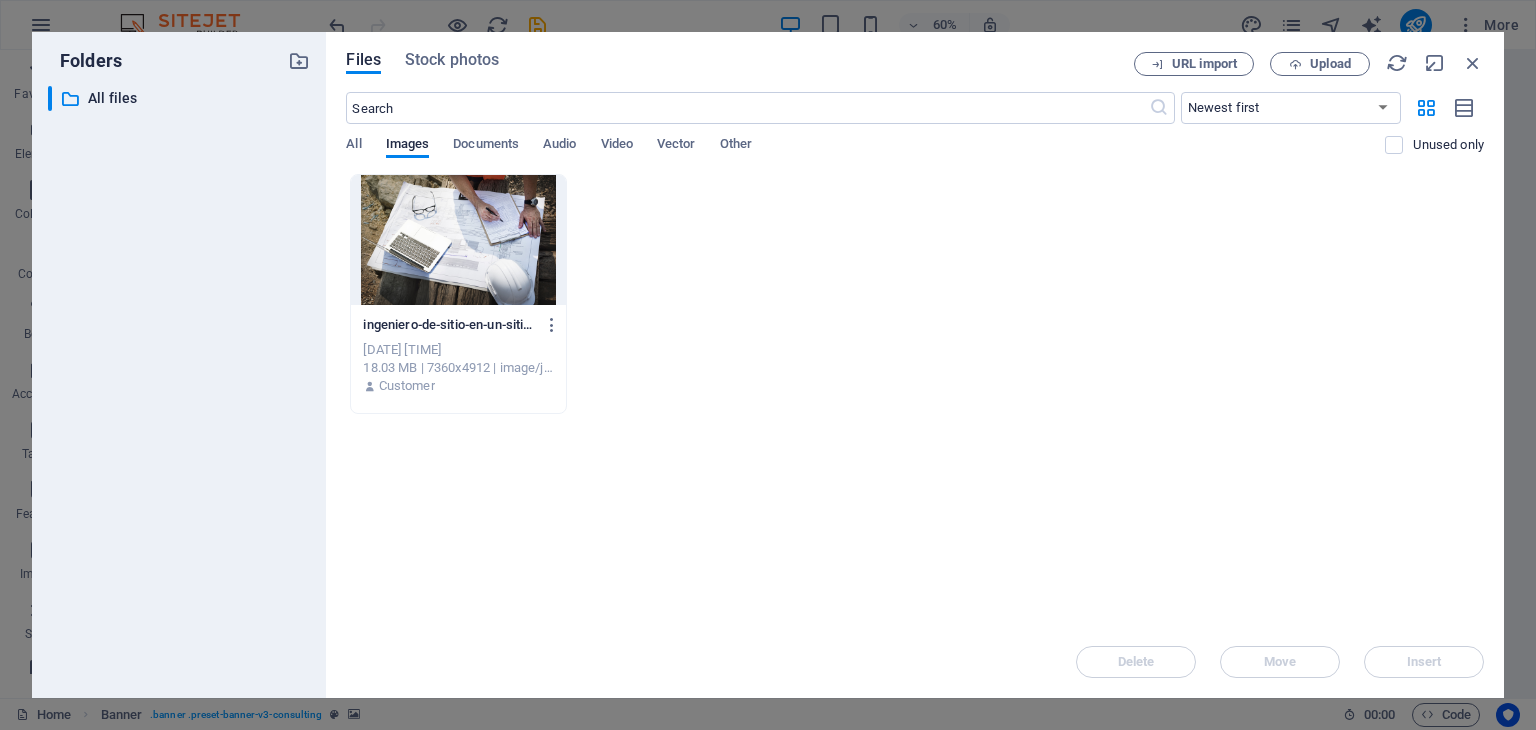 click at bounding box center (458, 240) 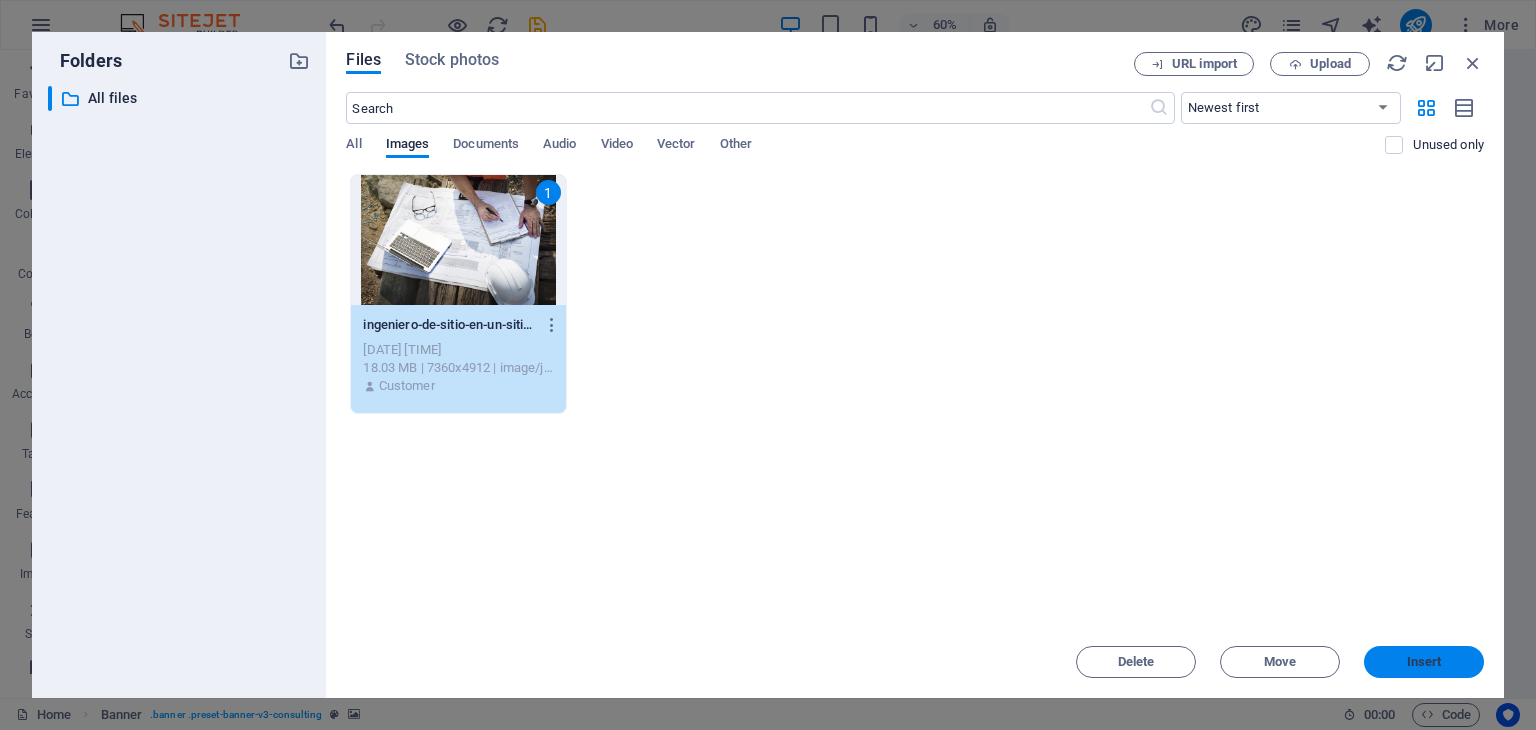 click on "Insert" at bounding box center (1424, 662) 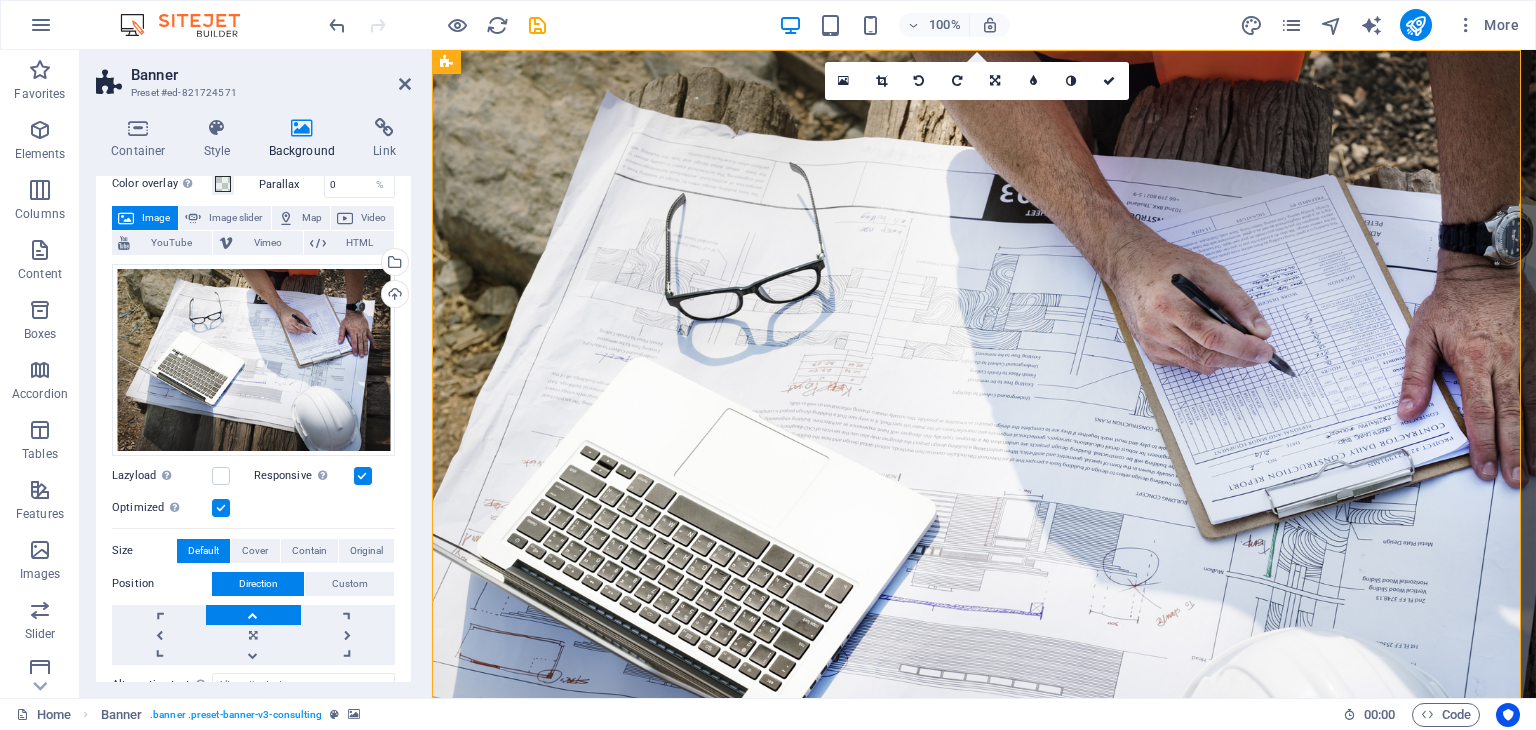 scroll, scrollTop: 60, scrollLeft: 0, axis: vertical 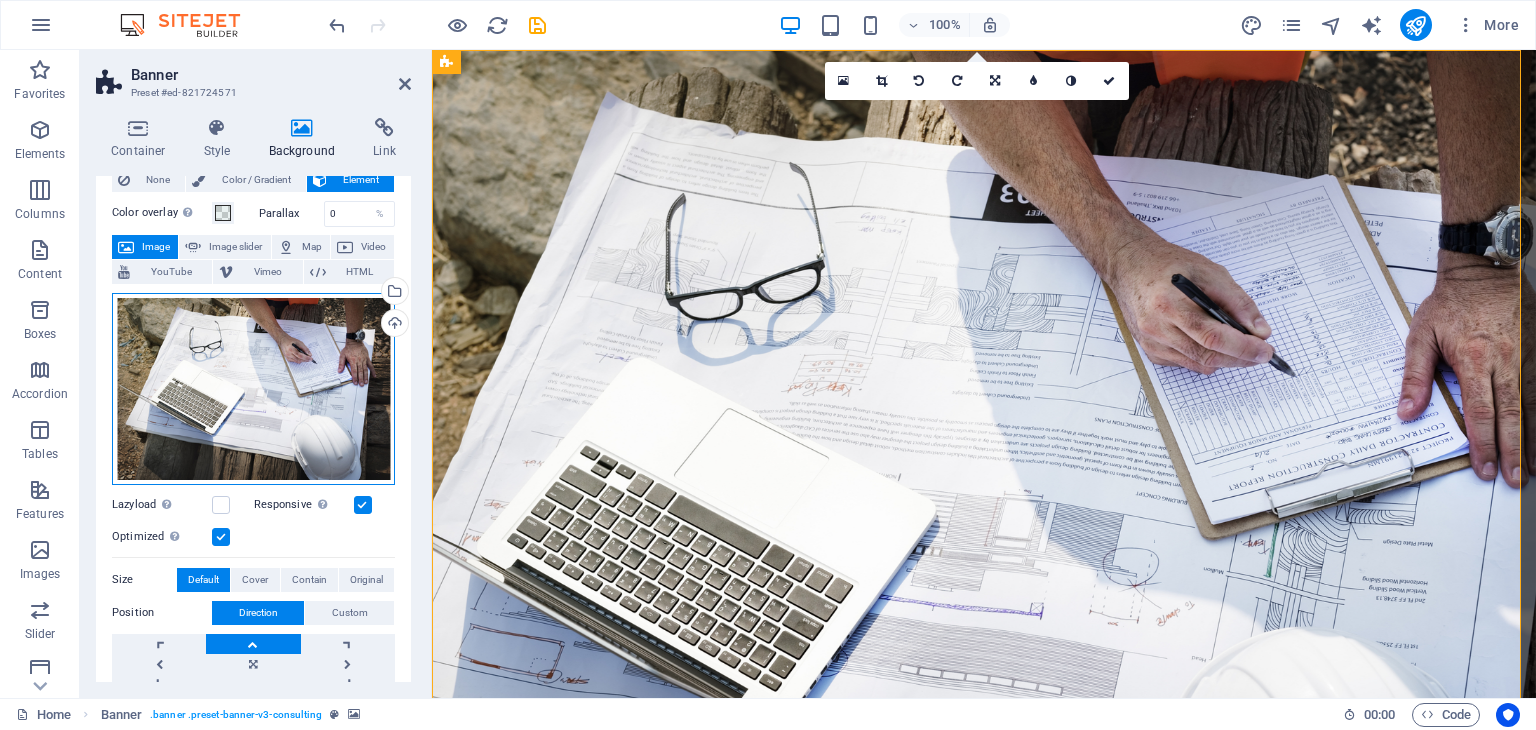 click on "Drag files here, click to choose files or select files from Files or our free stock photos & videos" at bounding box center (253, 389) 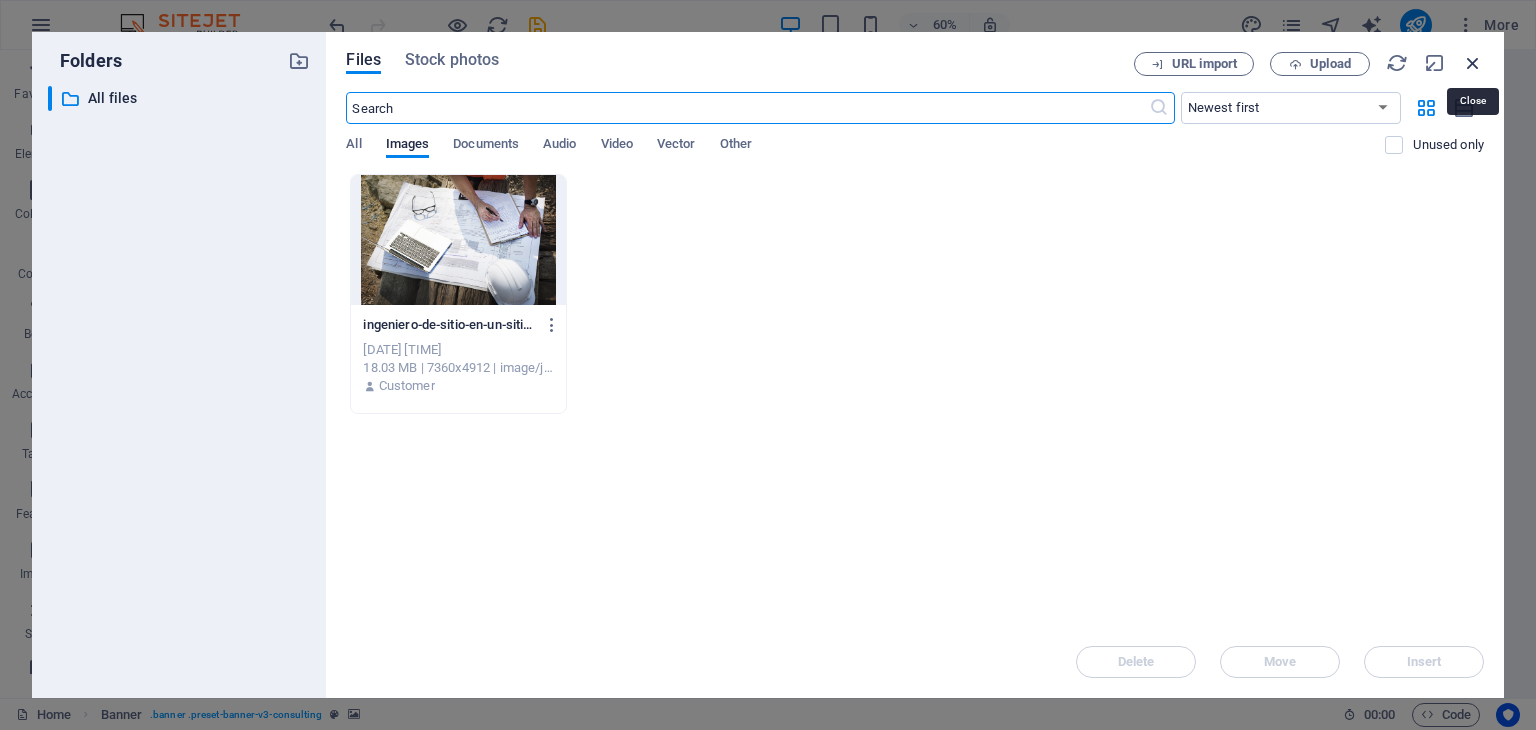 click at bounding box center (1473, 63) 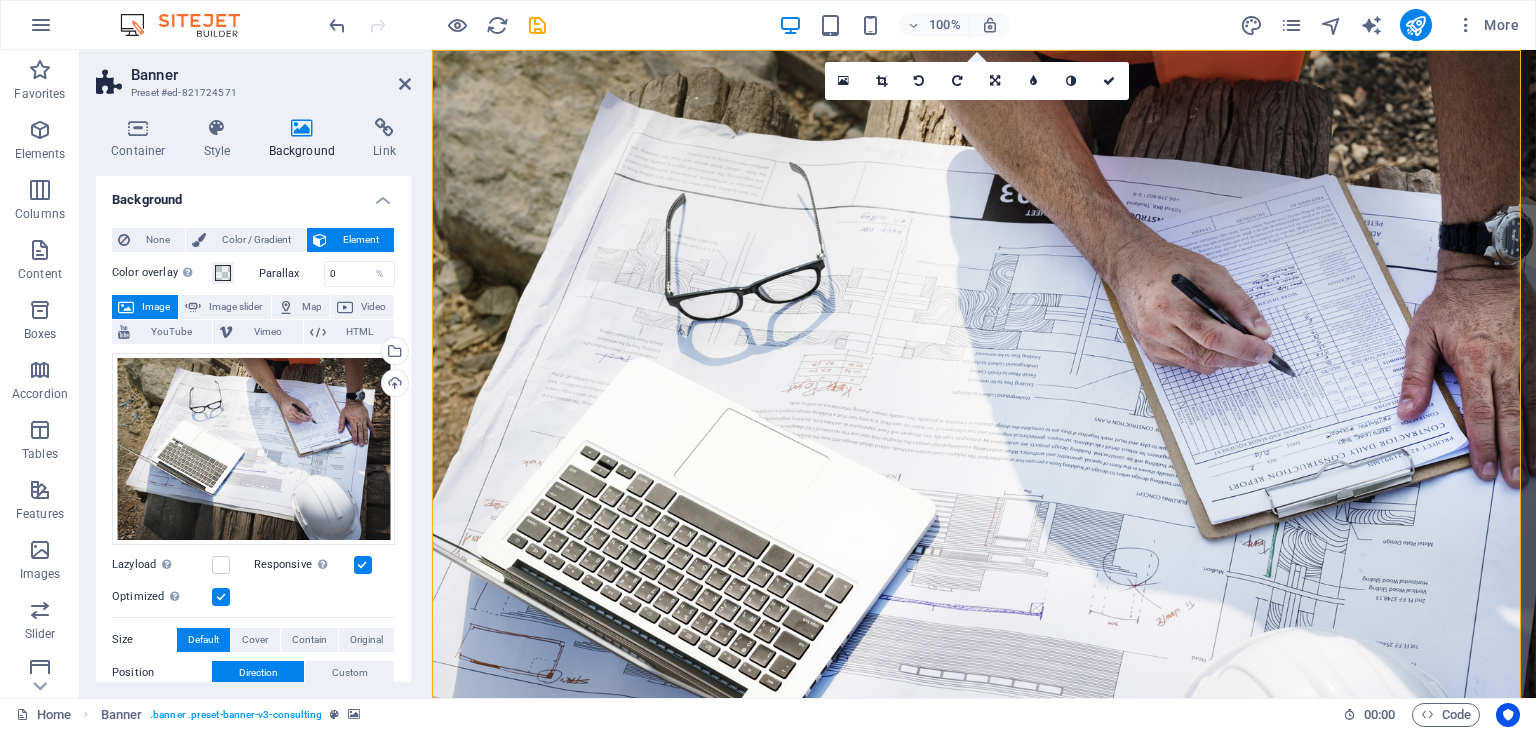 scroll, scrollTop: 0, scrollLeft: 0, axis: both 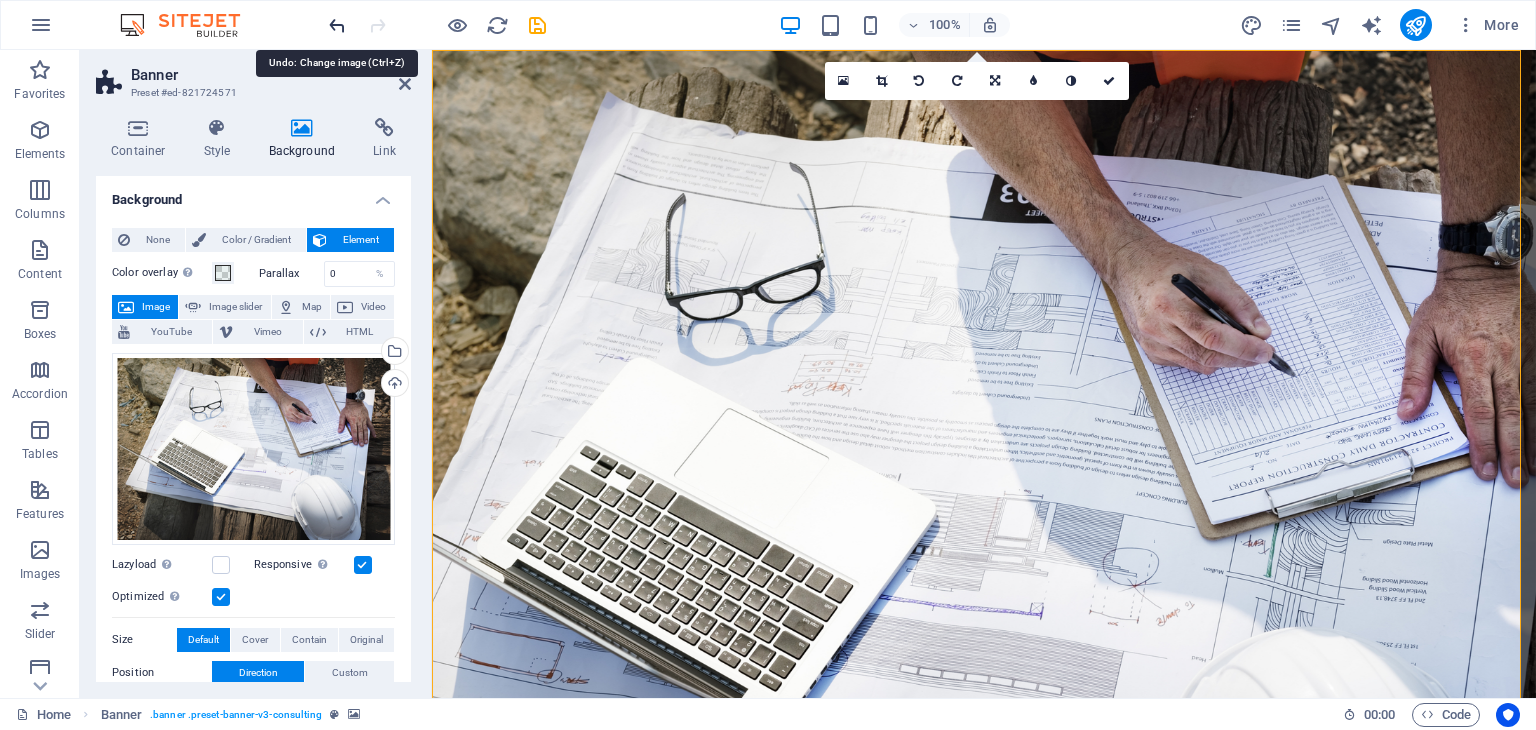 click at bounding box center (337, 25) 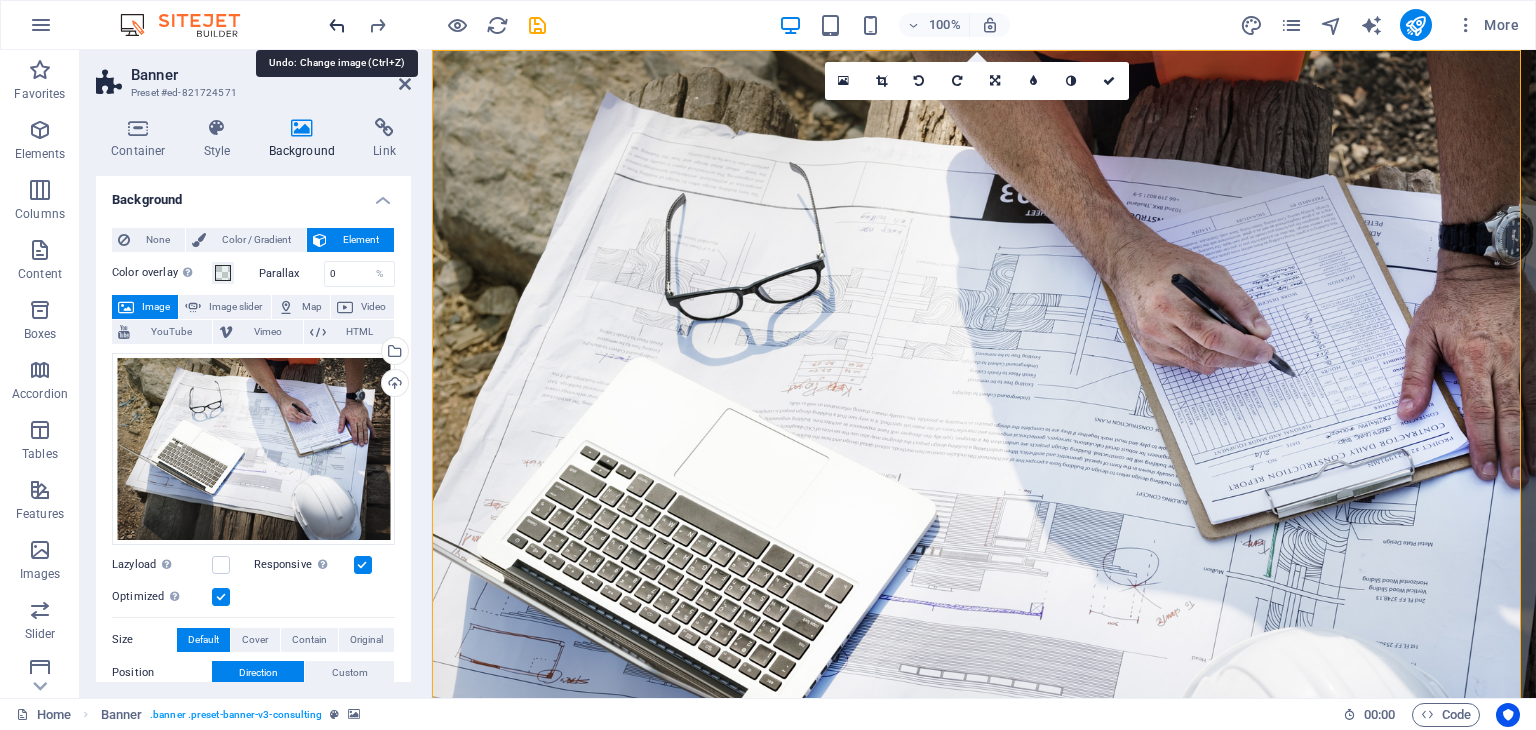 click at bounding box center [337, 25] 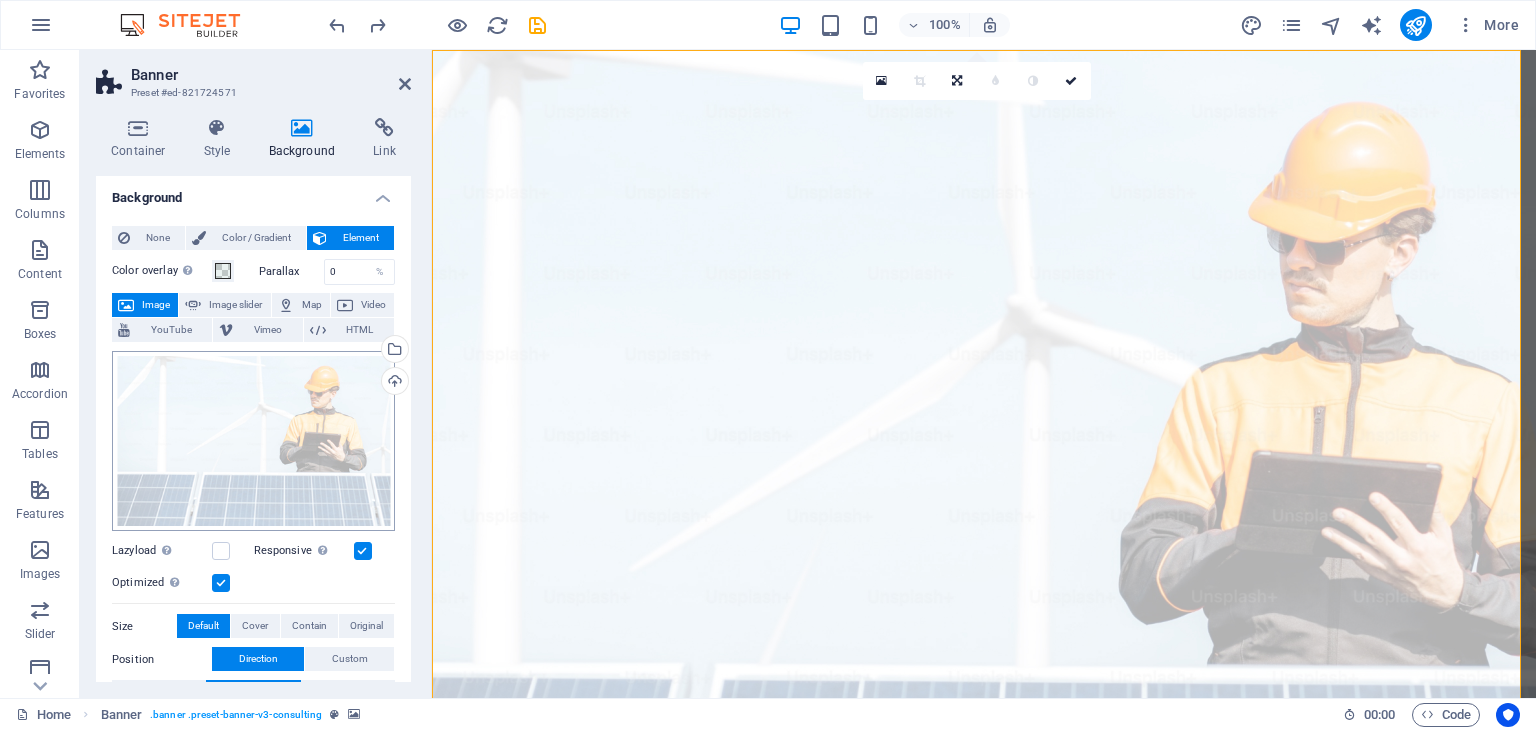 scroll, scrollTop: 0, scrollLeft: 0, axis: both 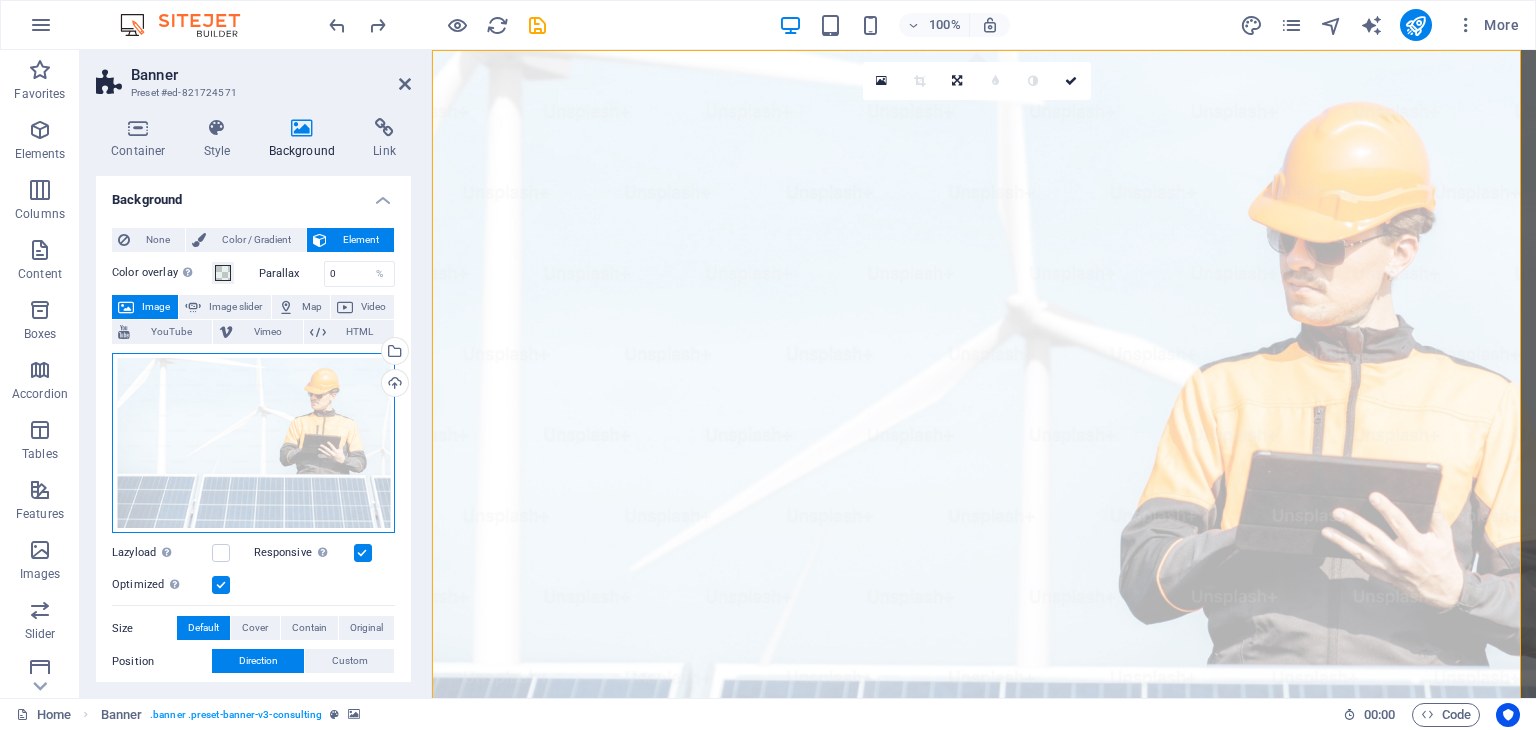 click on "Drag files here, click to choose files or select files from Files or our free stock photos & videos" at bounding box center (253, 443) 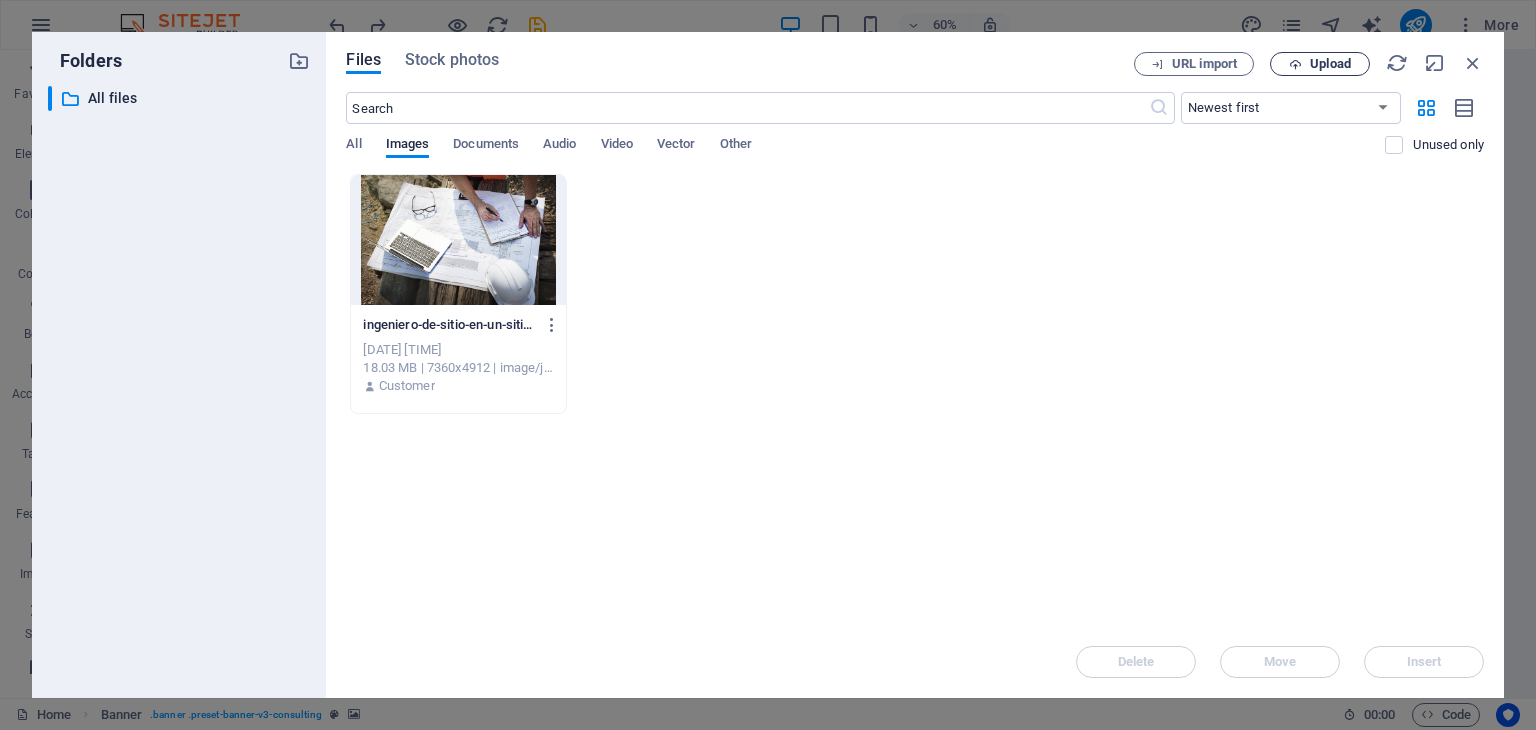 click on "Upload" at bounding box center [1330, 64] 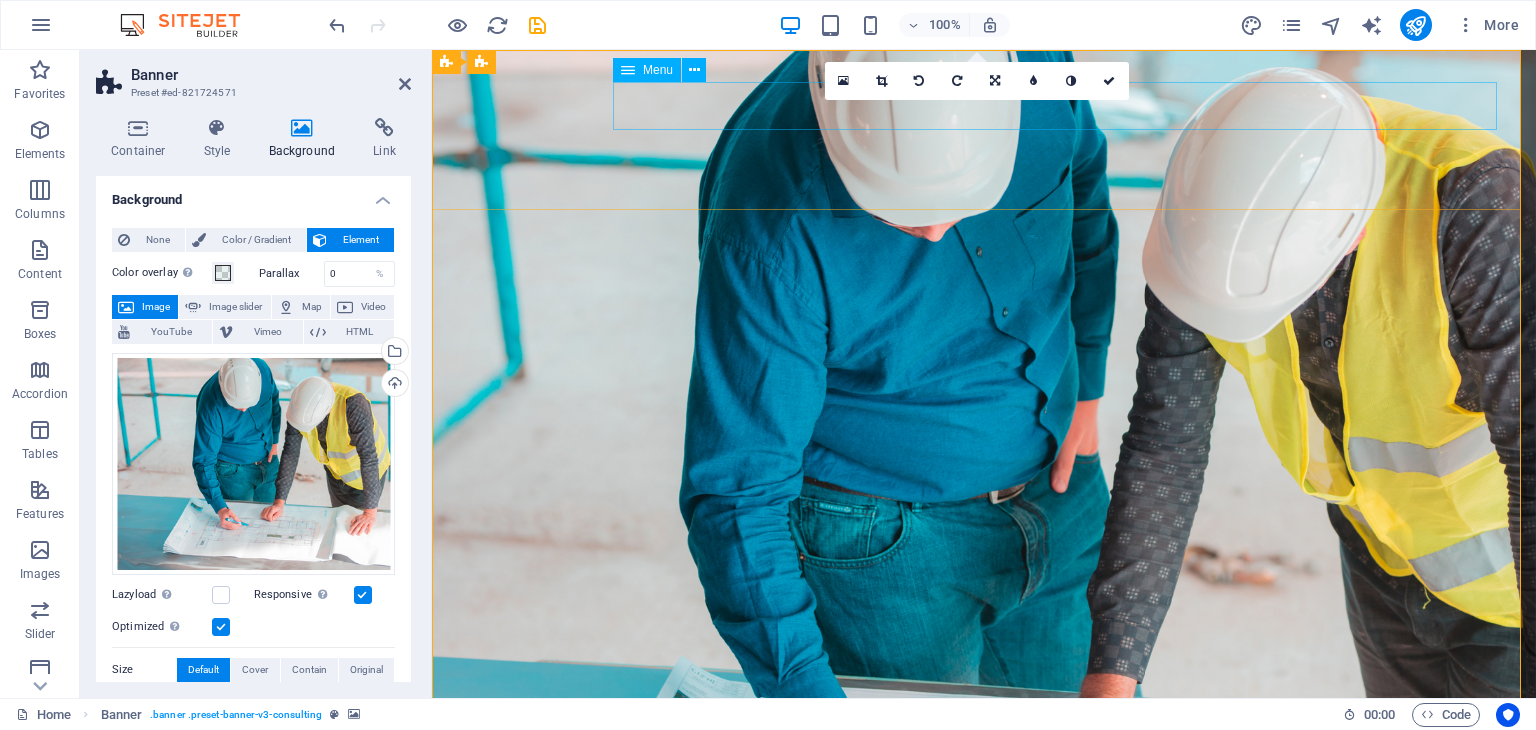 click on "¿Quiénes somos? Nuestro equipo Nuestros servicios Proyectos Hablemos" at bounding box center [984, 1036] 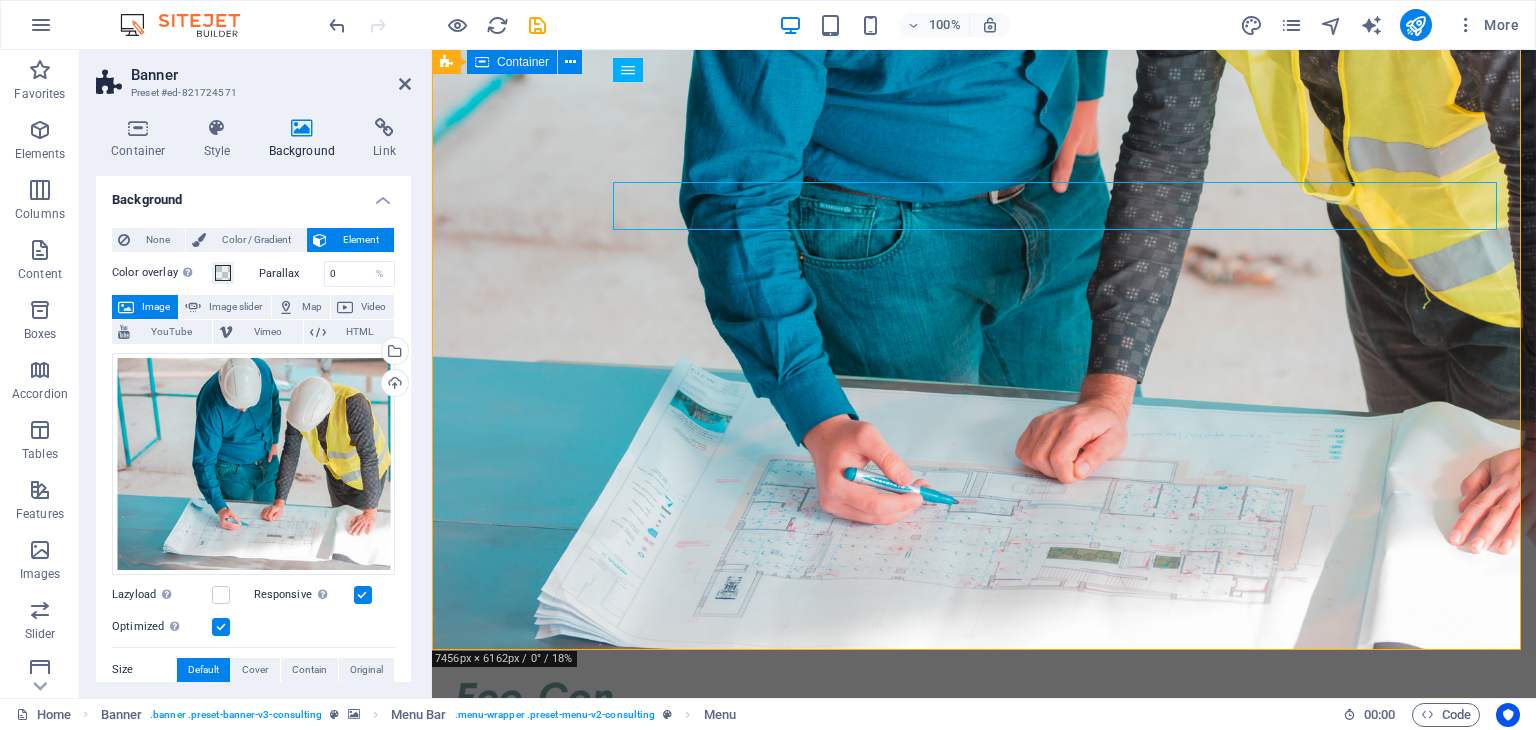 scroll, scrollTop: 0, scrollLeft: 0, axis: both 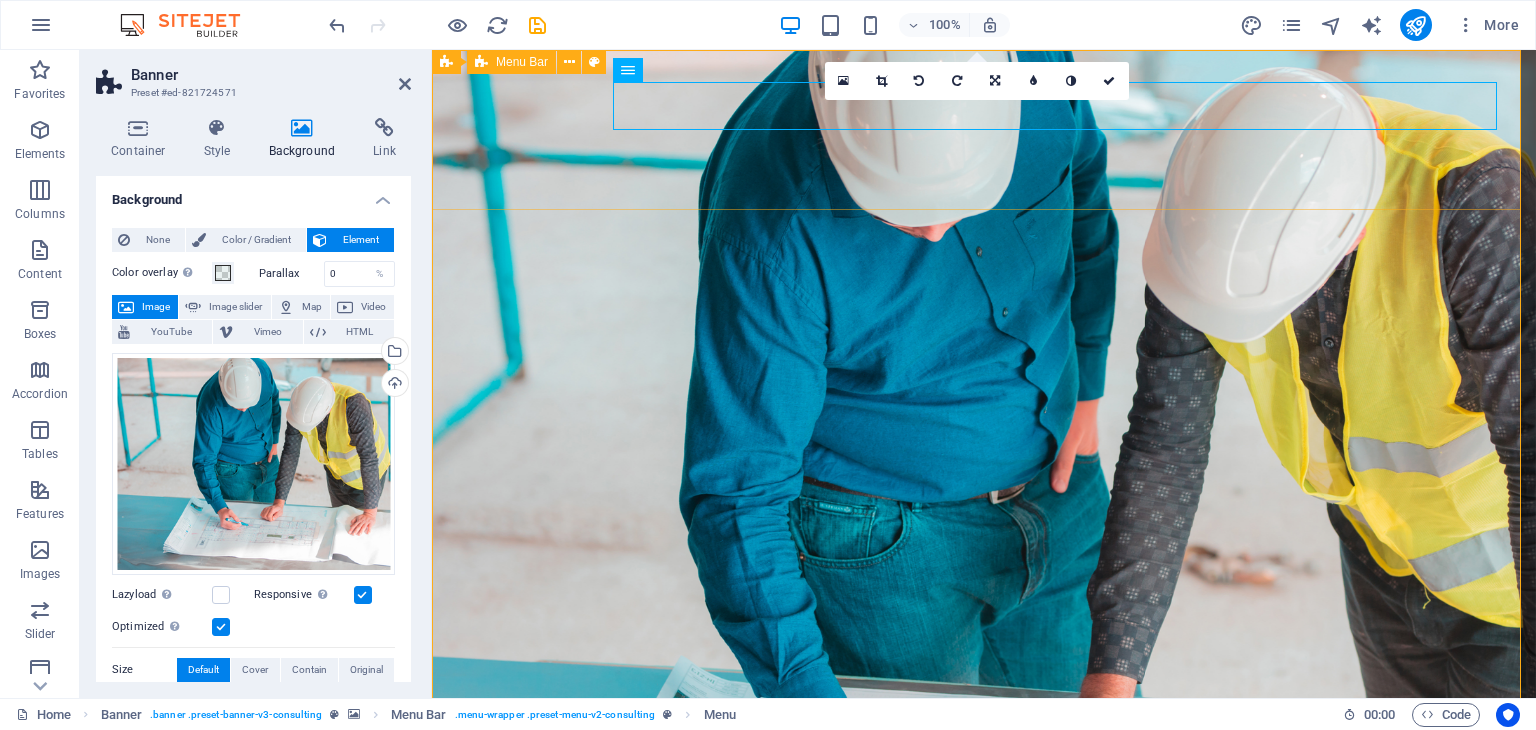 click on "¿Quiénes somos? Nuestro equipo Nuestros servicios Proyectos Hablemos Get Started" at bounding box center (984, 1045) 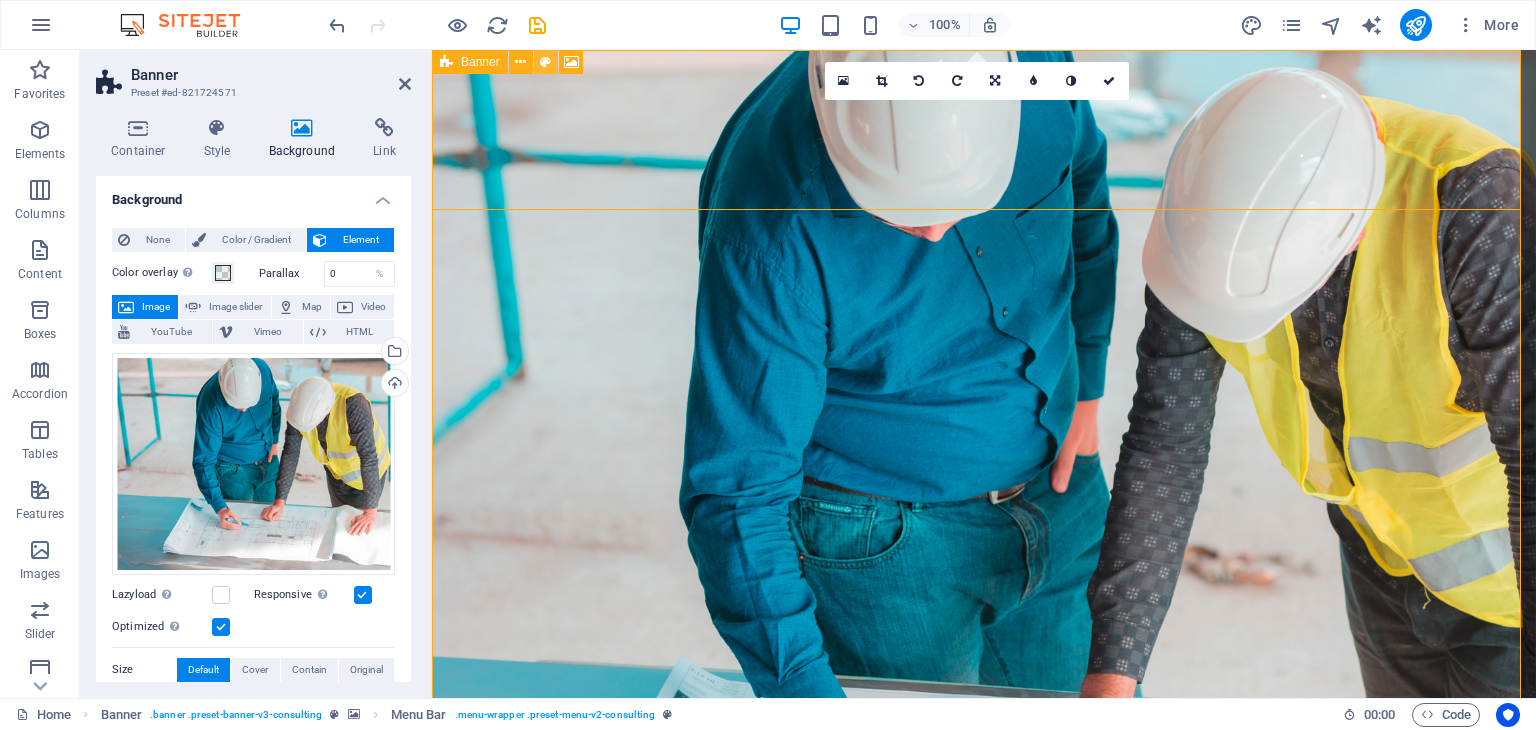 click at bounding box center (546, 62) 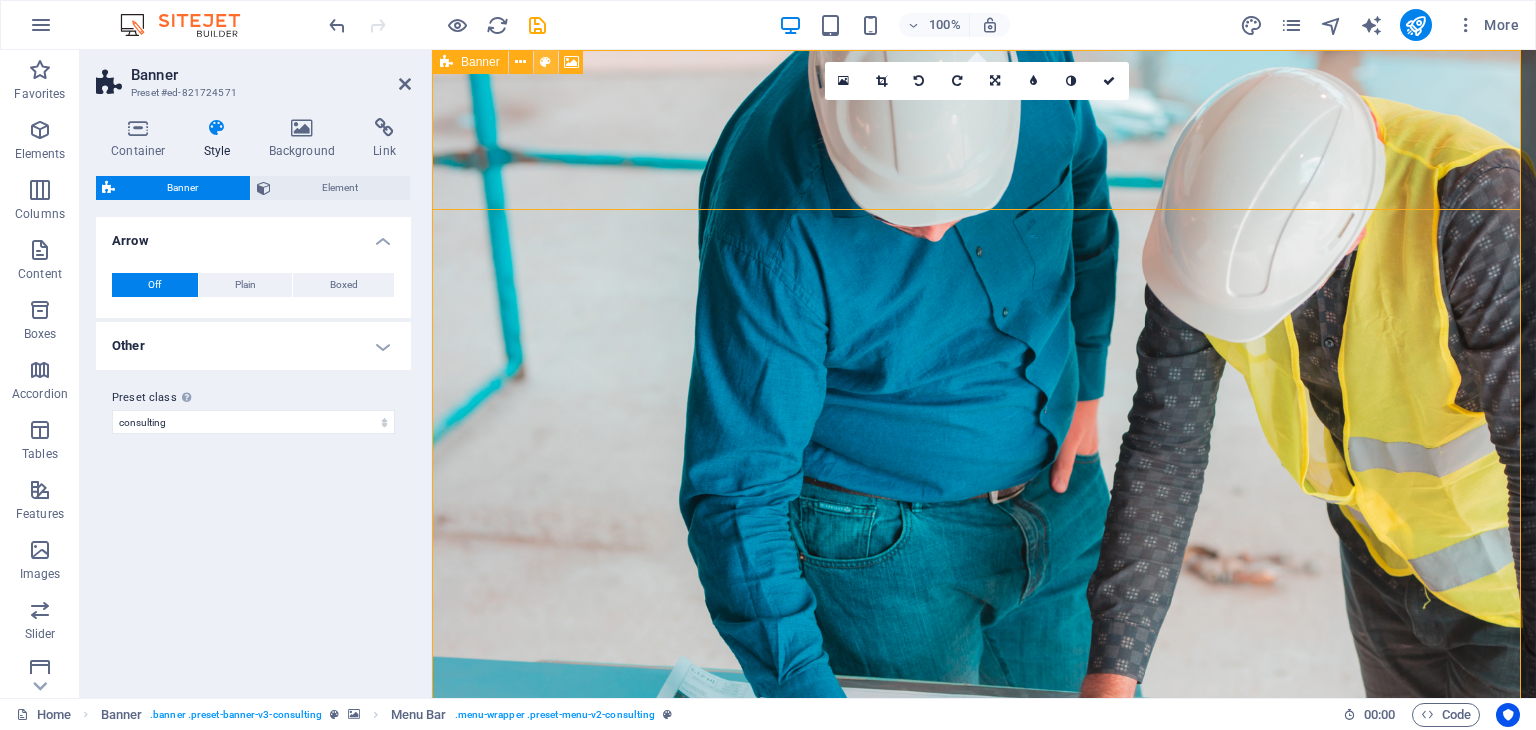 click at bounding box center [545, 62] 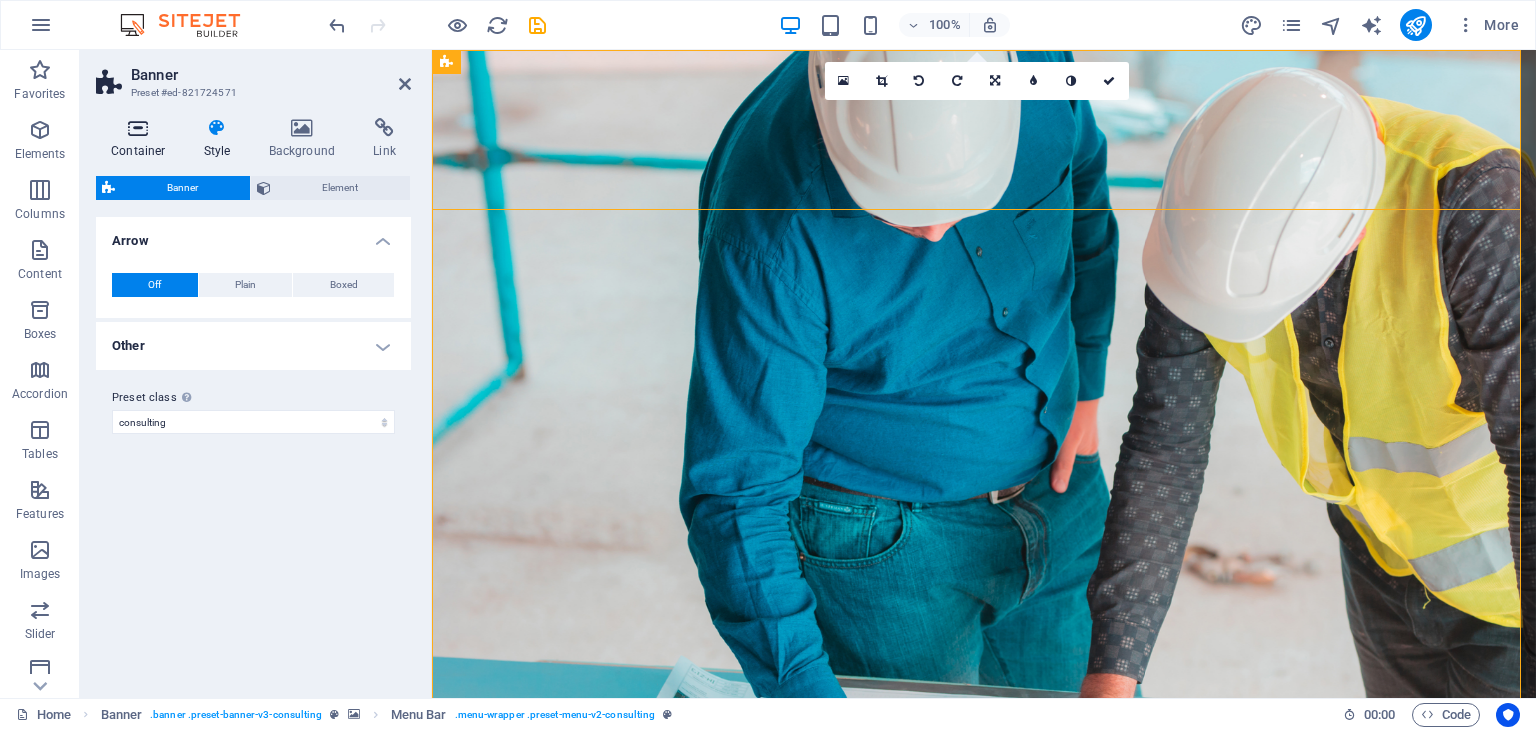 click on "Container" at bounding box center (142, 139) 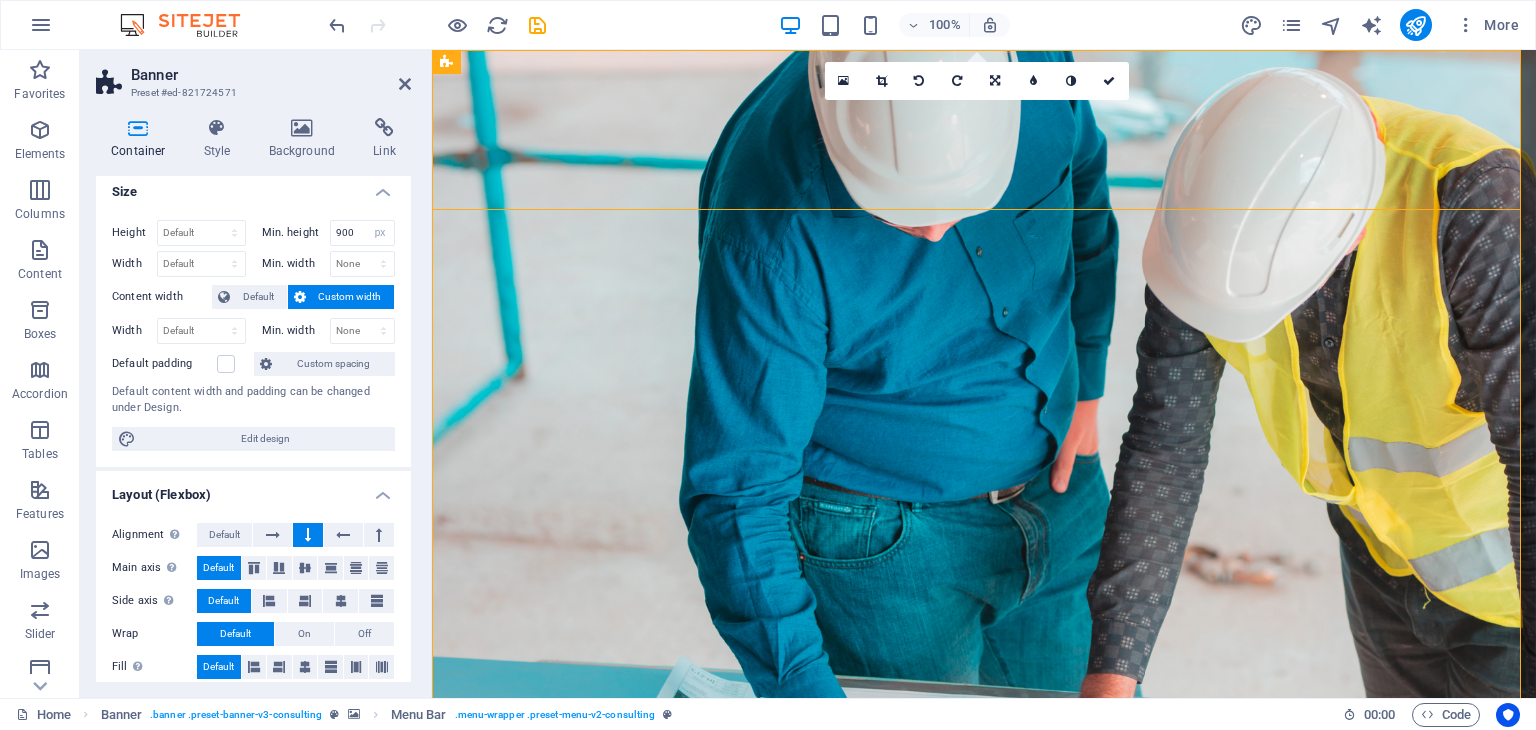 scroll, scrollTop: 0, scrollLeft: 0, axis: both 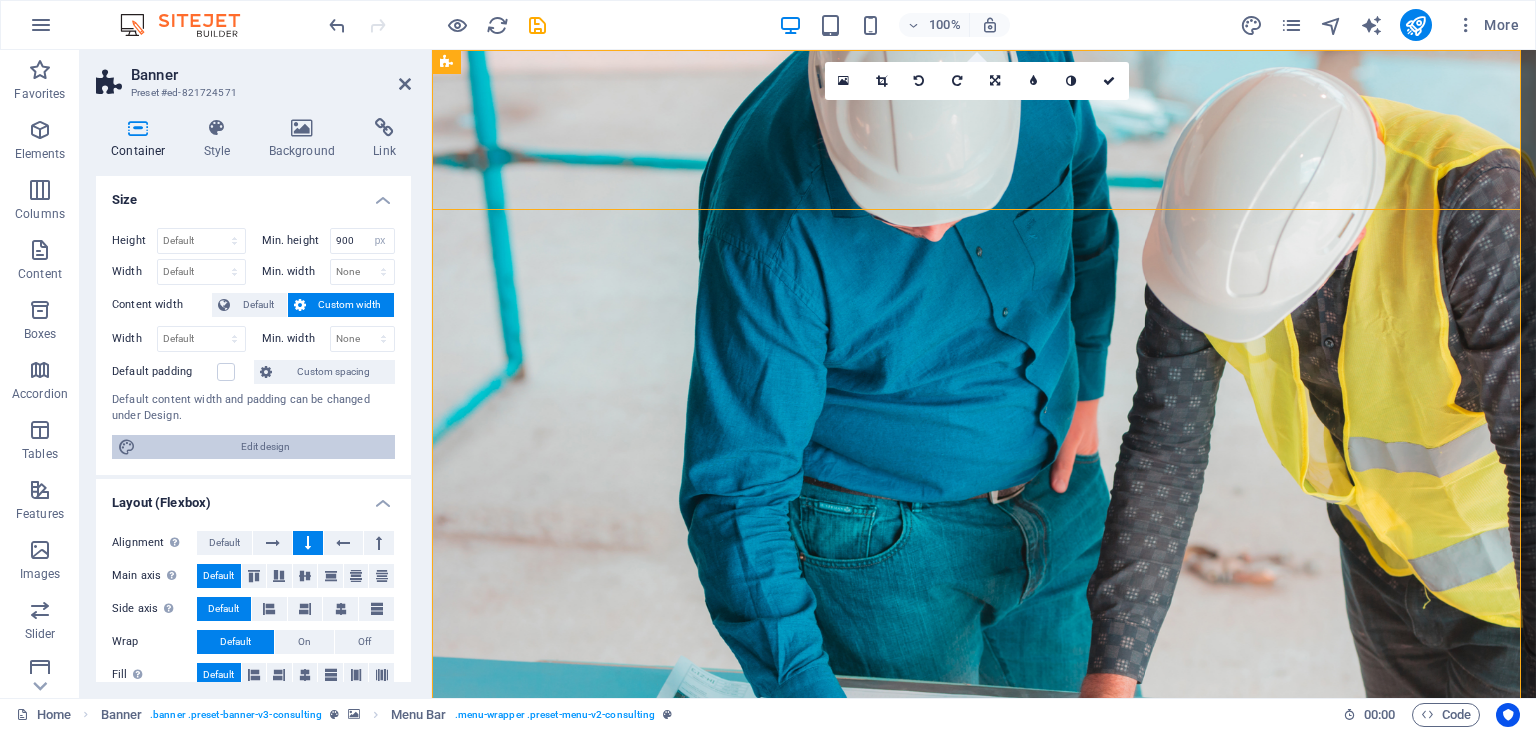 click on "Edit design" at bounding box center [265, 447] 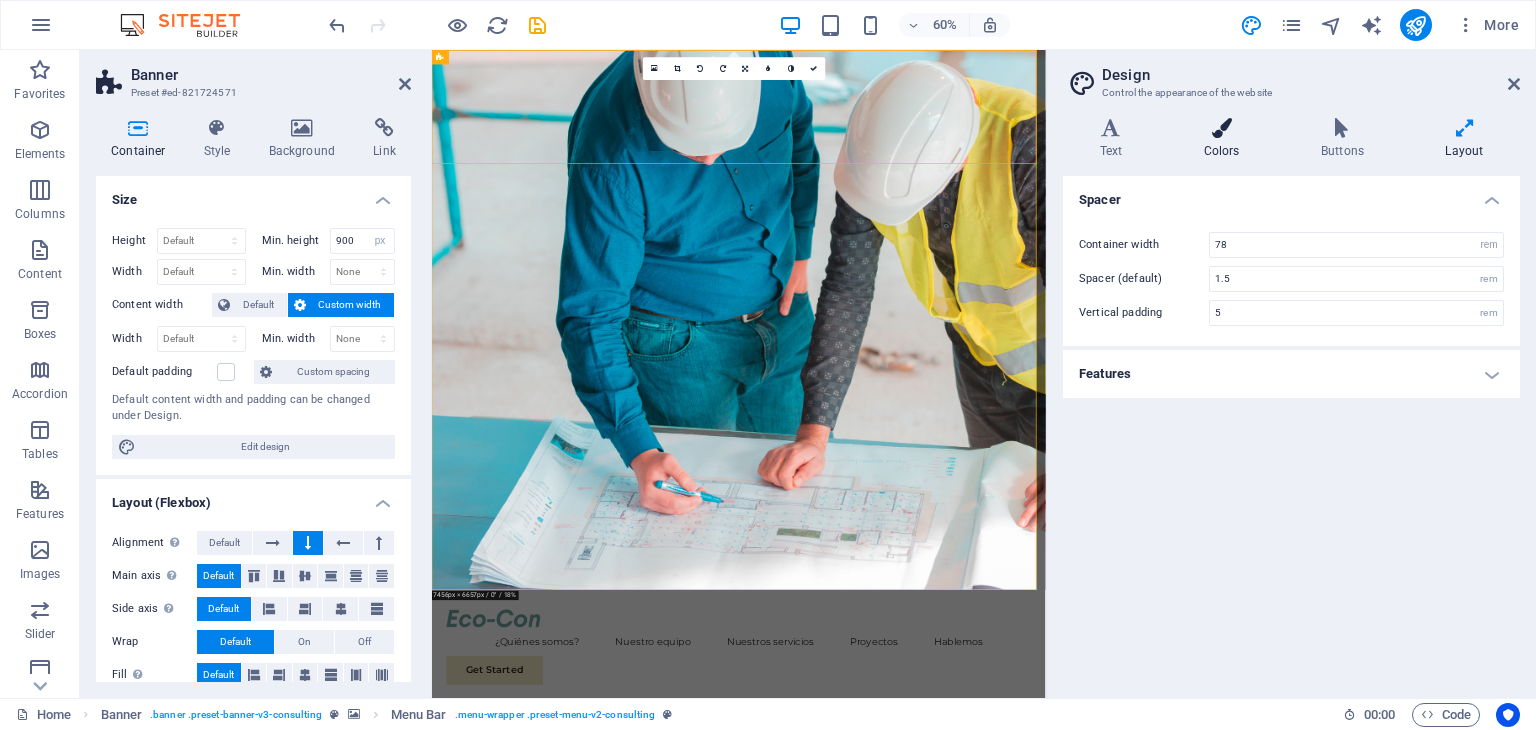 click on "Colors" at bounding box center [1225, 139] 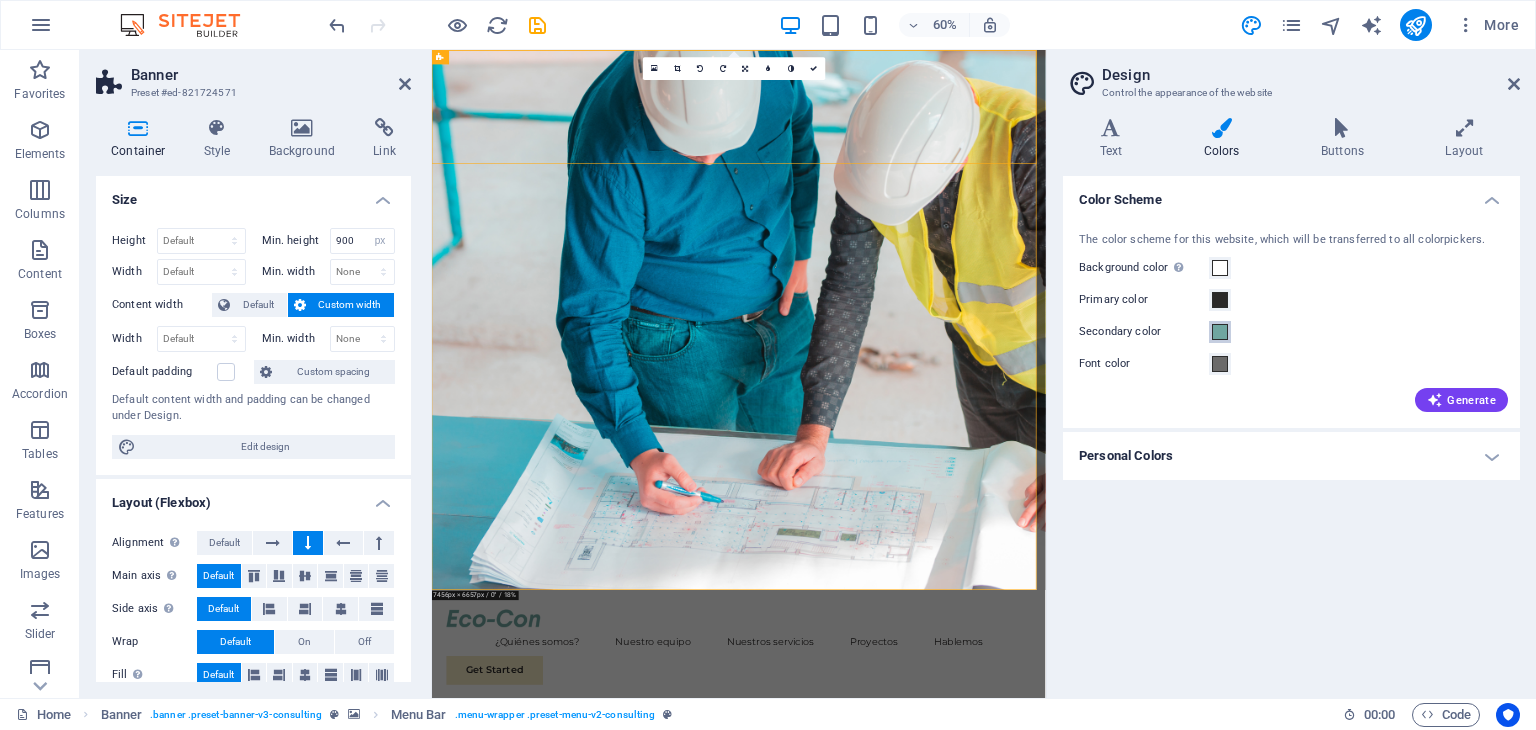 click at bounding box center [1220, 332] 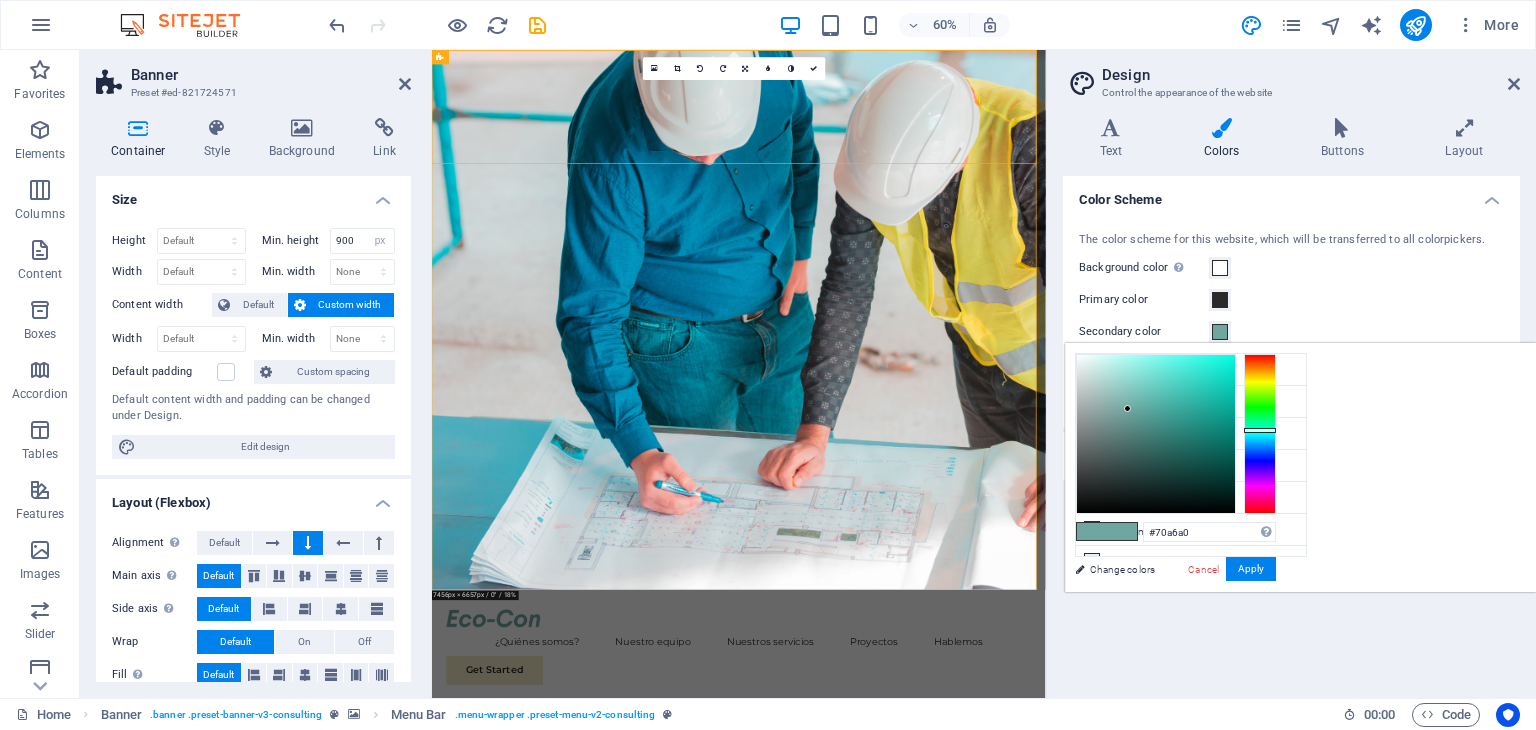 click on "Design Control the appearance of the website" at bounding box center (1293, 76) 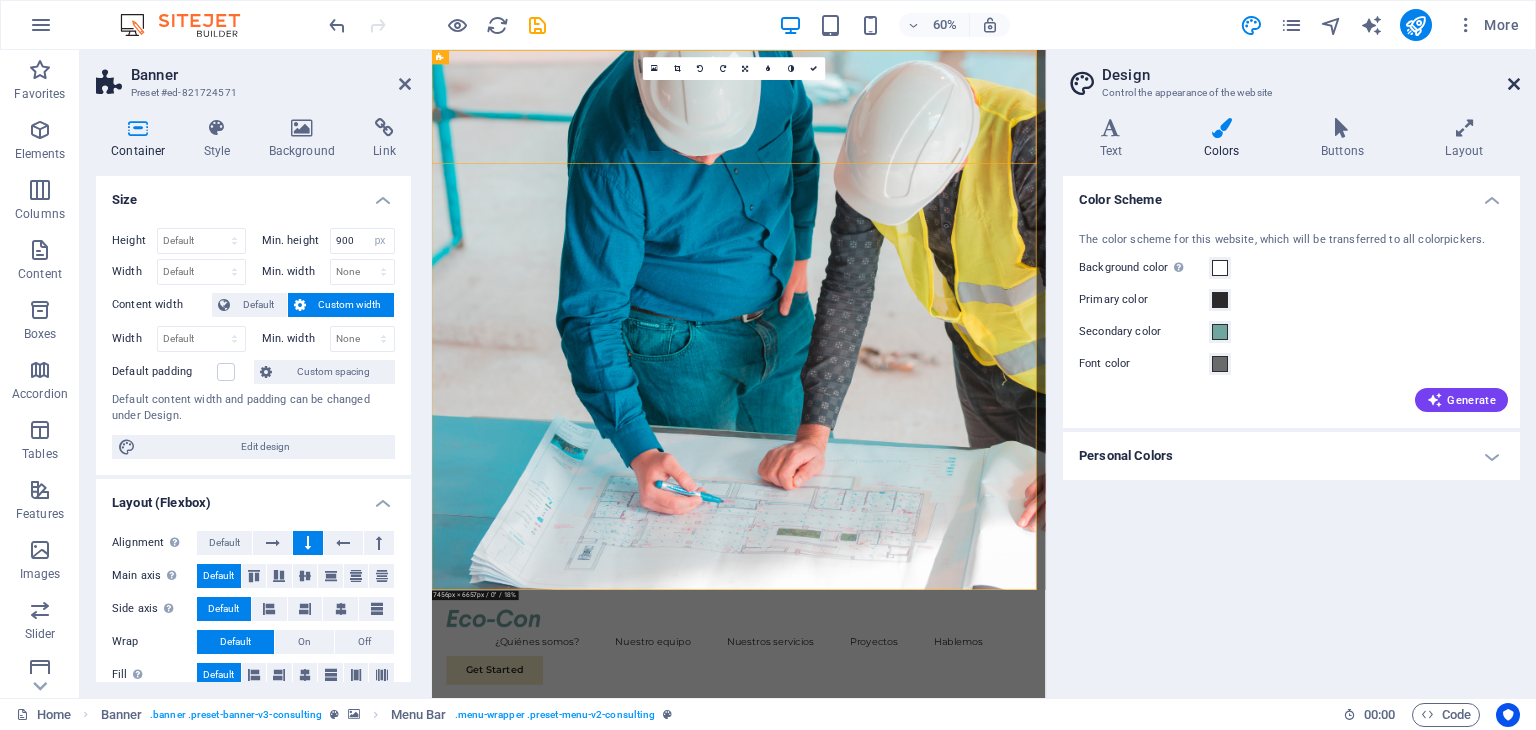 drag, startPoint x: 1508, startPoint y: 87, endPoint x: 1076, endPoint y: 37, distance: 434.88388 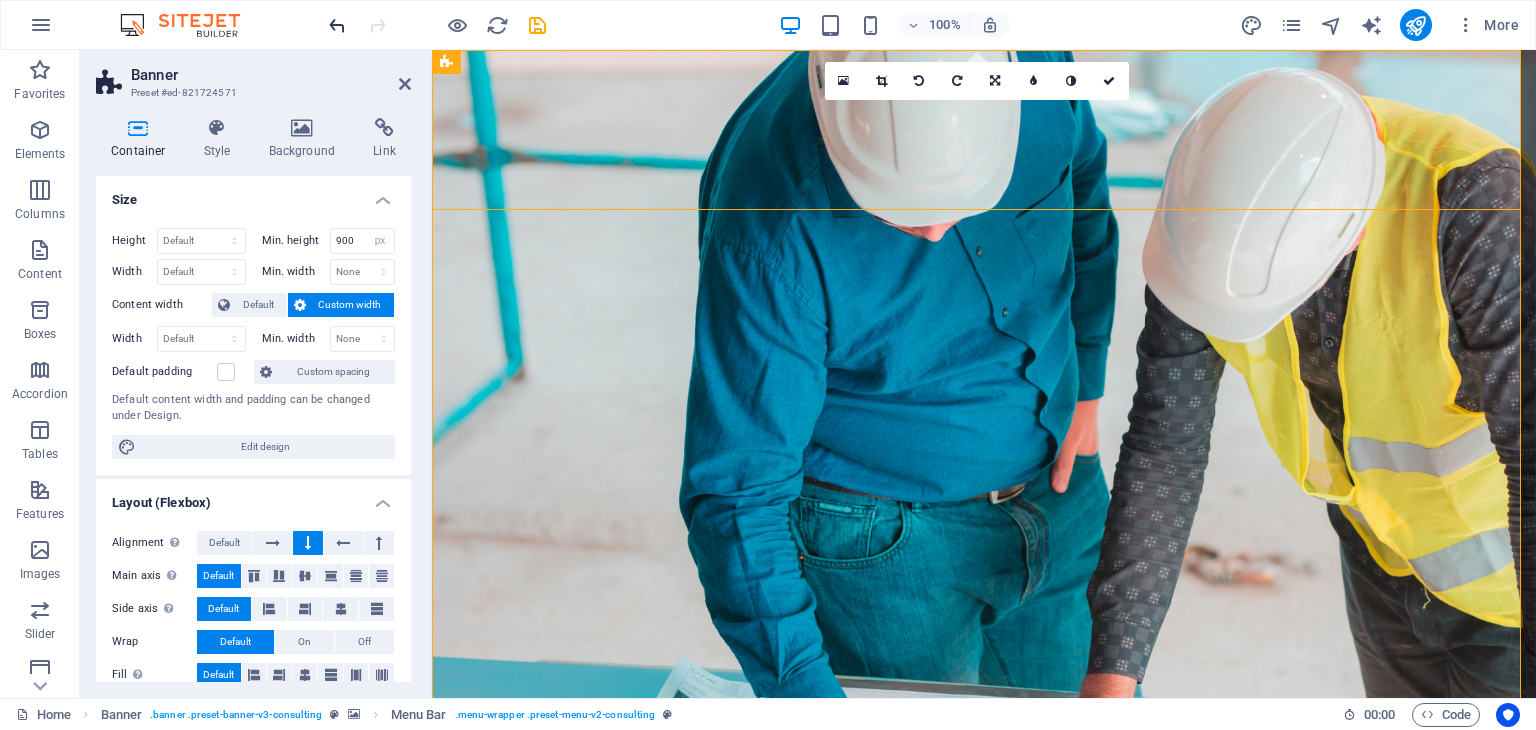 click at bounding box center (337, 25) 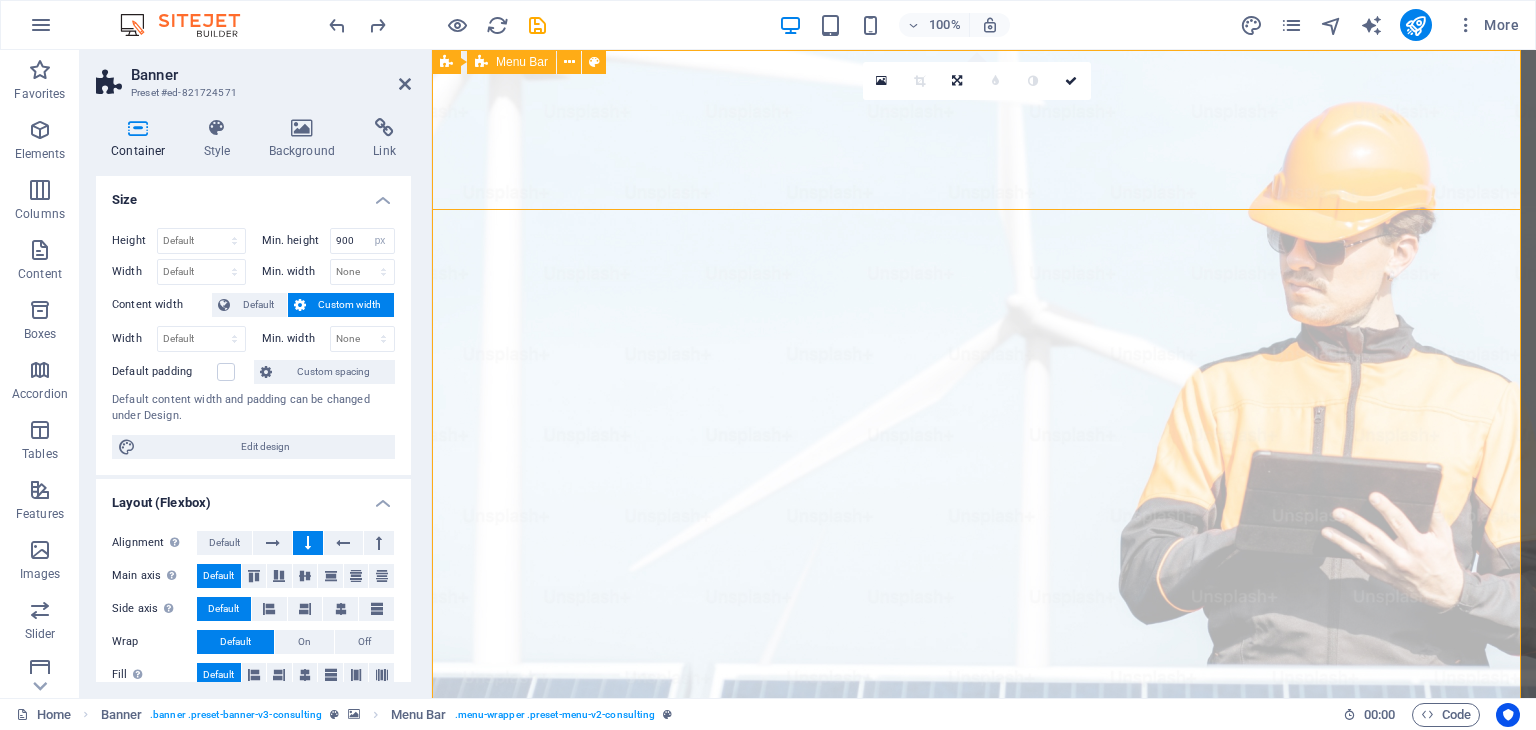 click on "¿Quiénes somos? Nuestro equipo Nuestros servicios Proyectos Hablemos Get Started" at bounding box center [984, 1045] 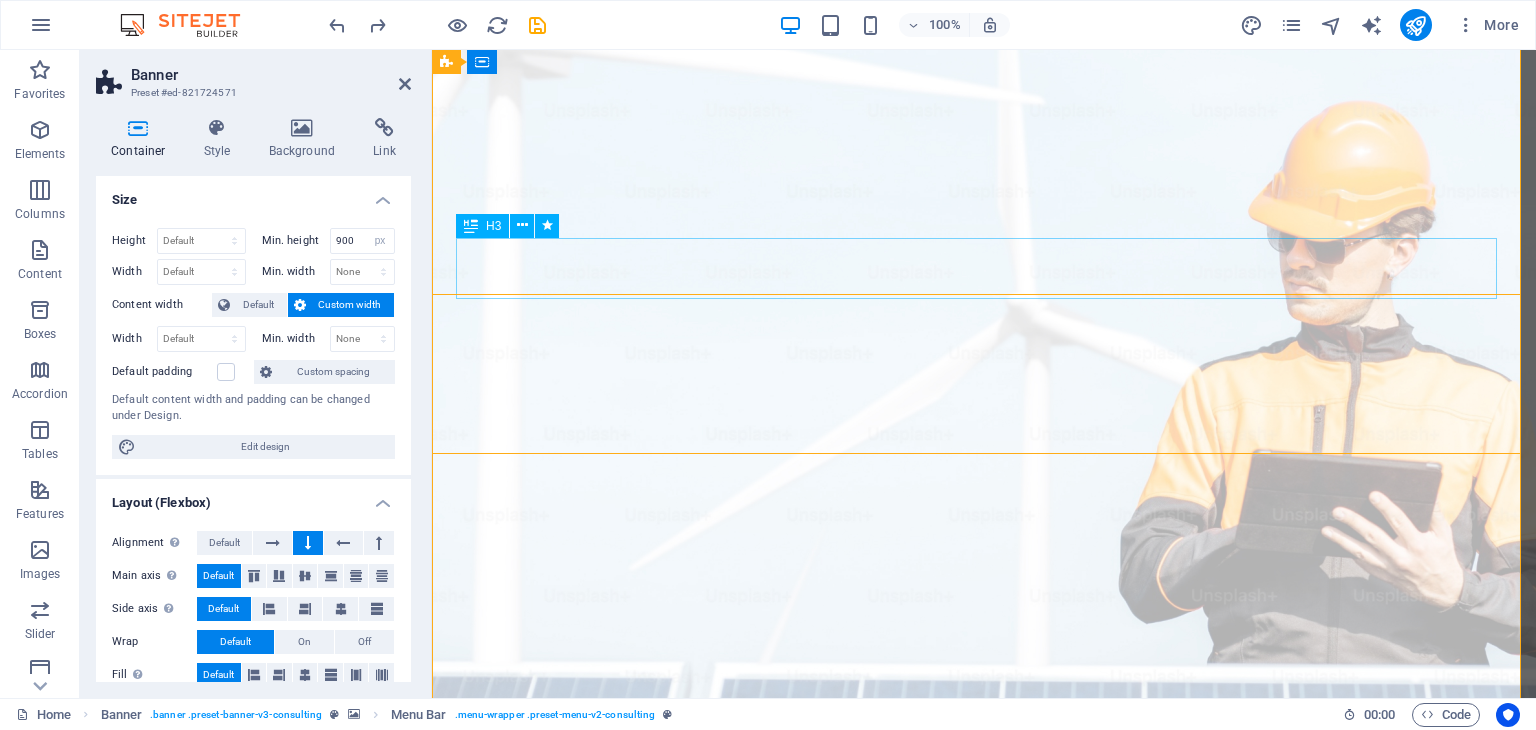 scroll, scrollTop: 0, scrollLeft: 0, axis: both 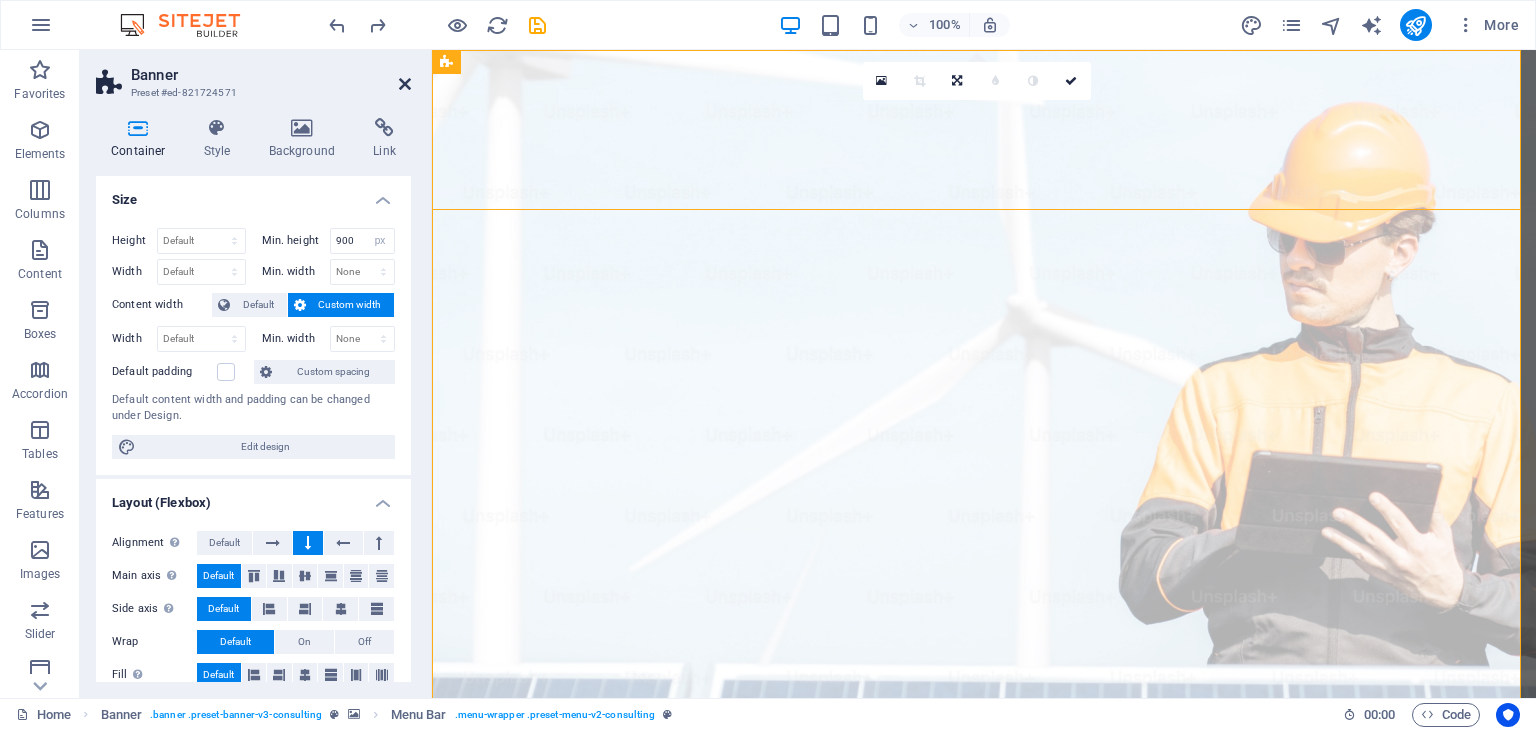 click at bounding box center (405, 84) 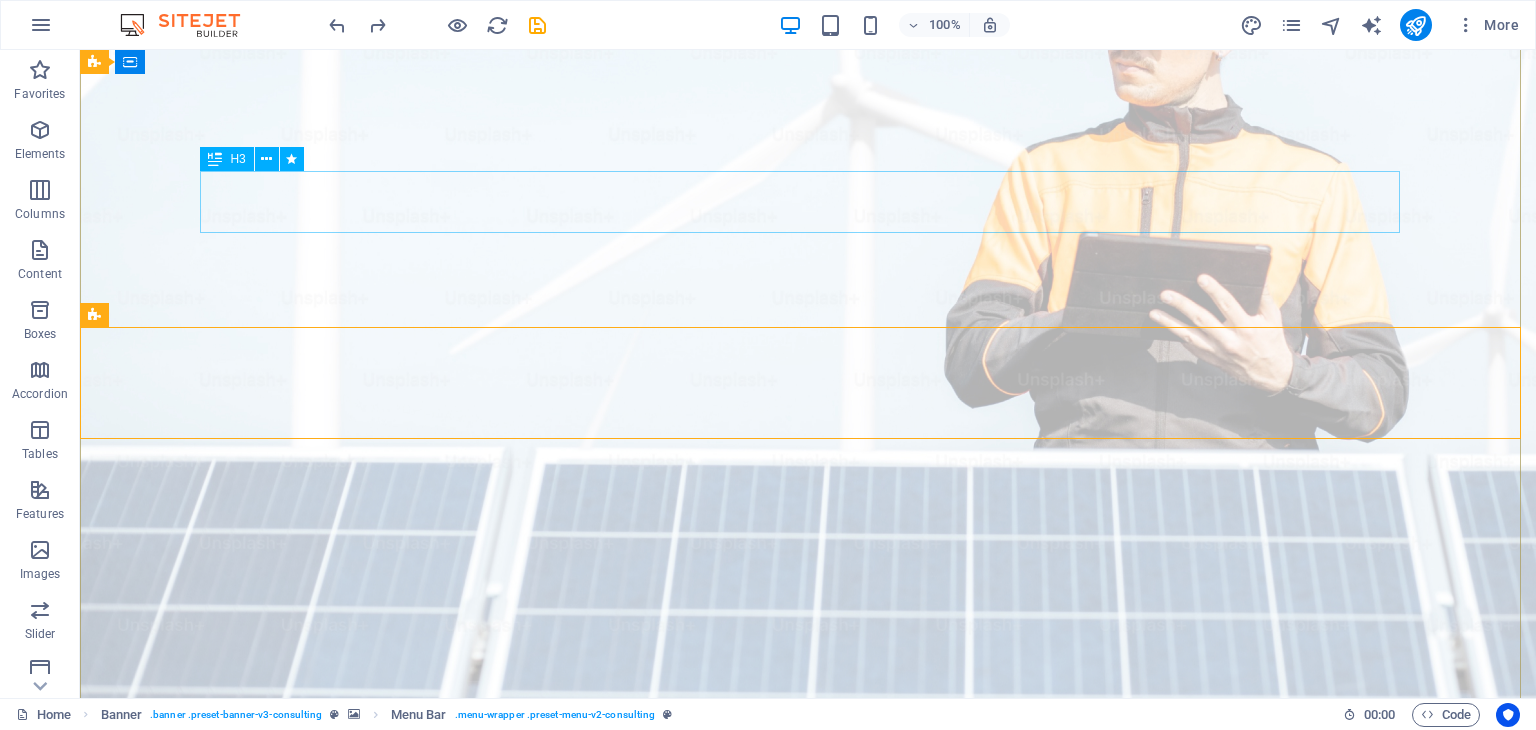 scroll, scrollTop: 0, scrollLeft: 0, axis: both 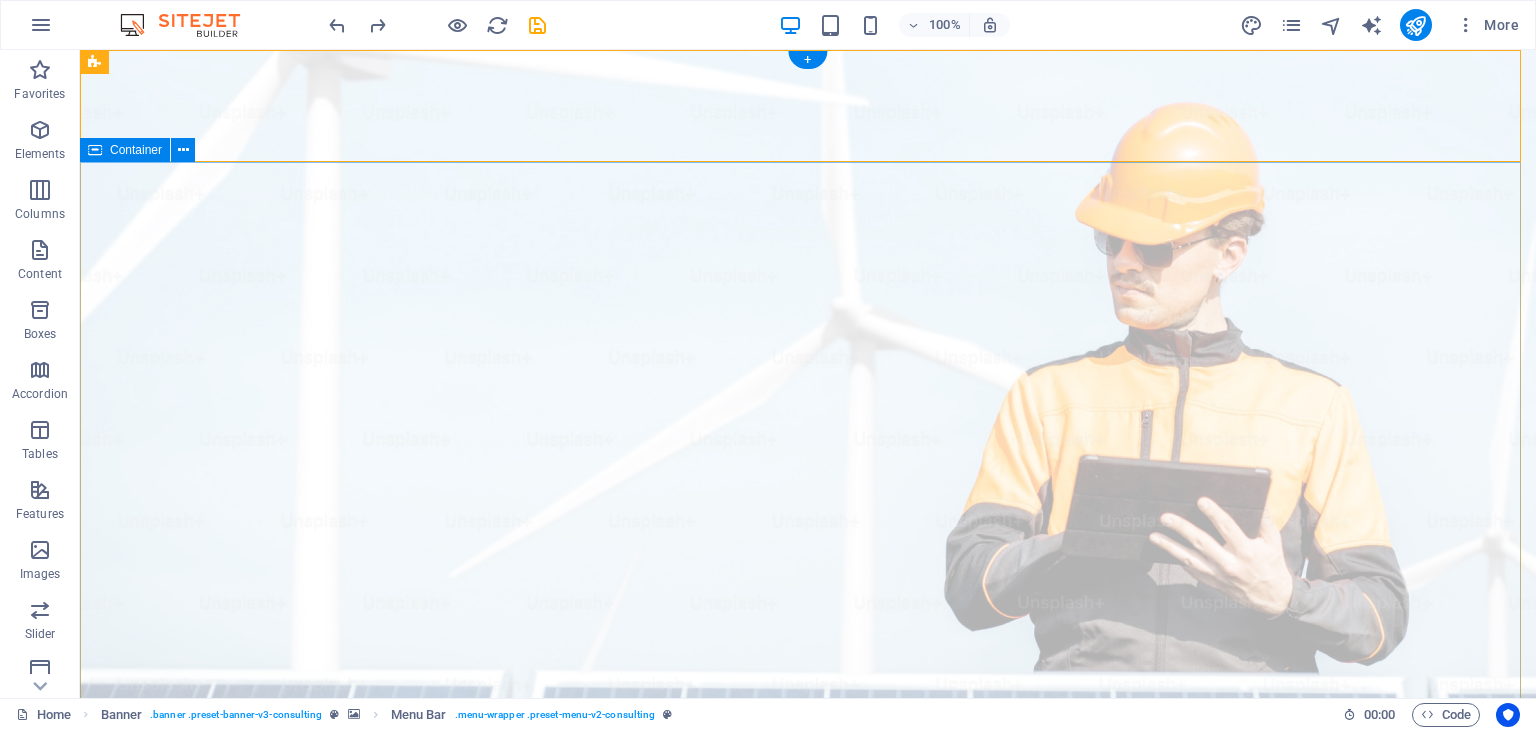 click on "Transformamos ideas en infraestructura con impacto Empowering businesses for a greener future and strategic growth Get Started" at bounding box center [808, 1301] 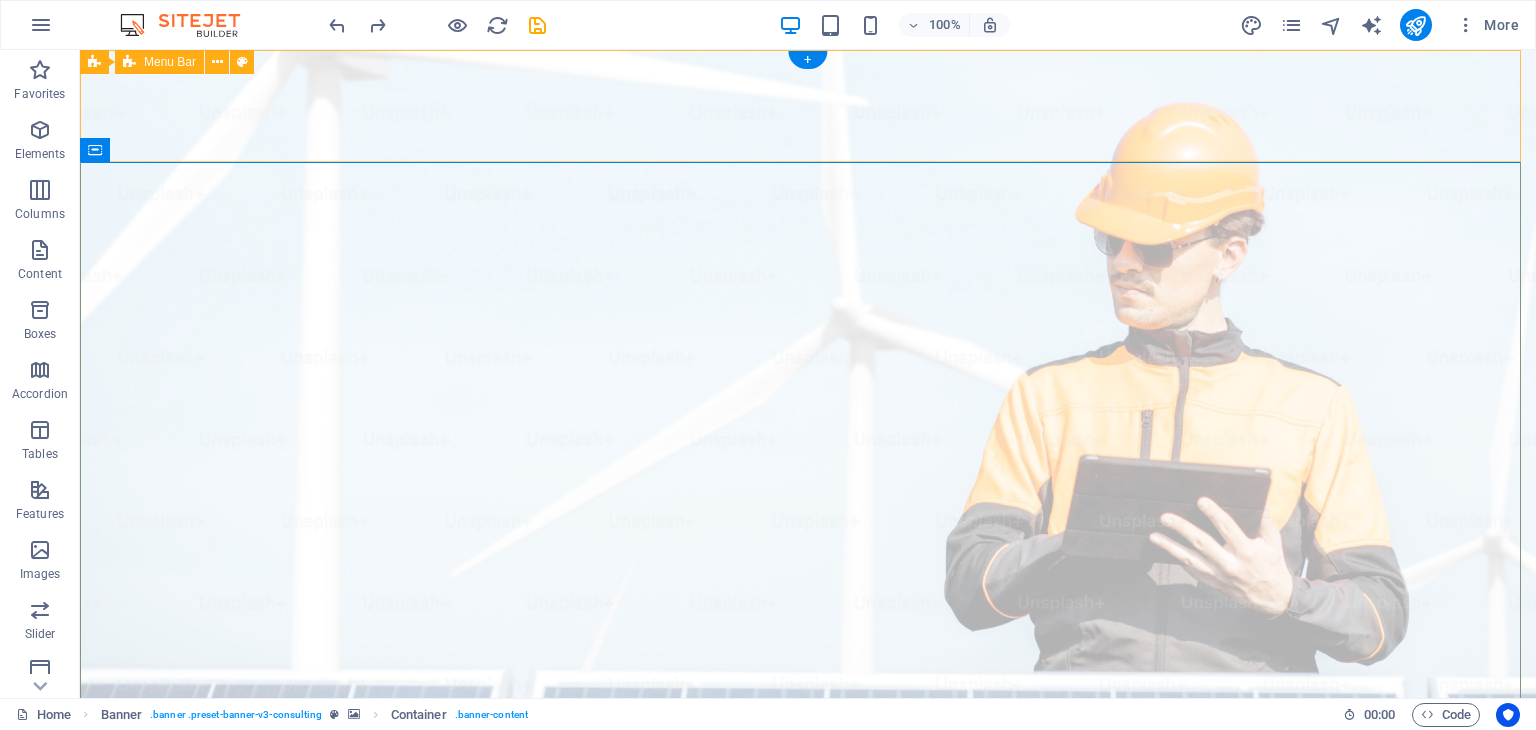click on "¿Quiénes somos? Nuestro equipo Nuestros servicios Proyectos Hablemos Get Started" at bounding box center (808, 1045) 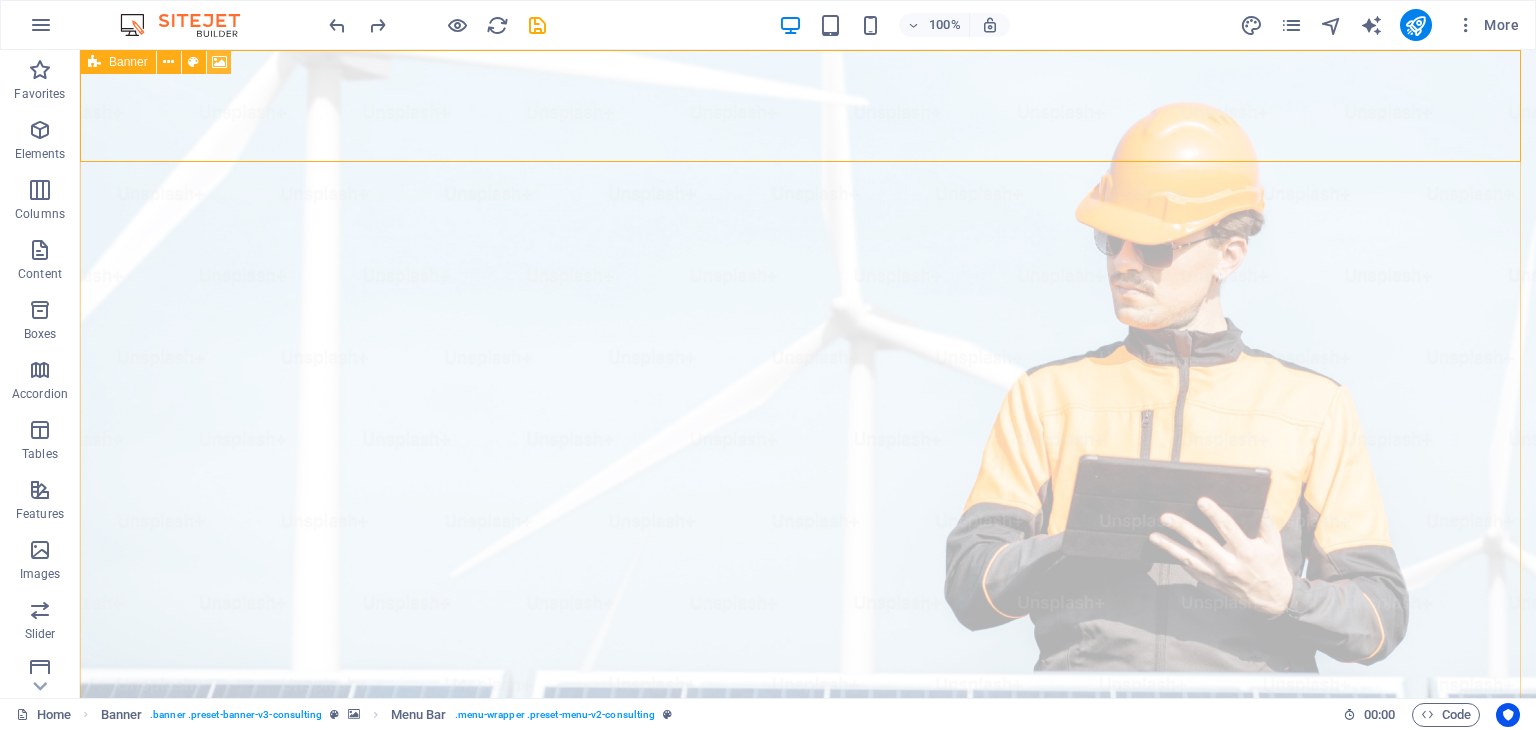 click at bounding box center [219, 62] 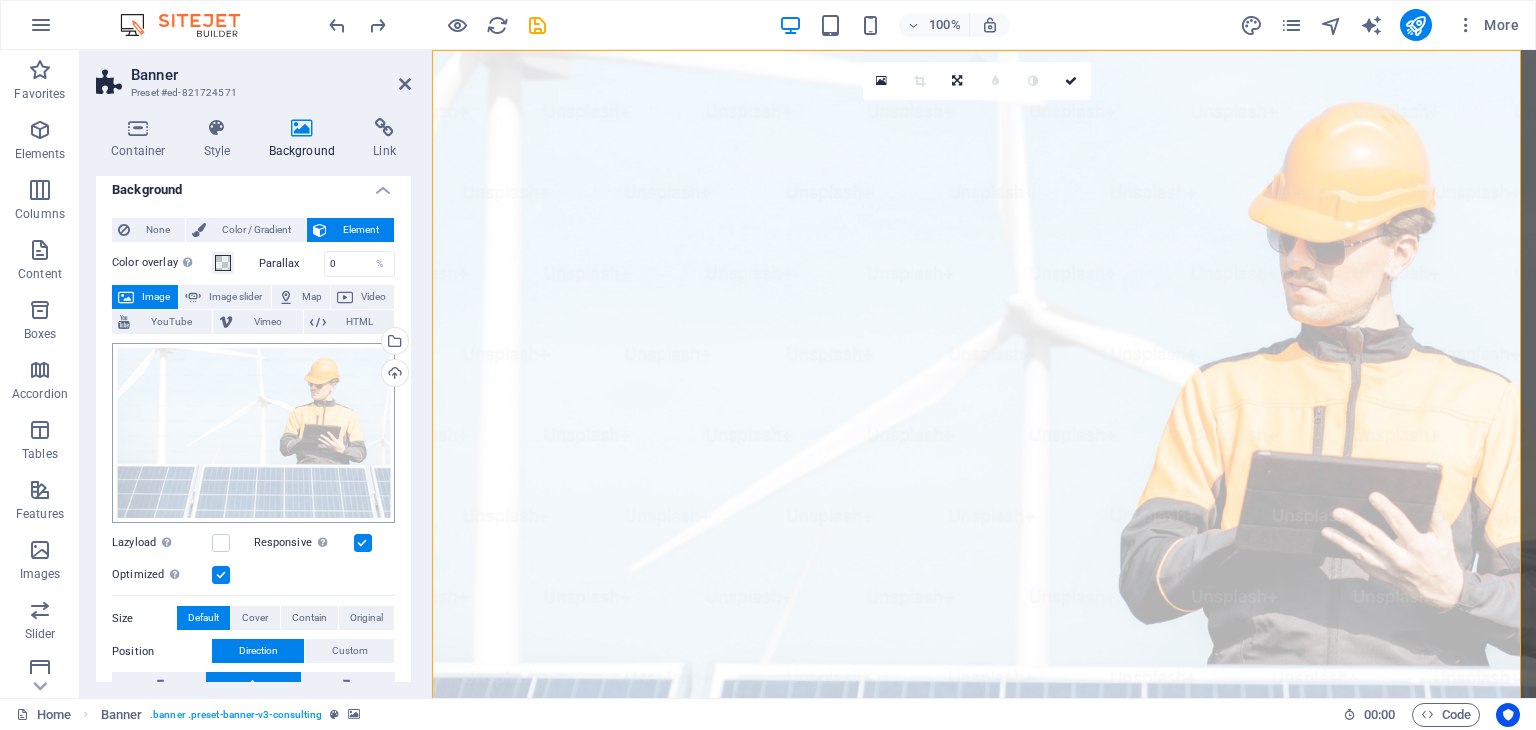 scroll, scrollTop: 0, scrollLeft: 0, axis: both 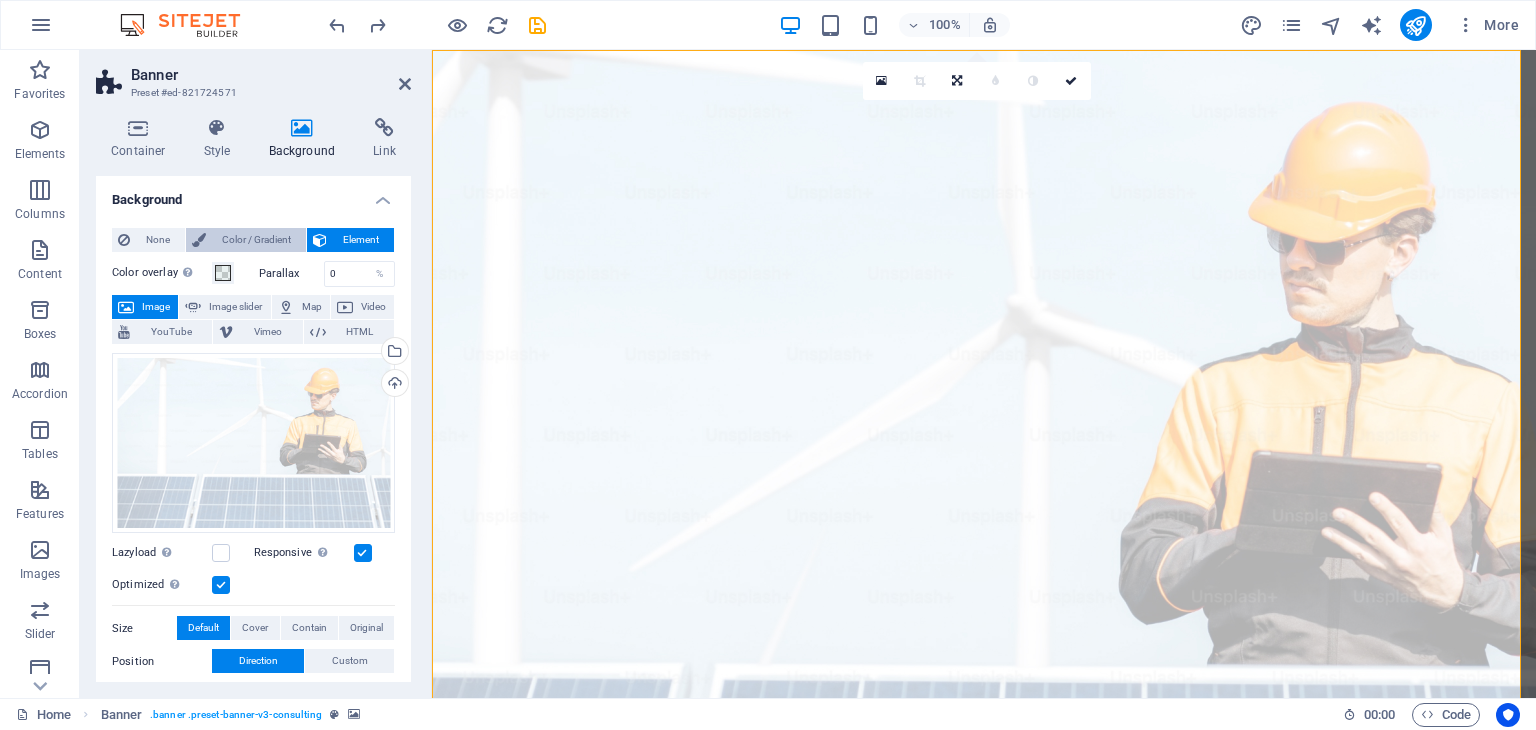 click on "Color / Gradient" at bounding box center [256, 240] 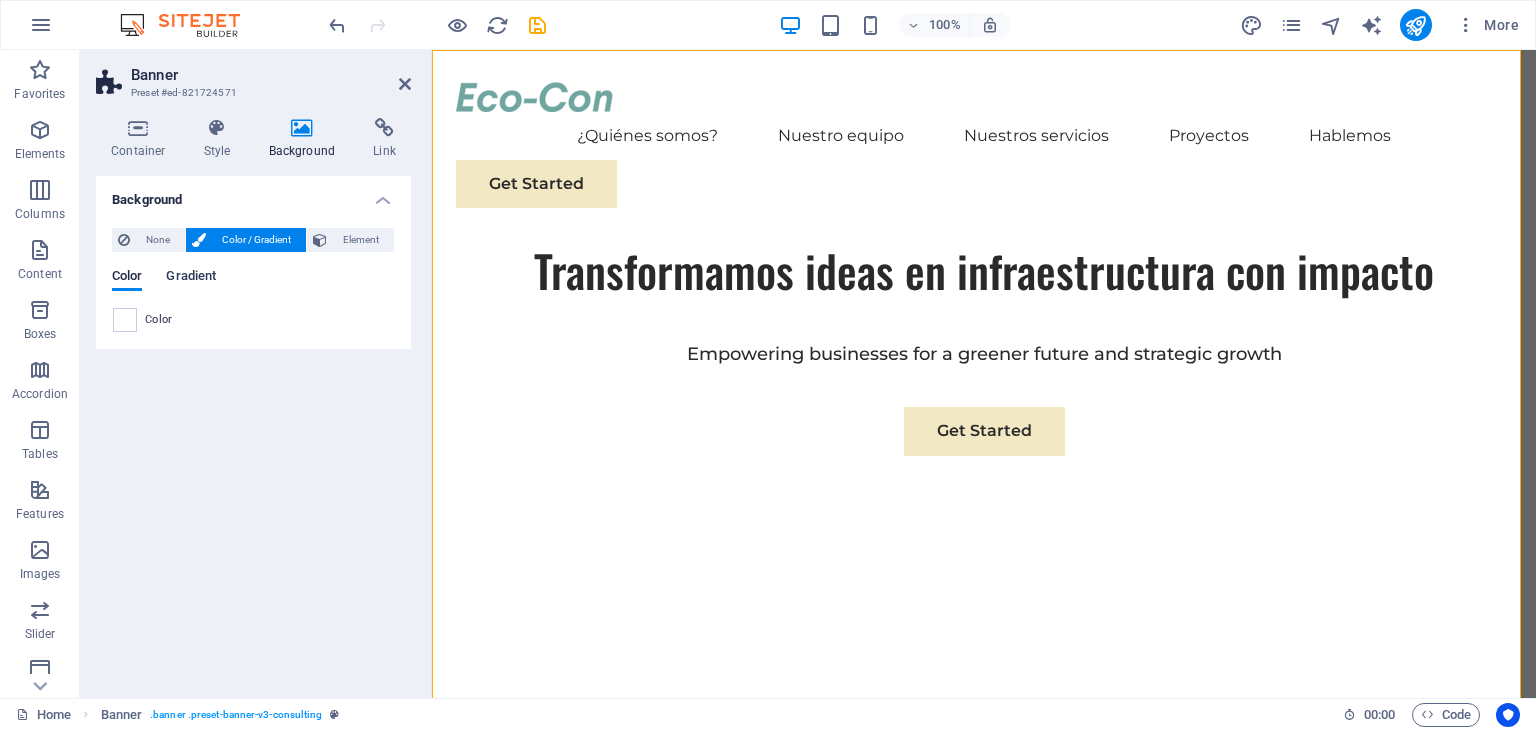 click on "Gradient" at bounding box center [191, 278] 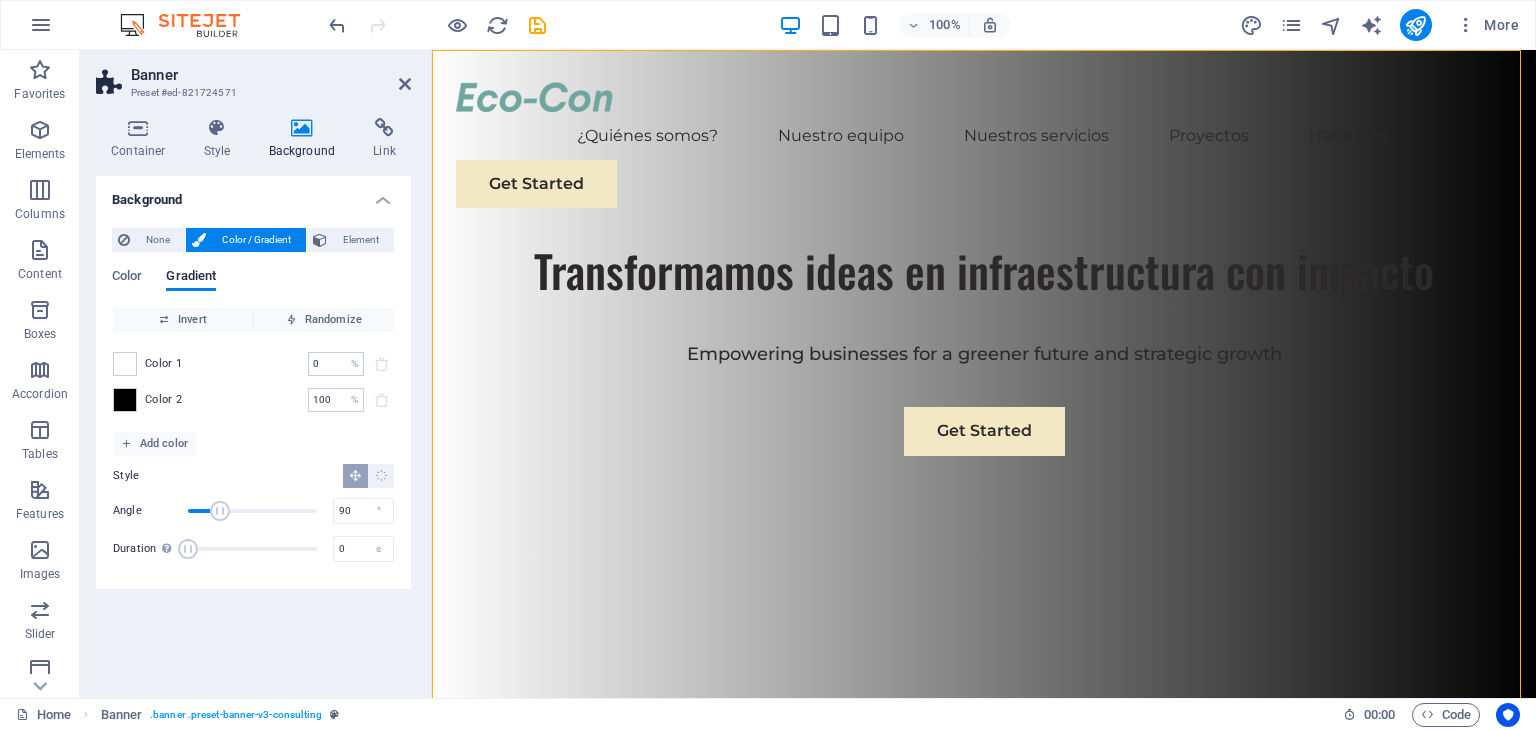 click on "Color Gradient Color Invert Randomize Color 1 0 % ​ Color 2 100 % ​ Add color Style Angle 90 ° Duration Duration of the background animation. A value of "0" disables the animation 0 s" at bounding box center [253, 413] 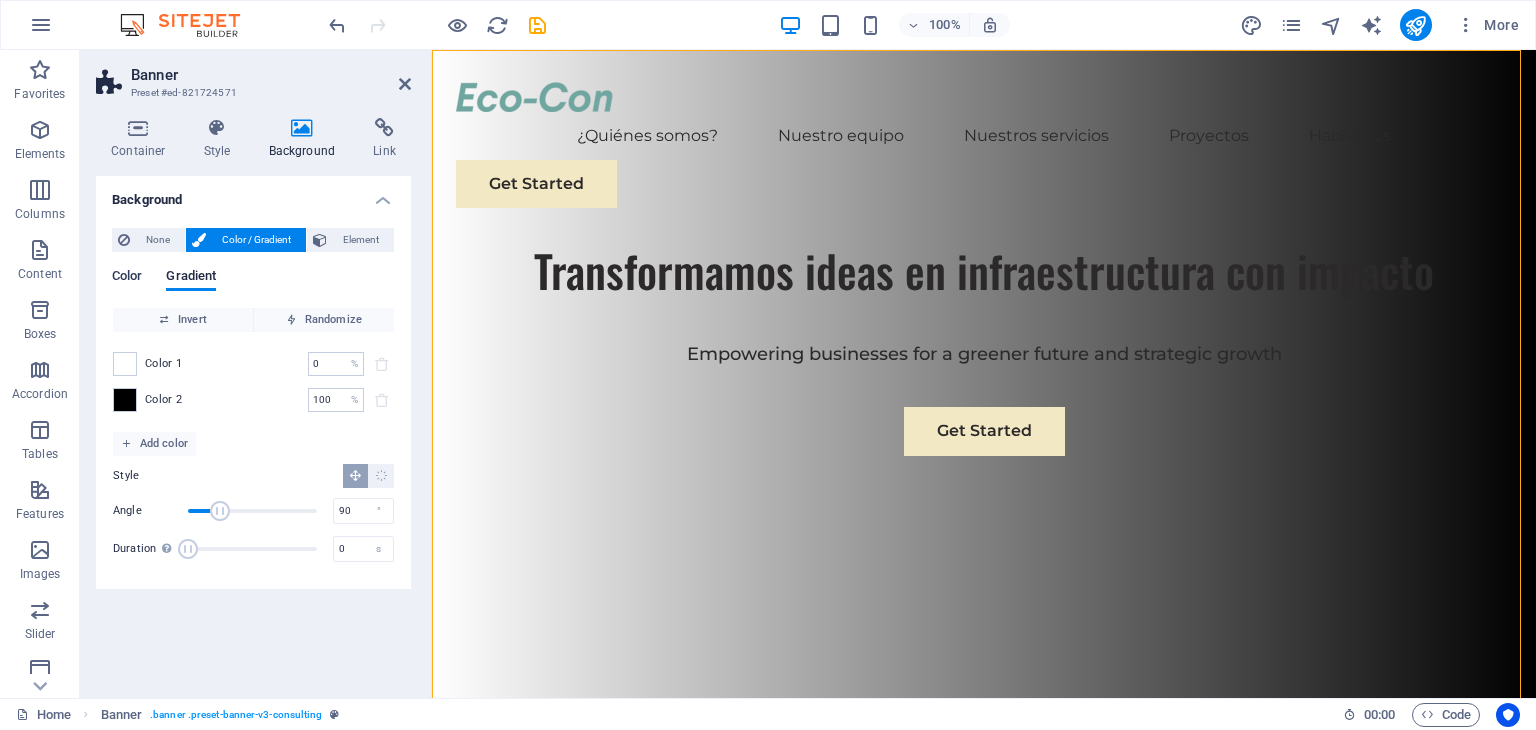 click on "Color" at bounding box center [127, 278] 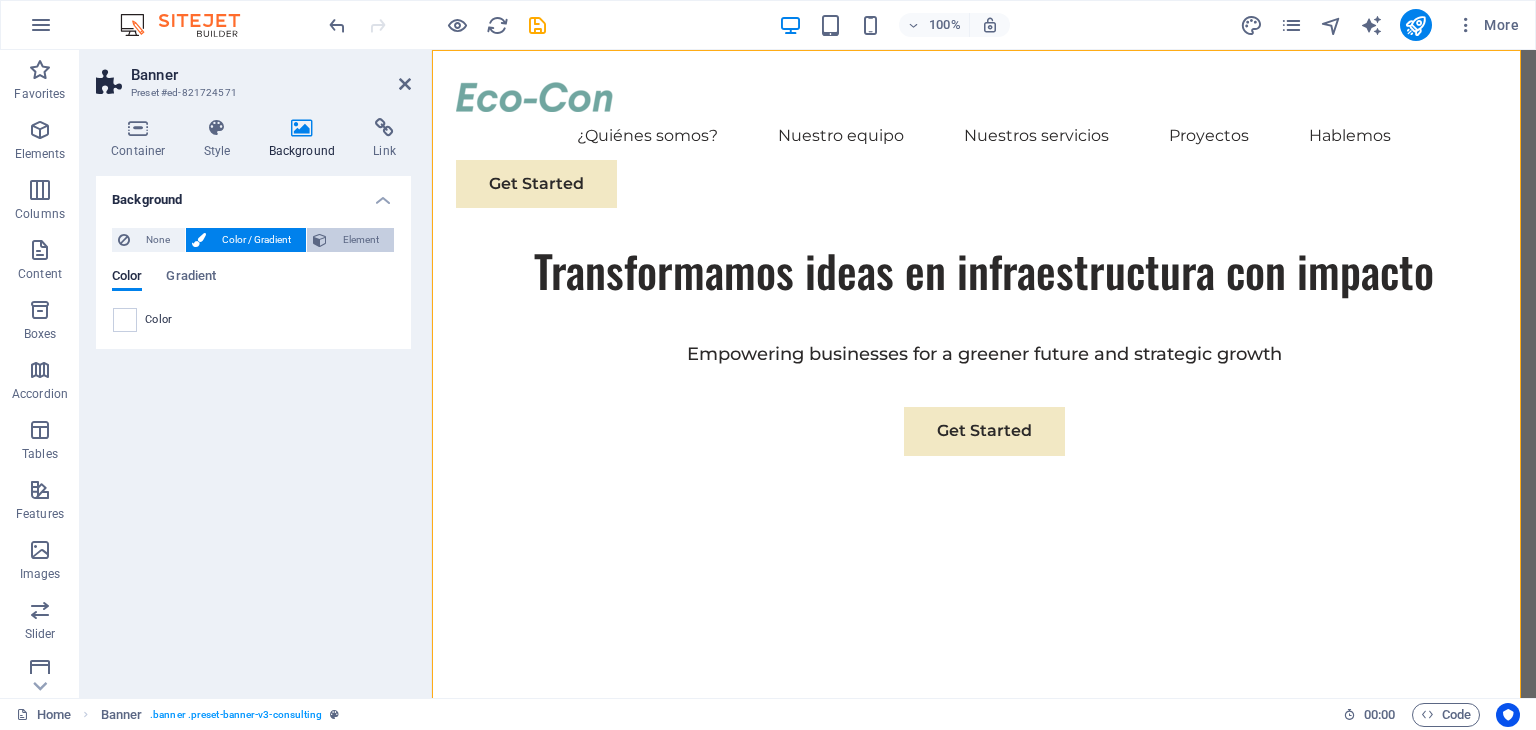click on "Element" at bounding box center (360, 240) 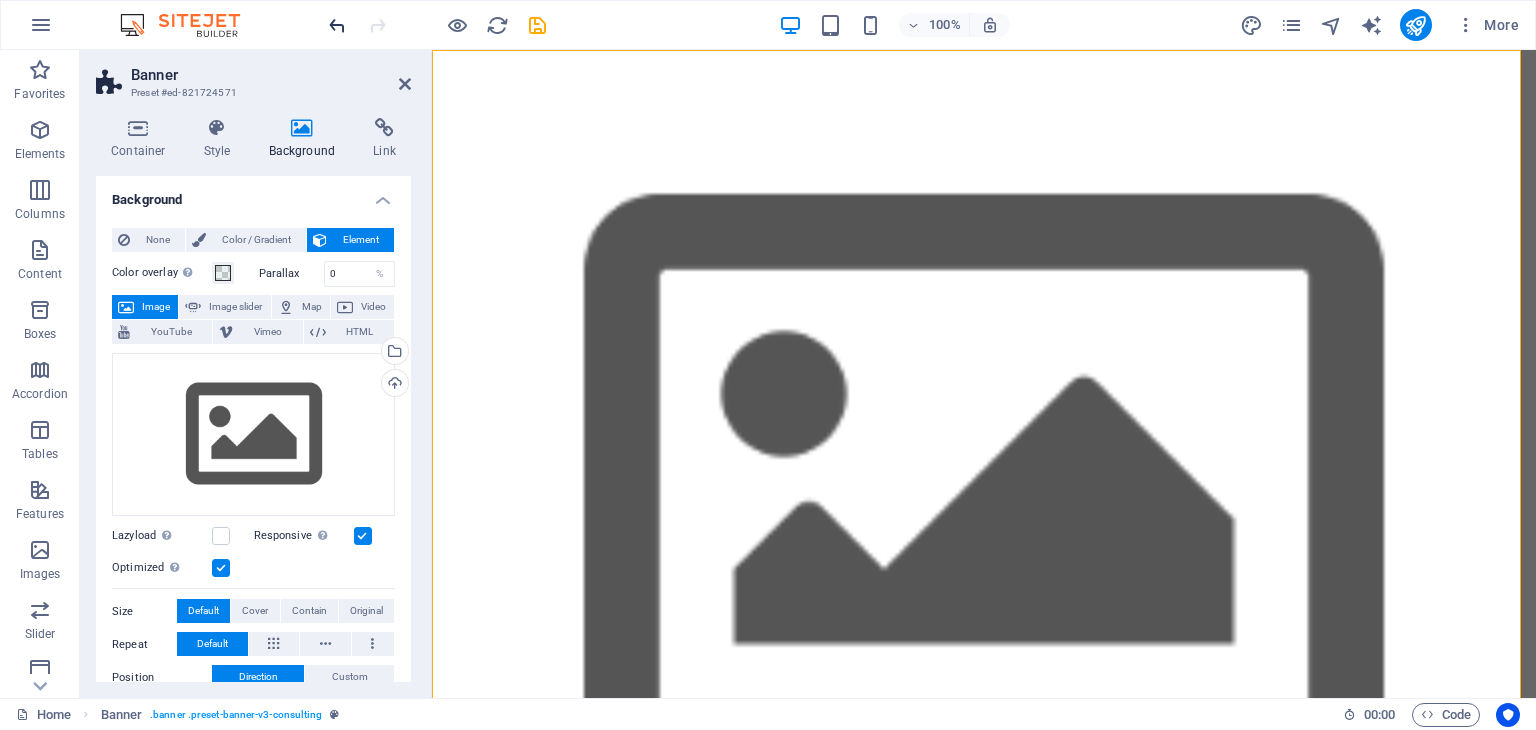 click at bounding box center [337, 25] 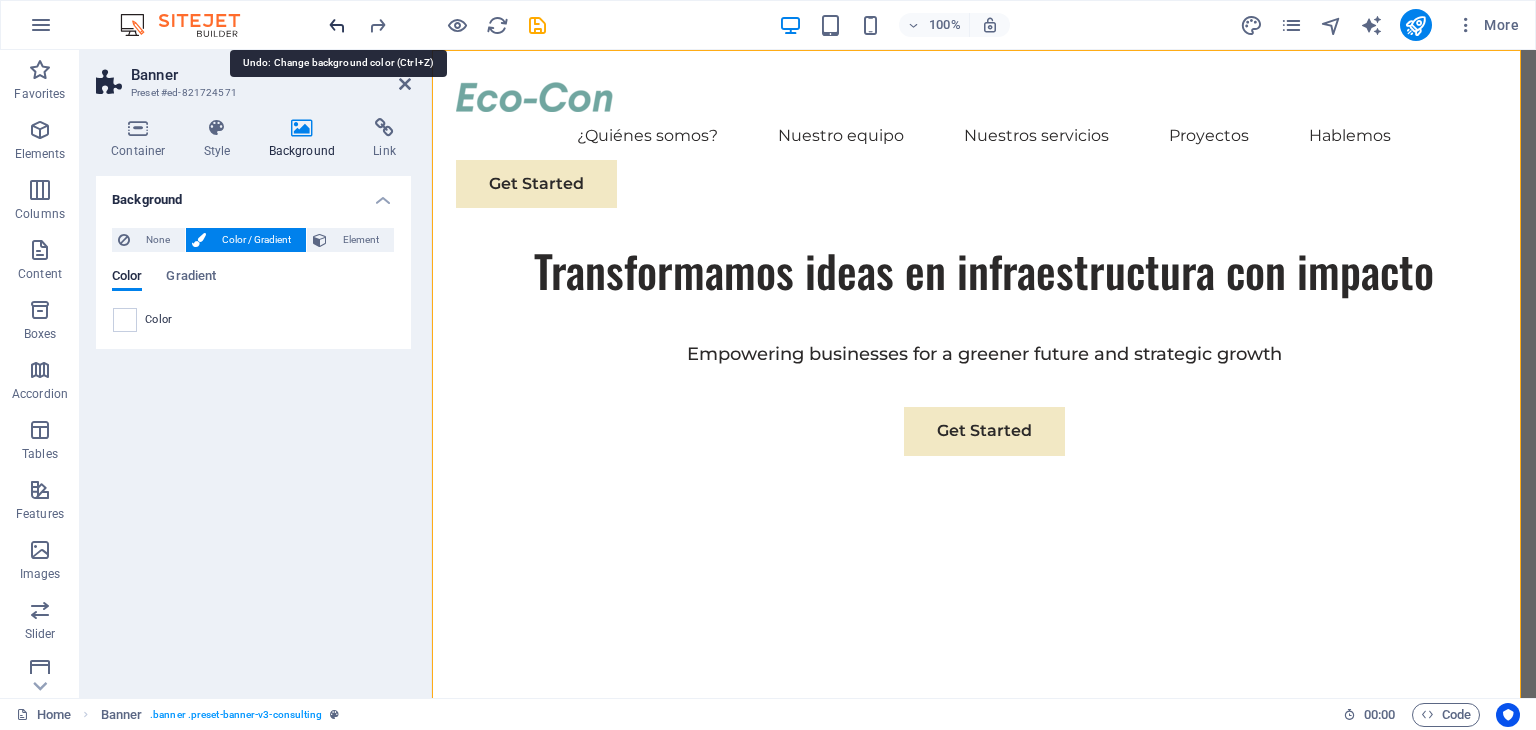 click at bounding box center [337, 25] 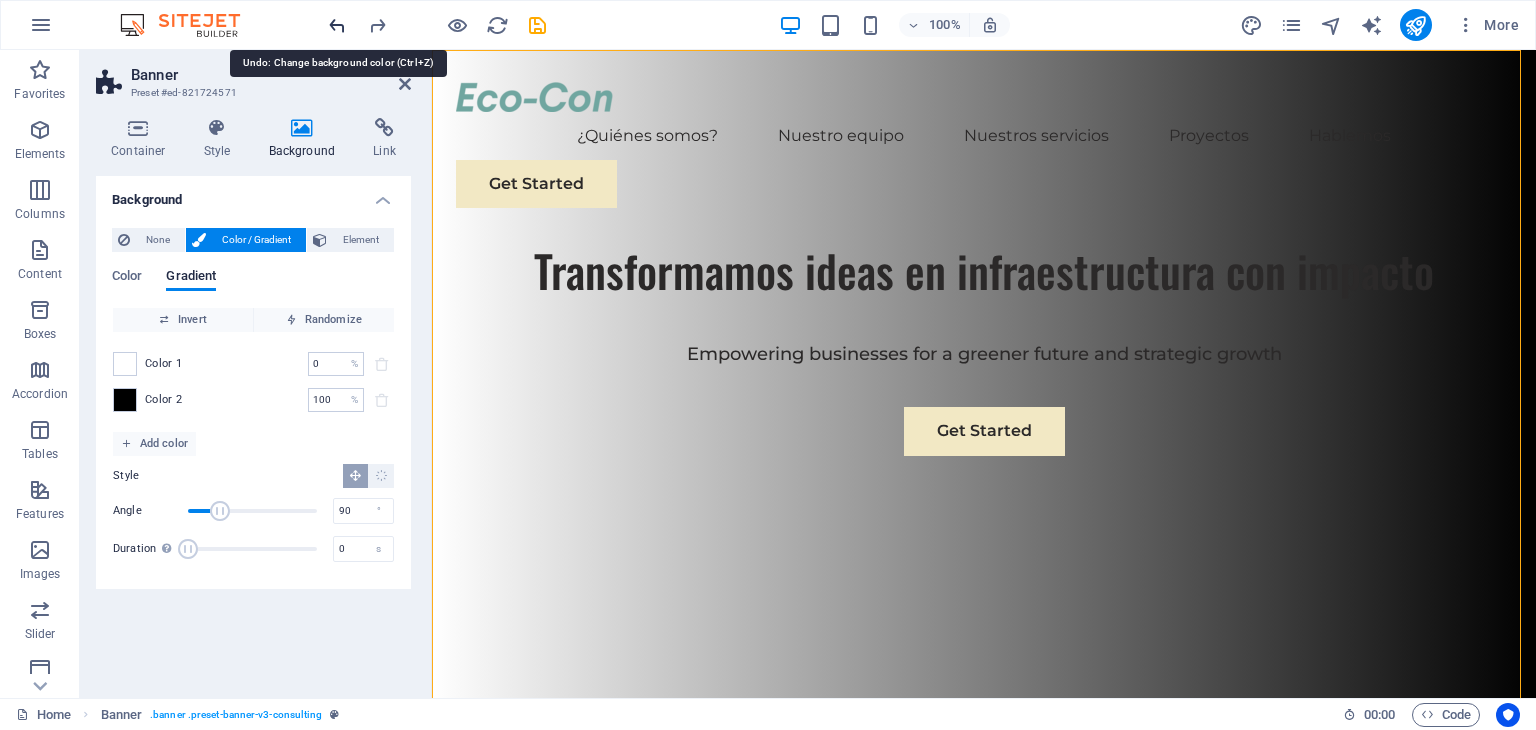 click at bounding box center [337, 25] 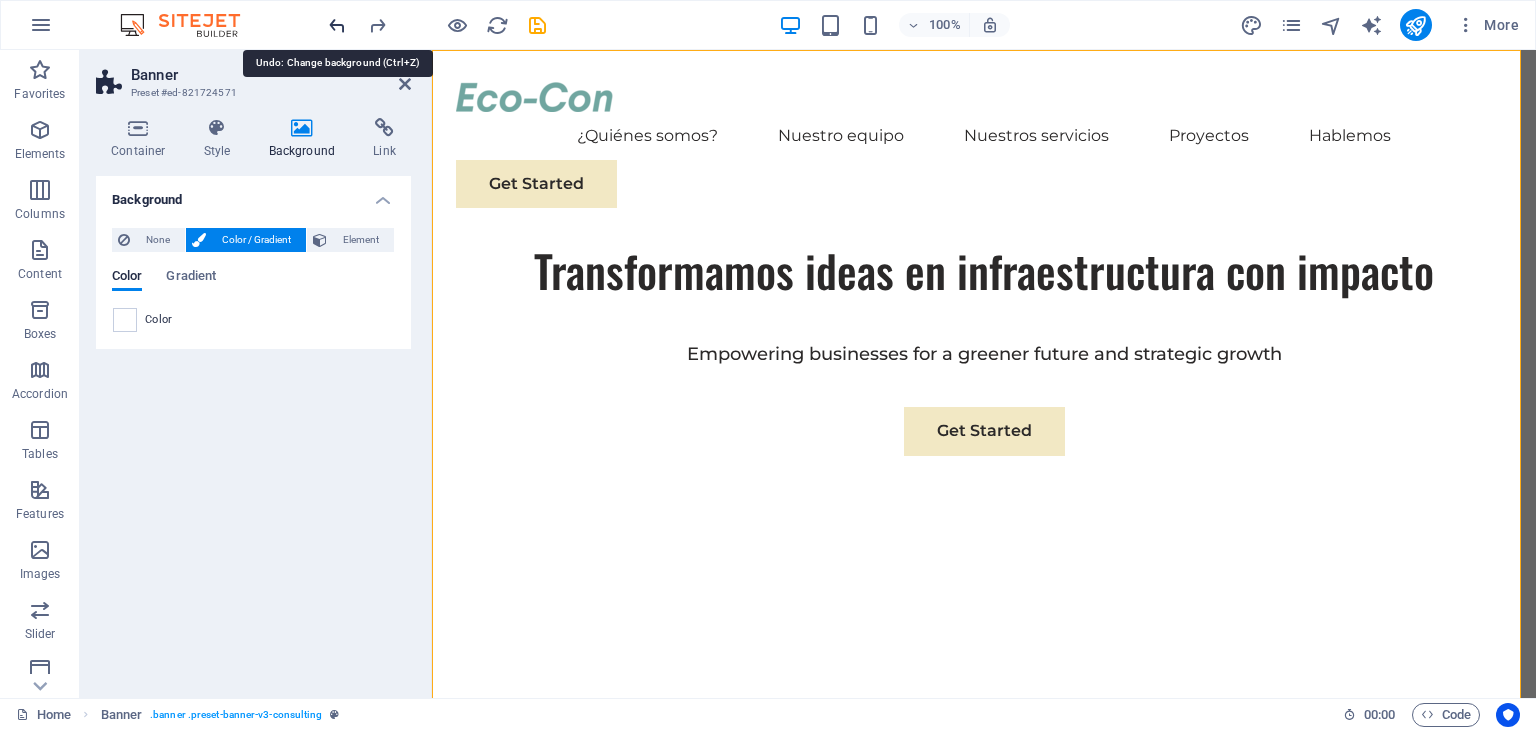 click at bounding box center [337, 25] 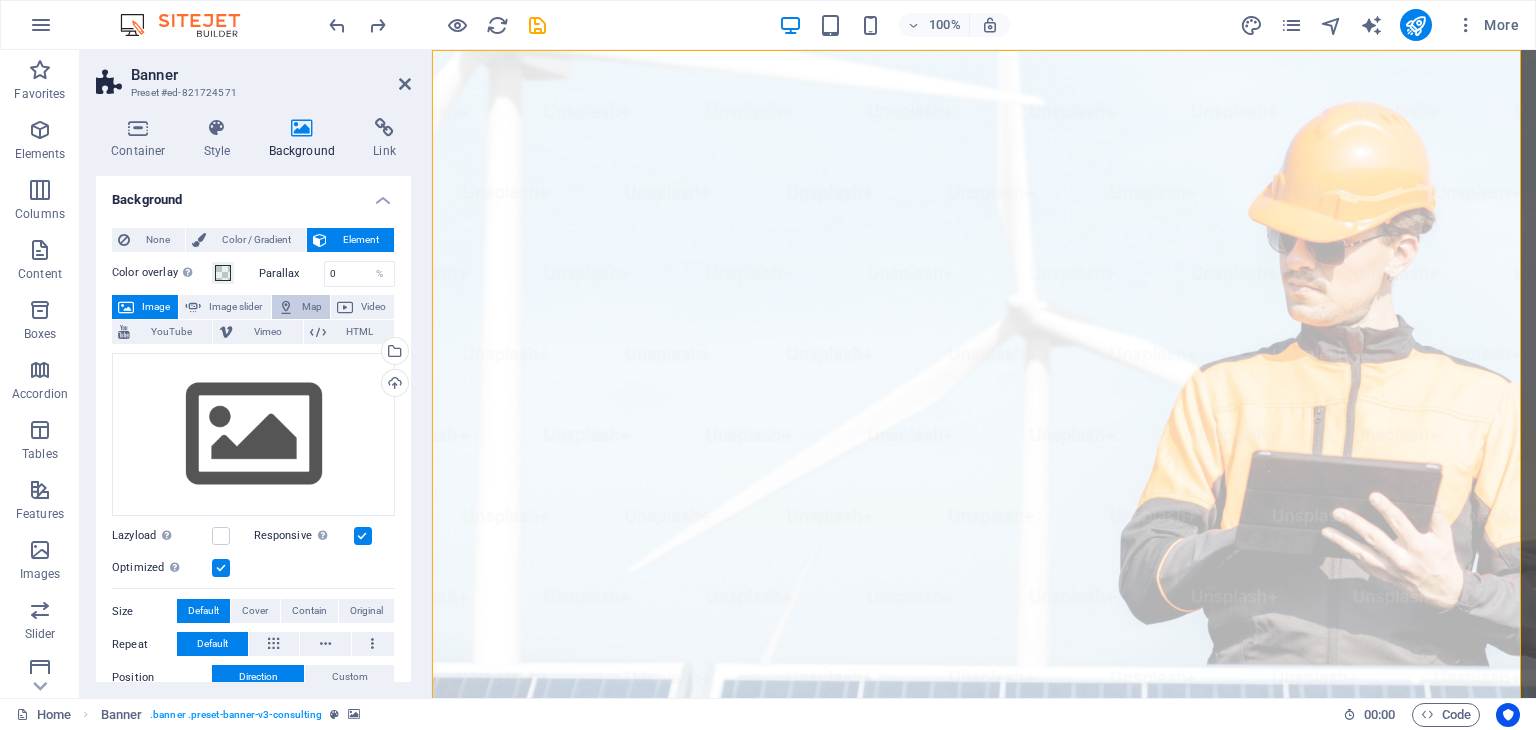 click at bounding box center [286, 307] 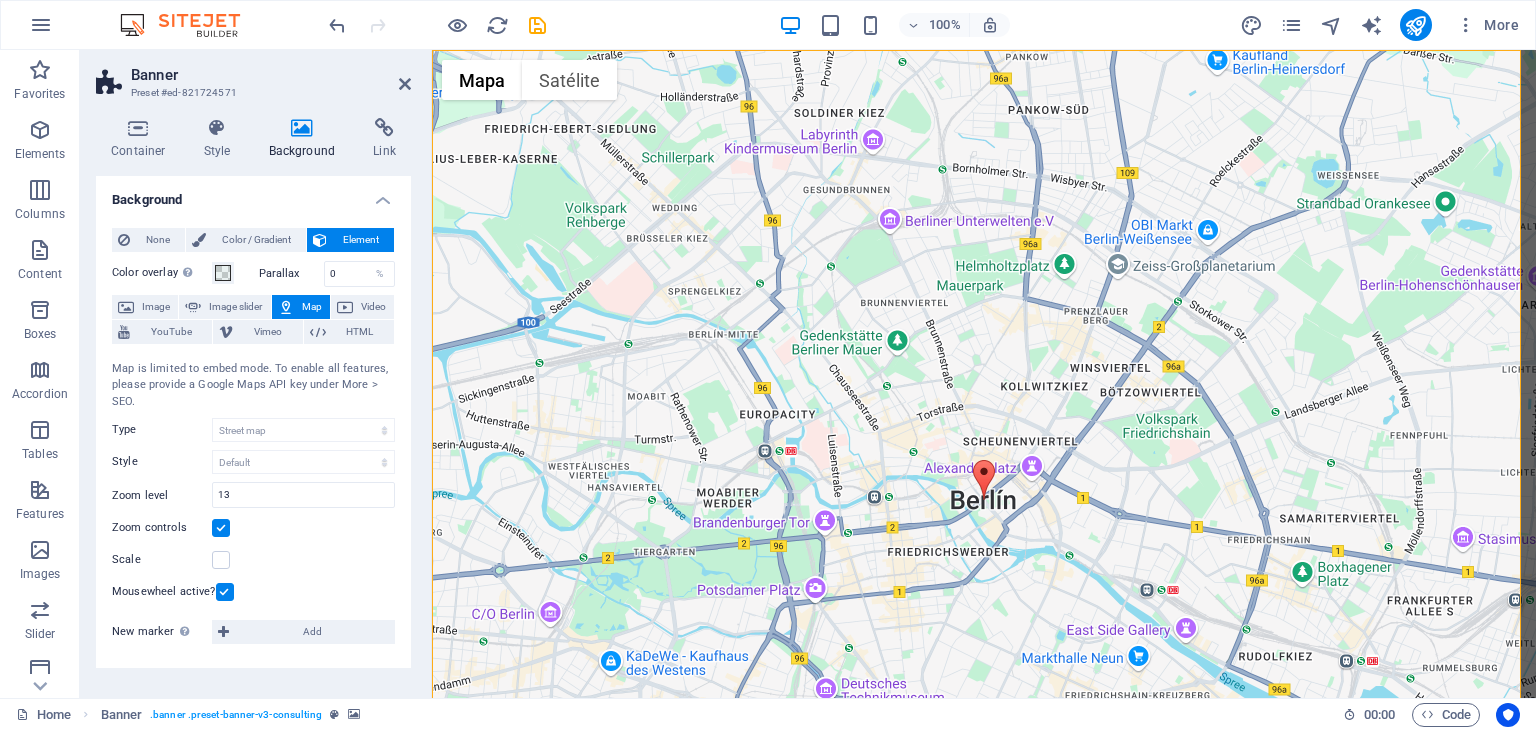 click at bounding box center [337, 25] 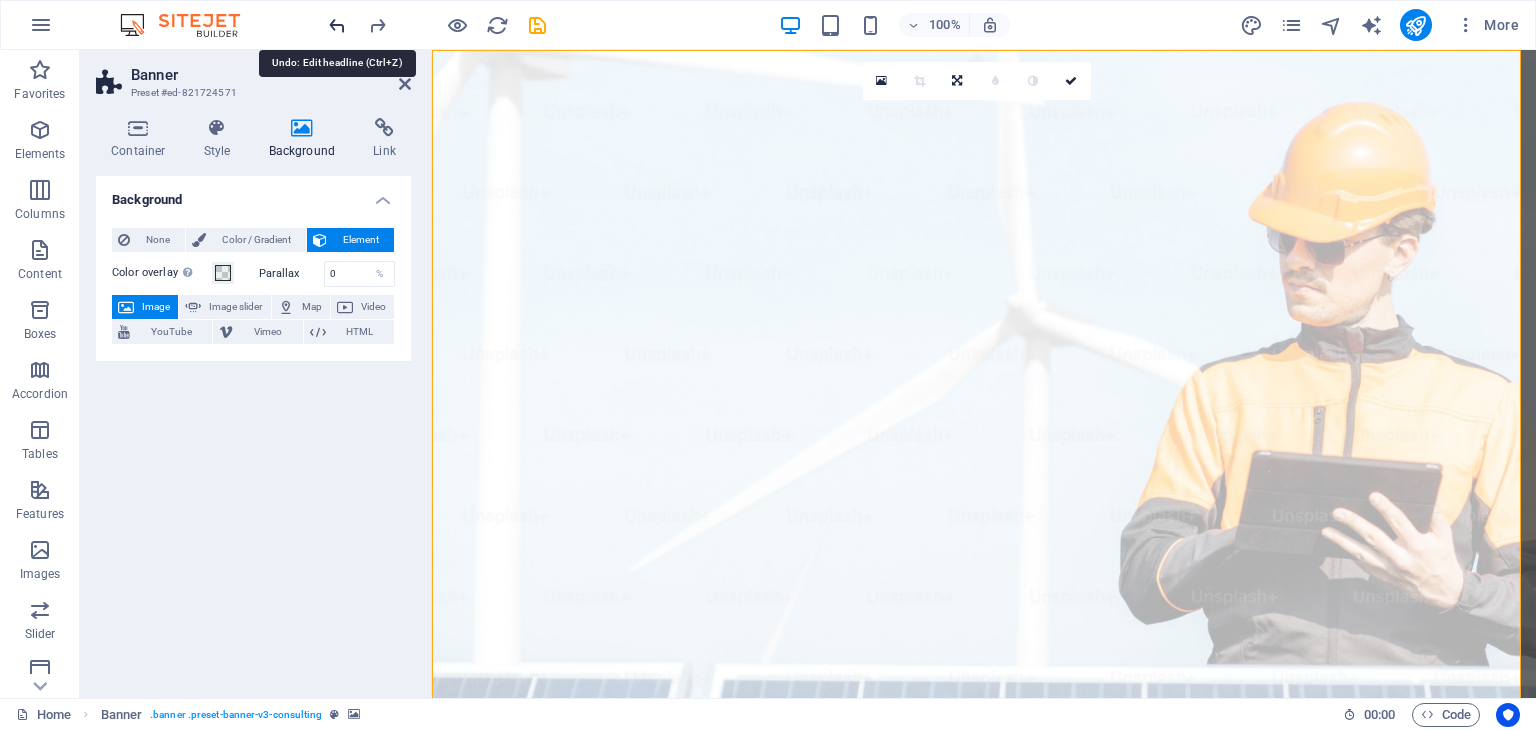 click at bounding box center (337, 25) 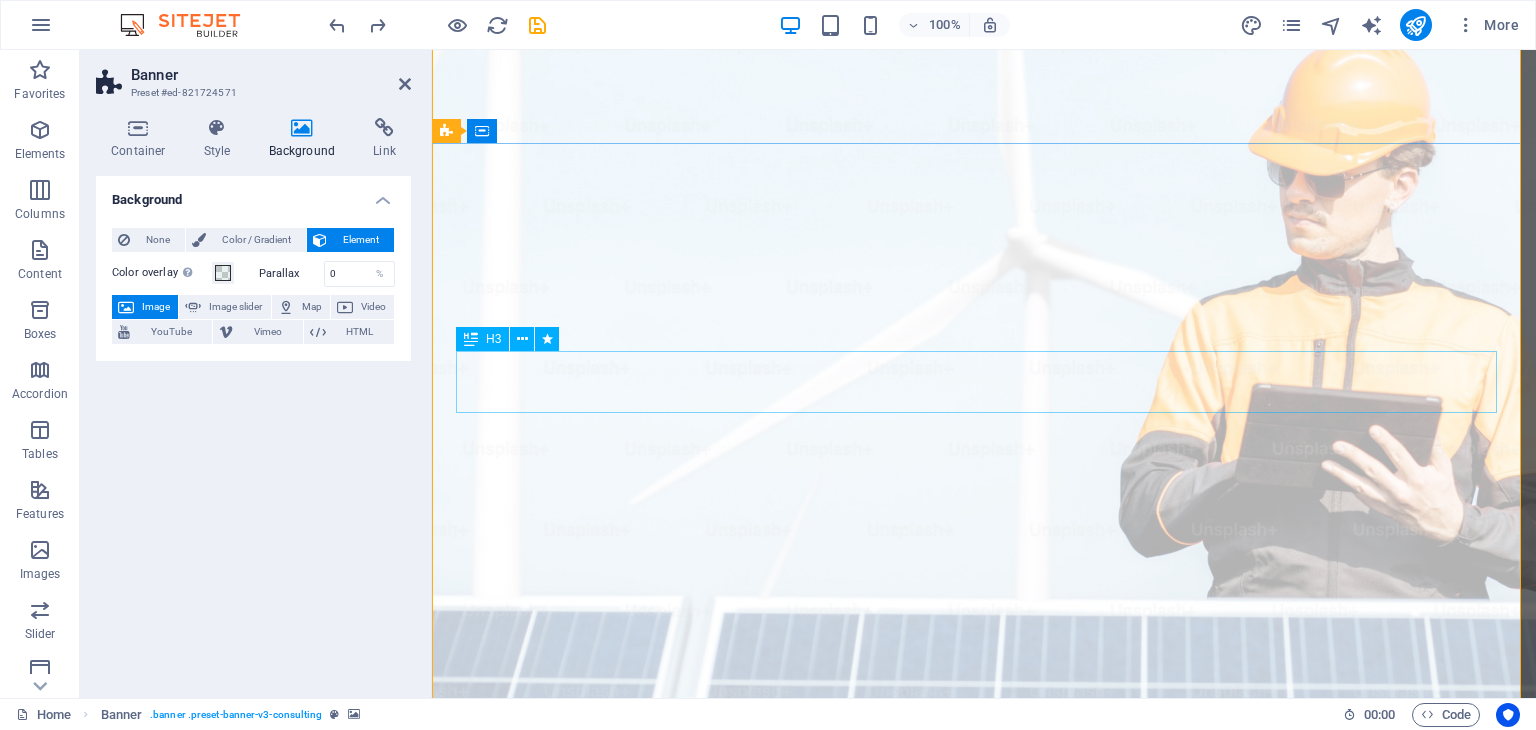 scroll, scrollTop: 0, scrollLeft: 0, axis: both 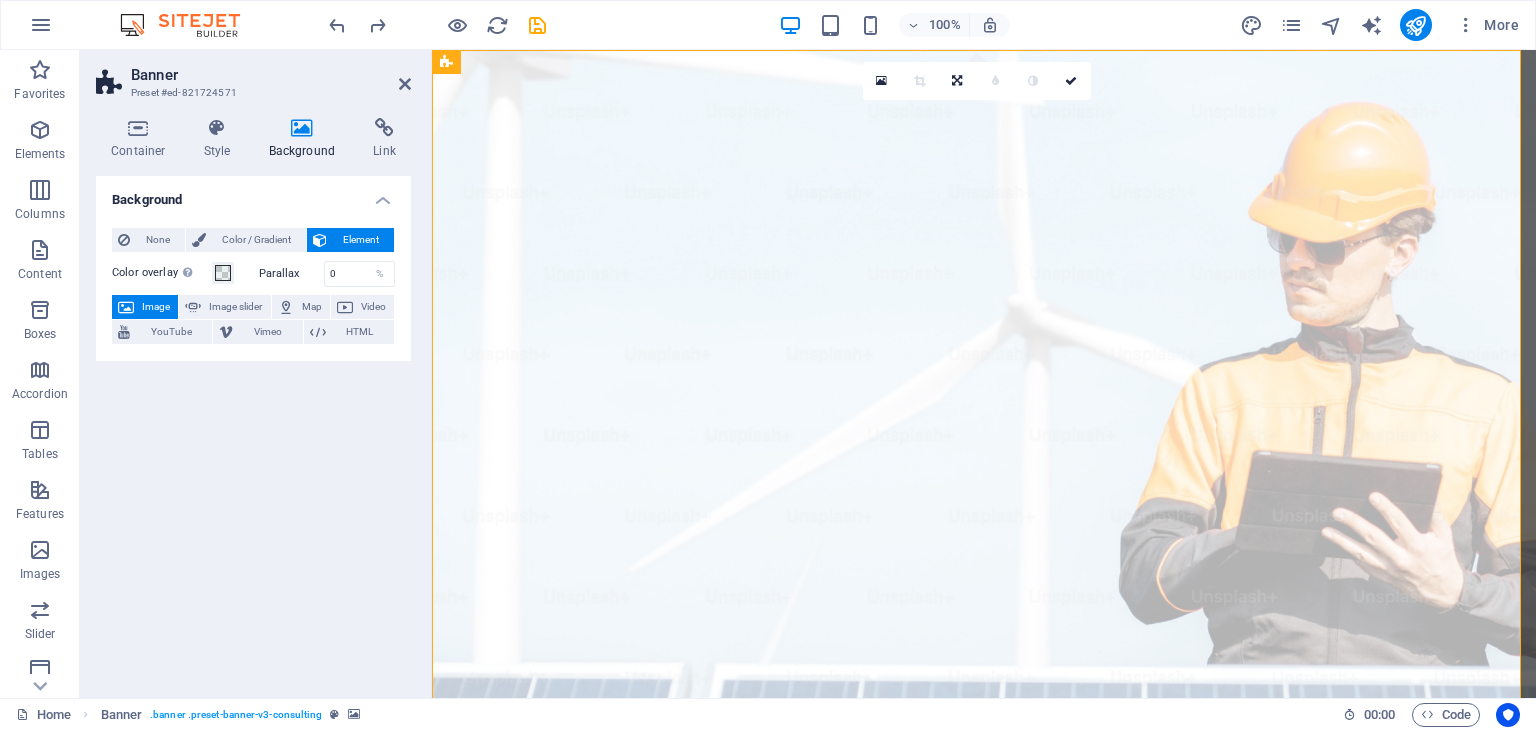 click on "Background None Color / Gradient Element Stretch background to full-width Color overlay Places an overlay over the background to colorize it Parallax 0 % Image Image slider Map Video YouTube Vimeo HTML Color Gradient Color A parent element contains a background. Edit background on parent element" at bounding box center (253, 429) 